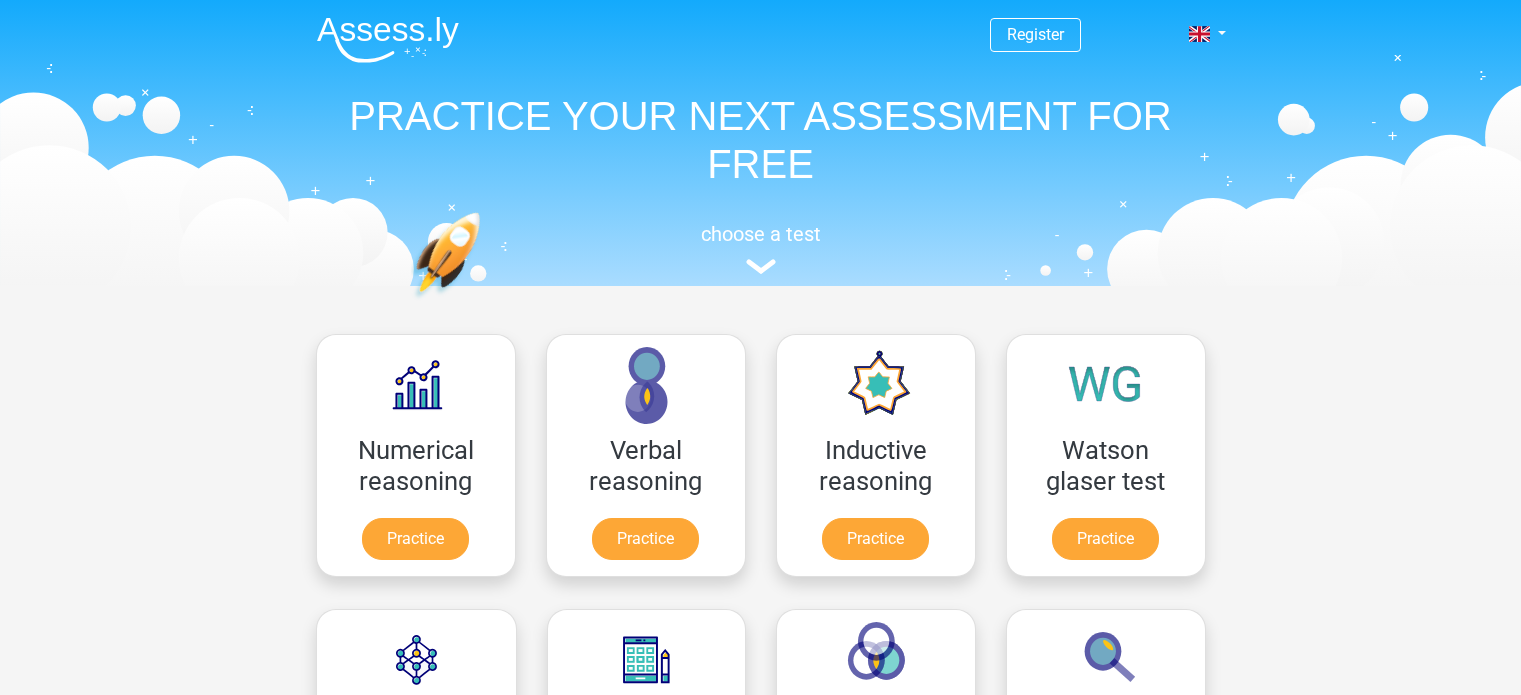scroll, scrollTop: 0, scrollLeft: 0, axis: both 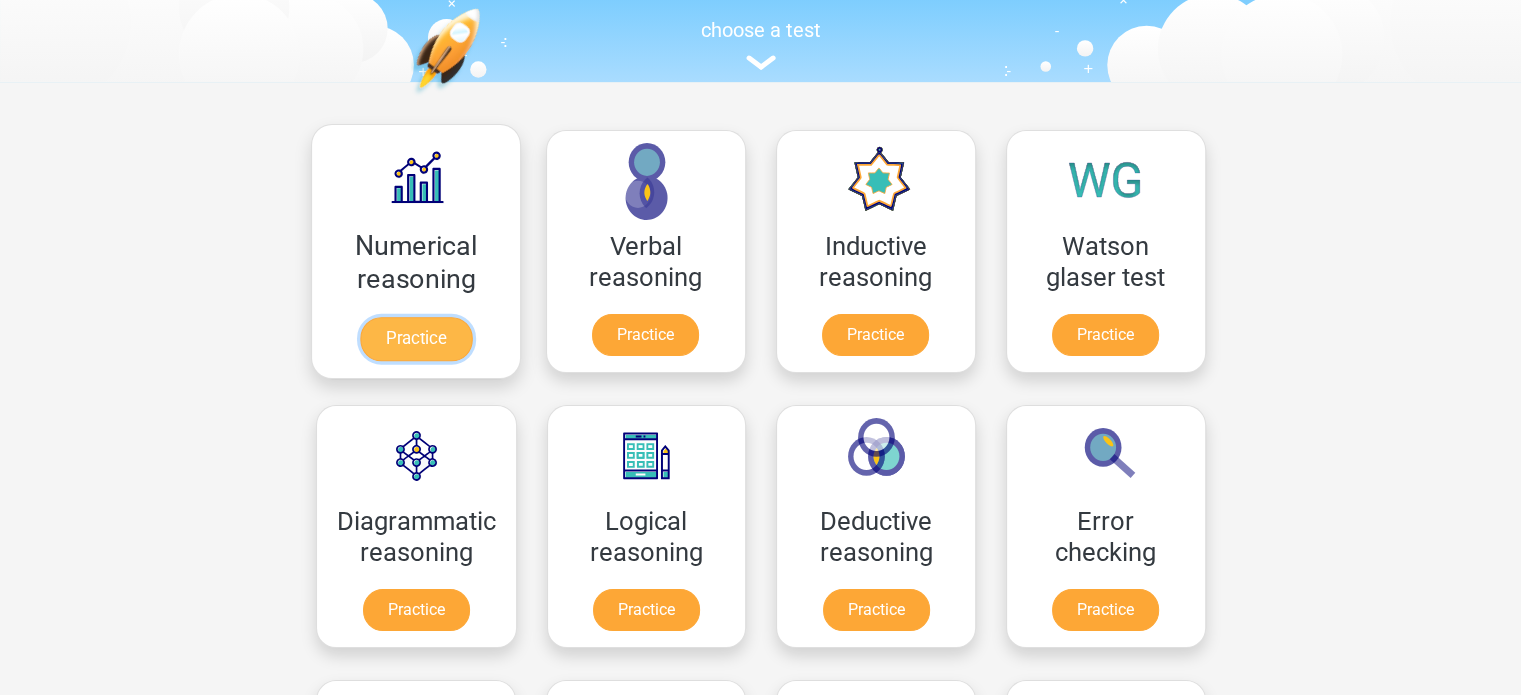 click on "Practice" at bounding box center [415, 339] 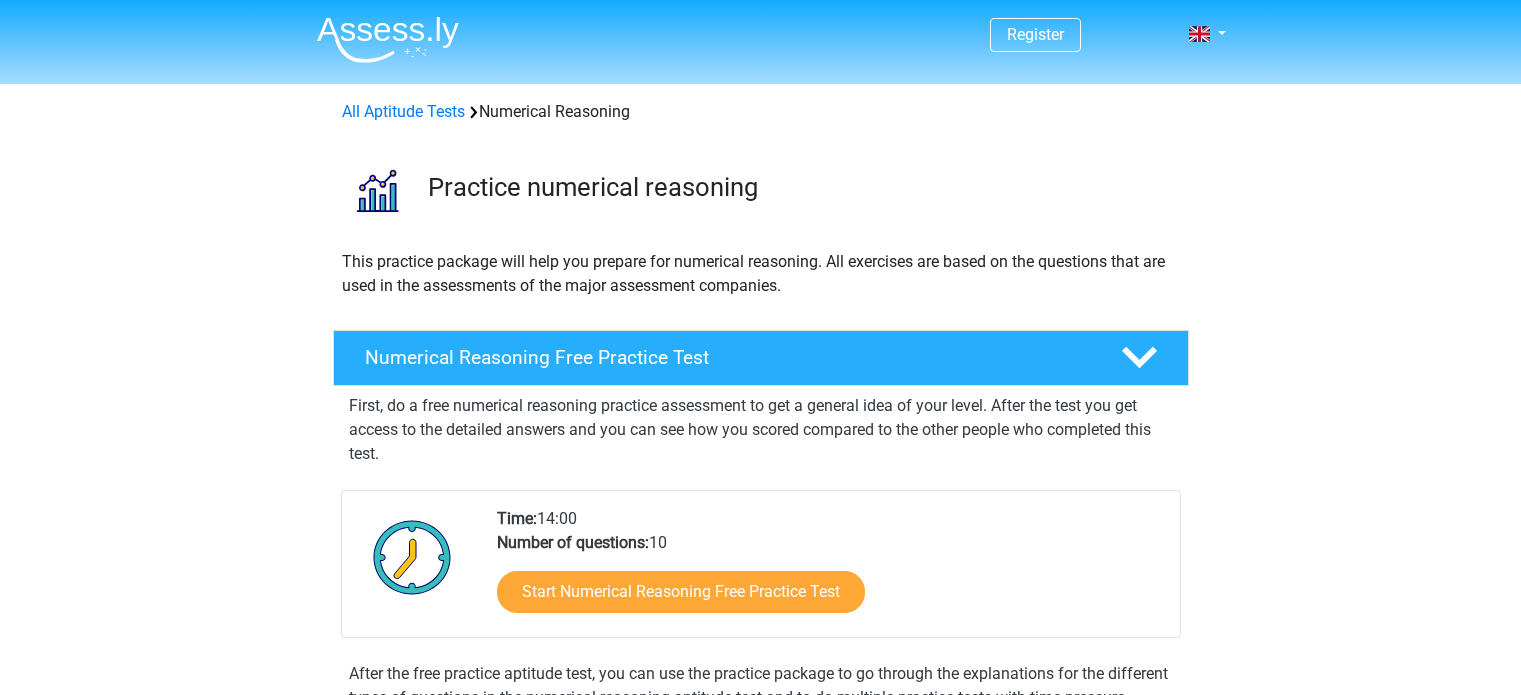 scroll, scrollTop: 0, scrollLeft: 0, axis: both 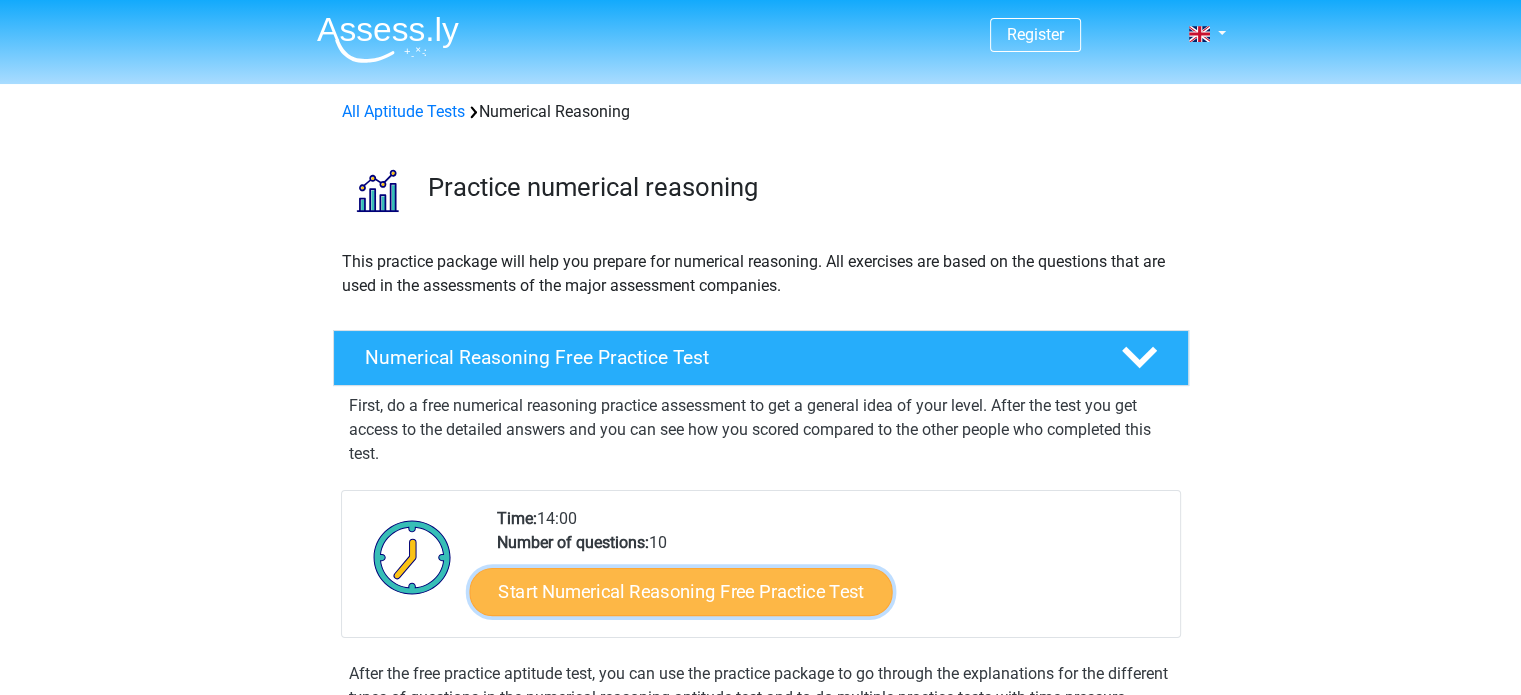 click on "Start Numerical Reasoning
Free Practice Test" at bounding box center (680, 591) 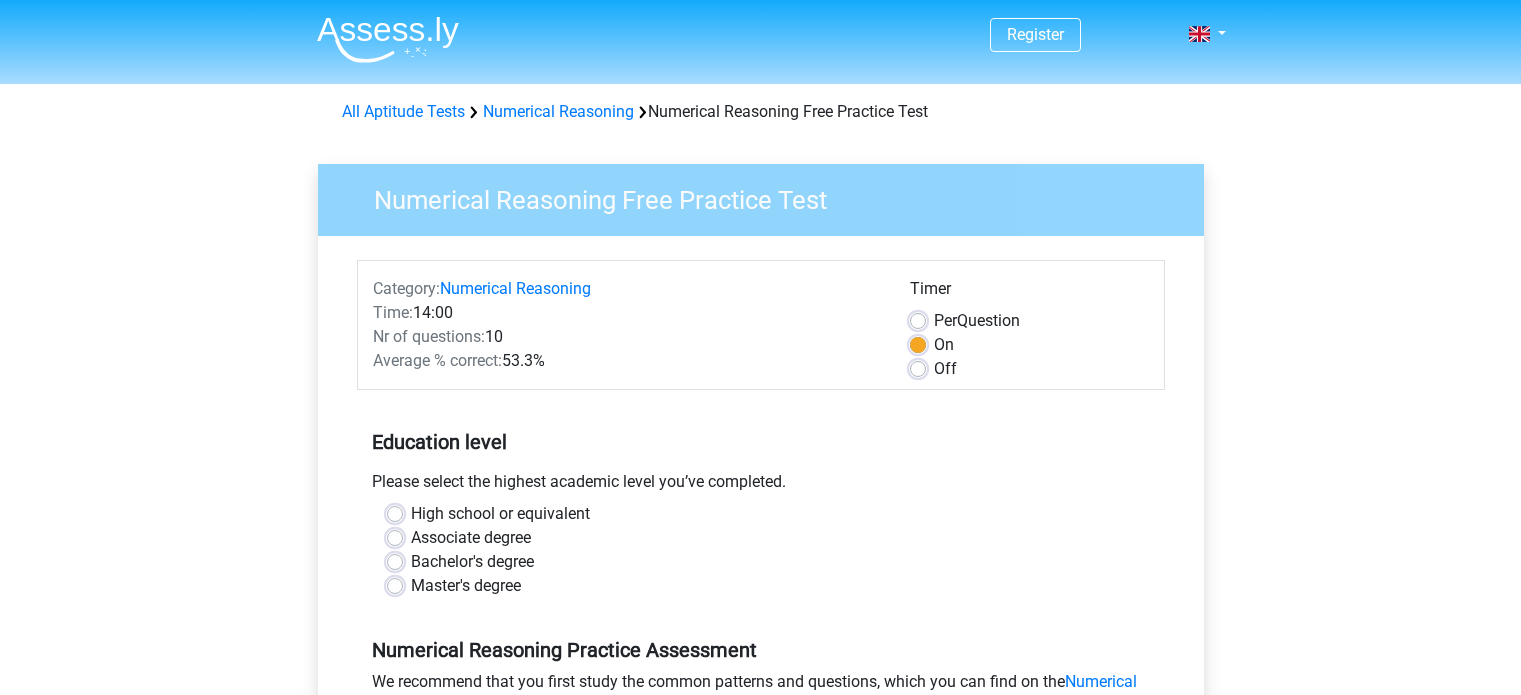 scroll, scrollTop: 0, scrollLeft: 0, axis: both 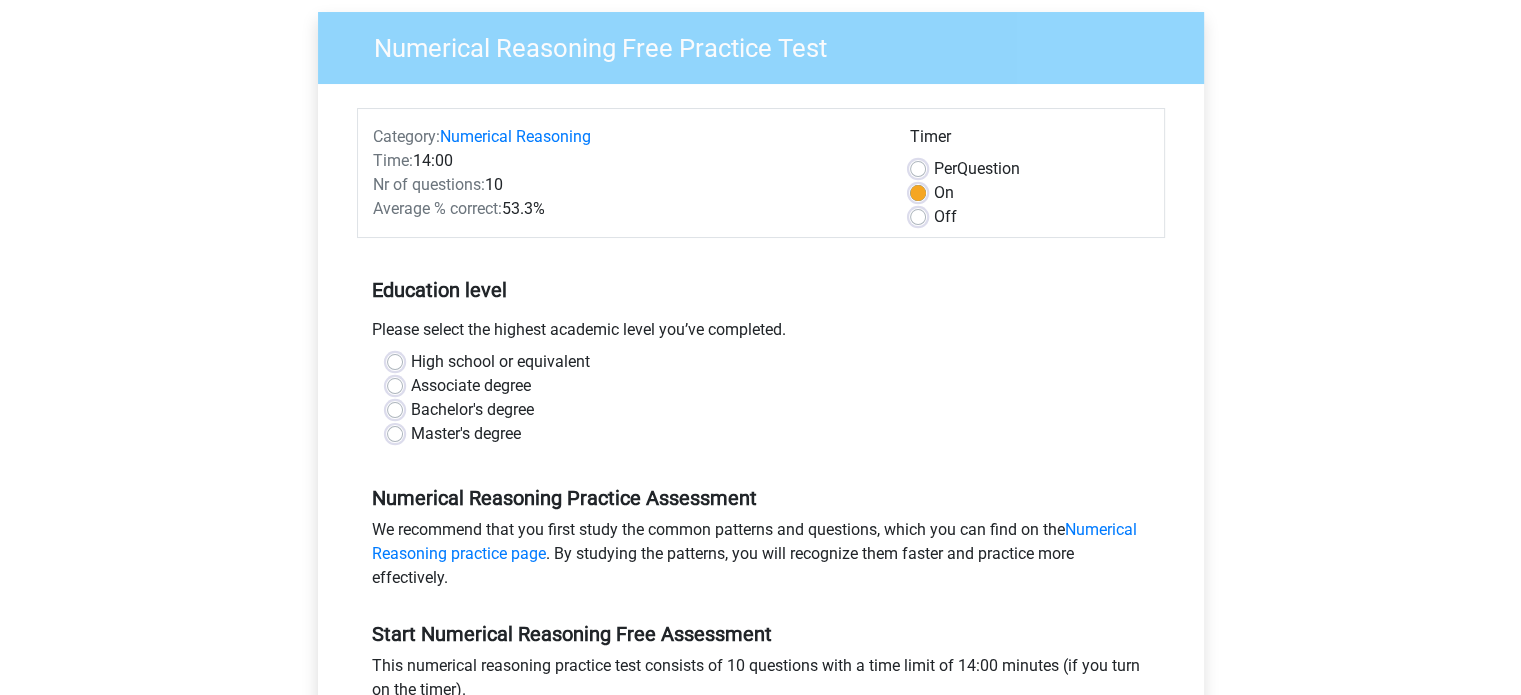 click on "Master's degree" at bounding box center (466, 434) 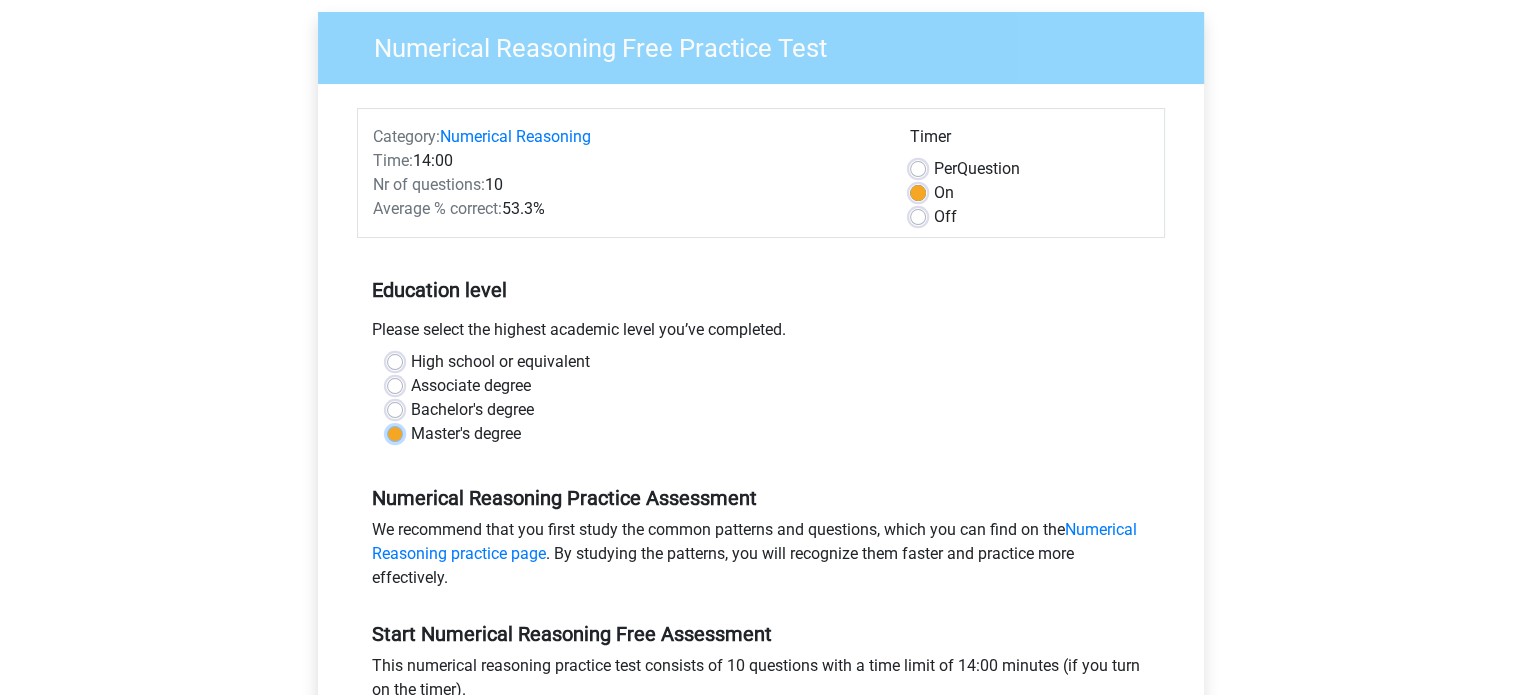 click on "Master's degree" at bounding box center [395, 432] 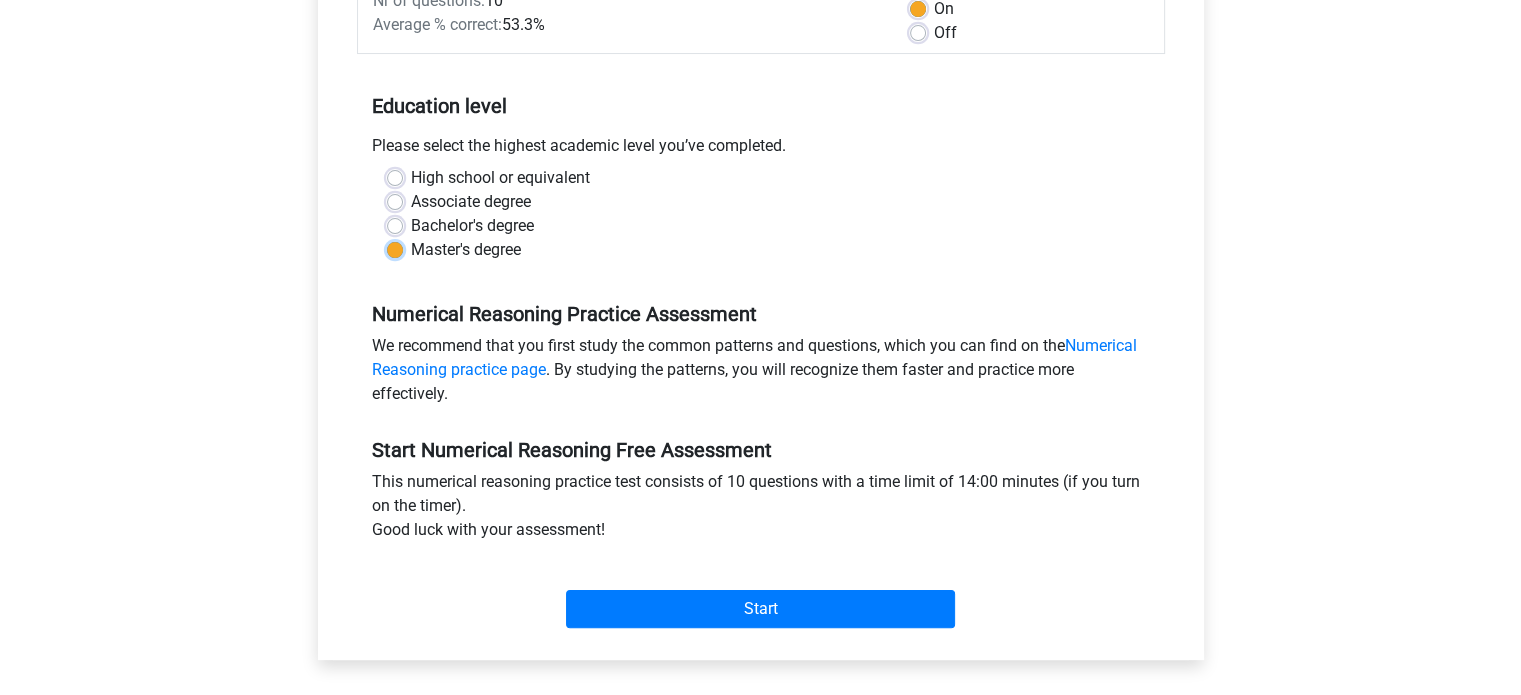 scroll, scrollTop: 357, scrollLeft: 0, axis: vertical 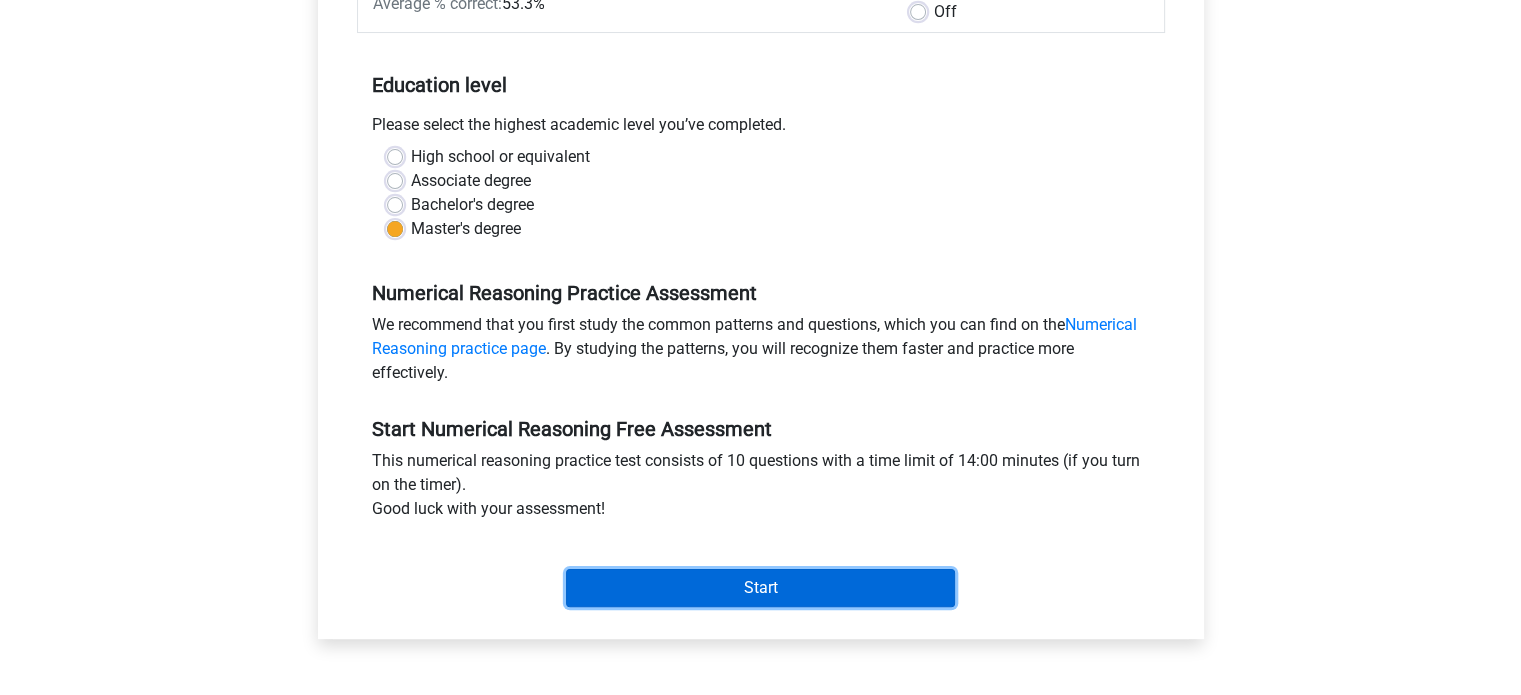 click on "Start" at bounding box center [760, 588] 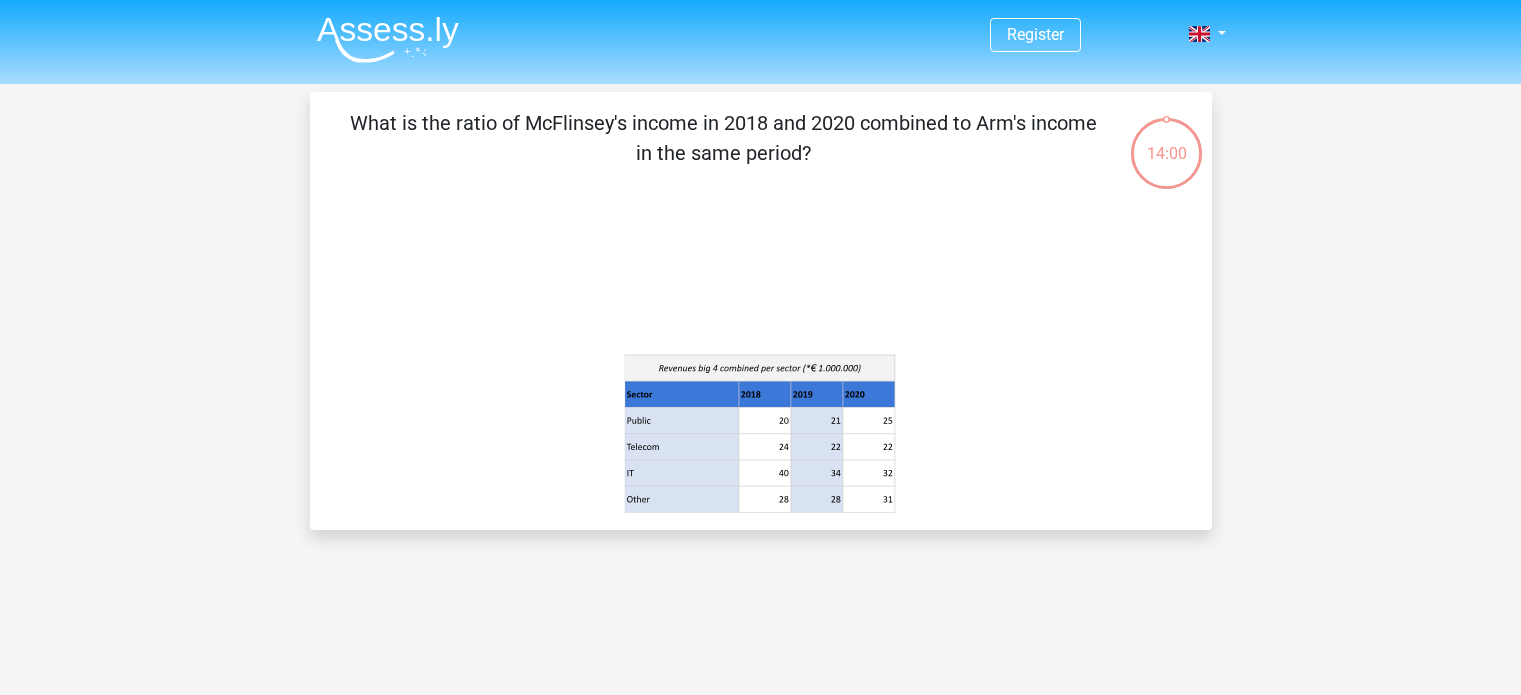 scroll, scrollTop: 0, scrollLeft: 0, axis: both 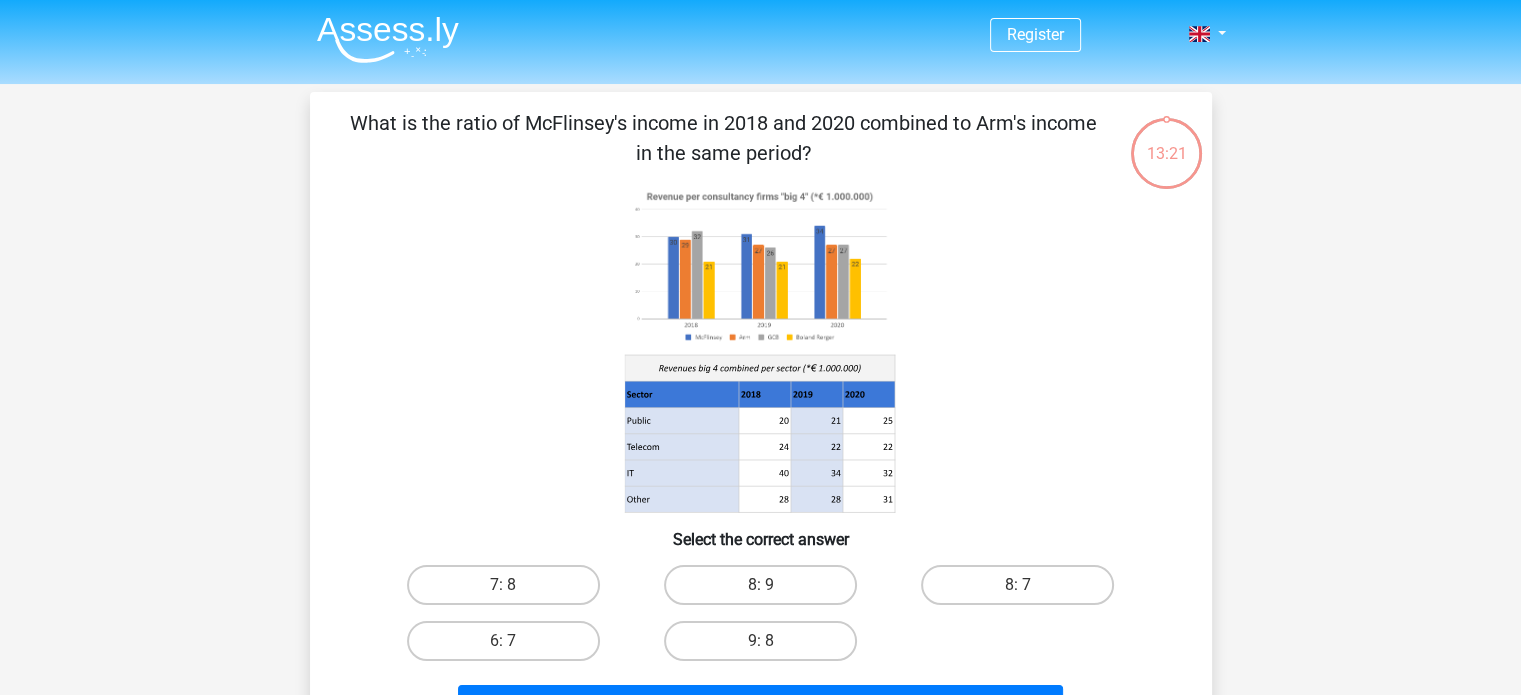 drag, startPoint x: 350, startPoint y: 123, endPoint x: 860, endPoint y: 155, distance: 511.00293 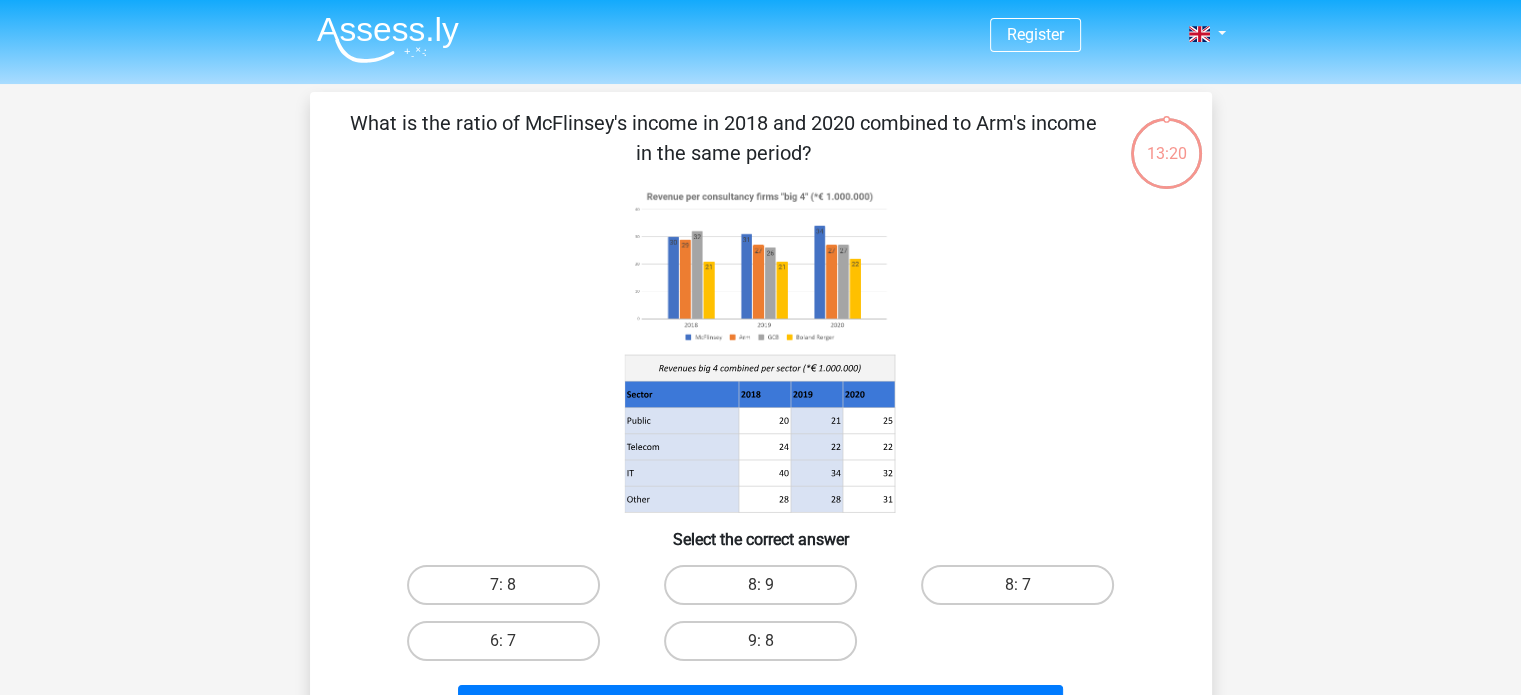 copy on "What is the ratio of McFlinsey's income in 2018 and 2020 combined to Arm's income in the same period?" 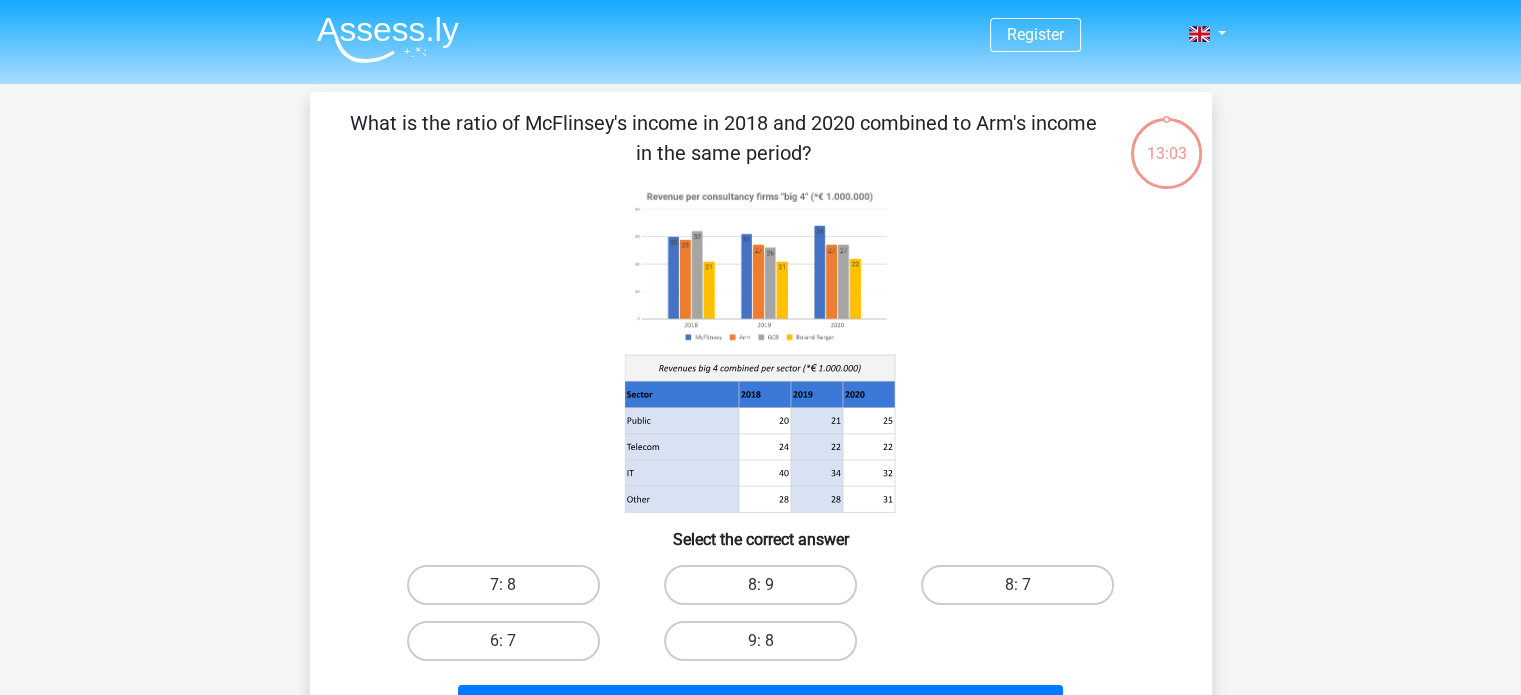 drag, startPoint x: 657, startPoint y: 361, endPoint x: 779, endPoint y: 395, distance: 126.649124 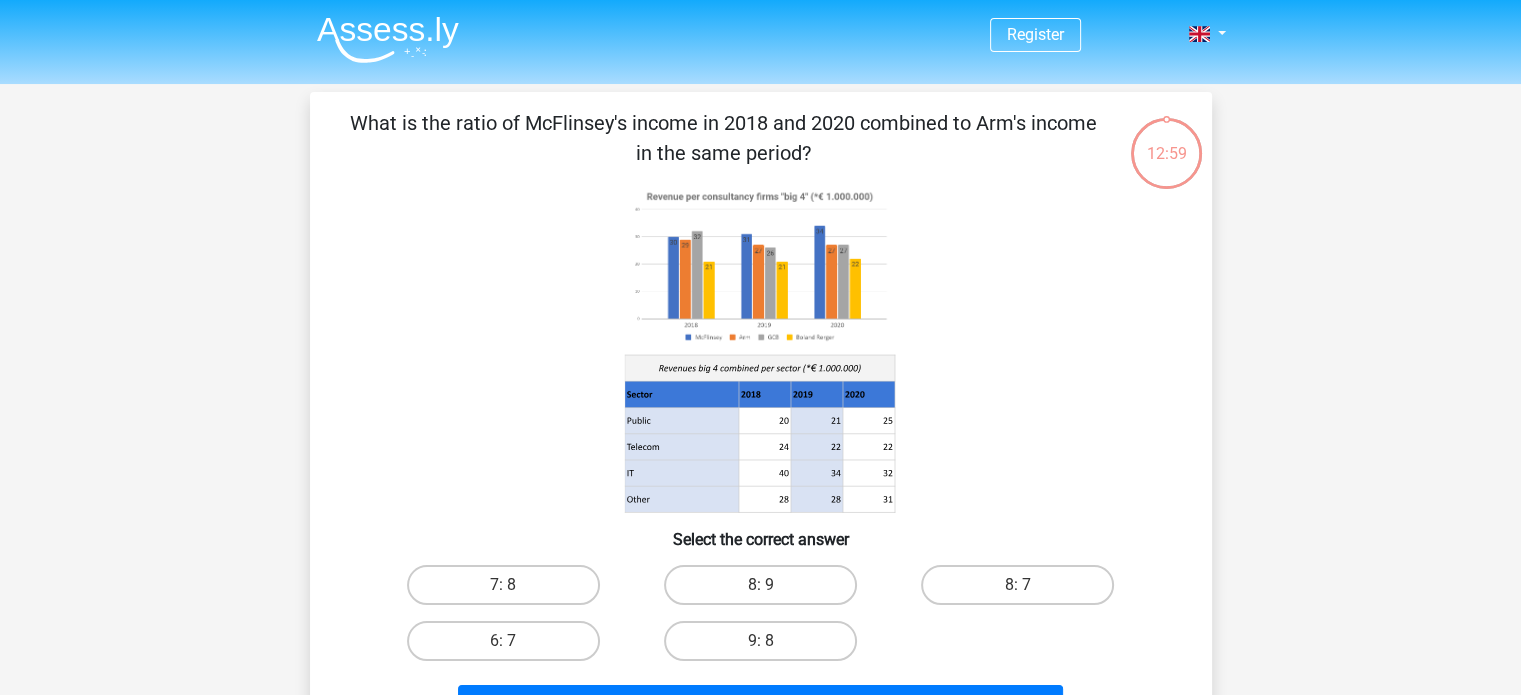 drag, startPoint x: 756, startPoint y: 397, endPoint x: 720, endPoint y: 503, distance: 111.94642 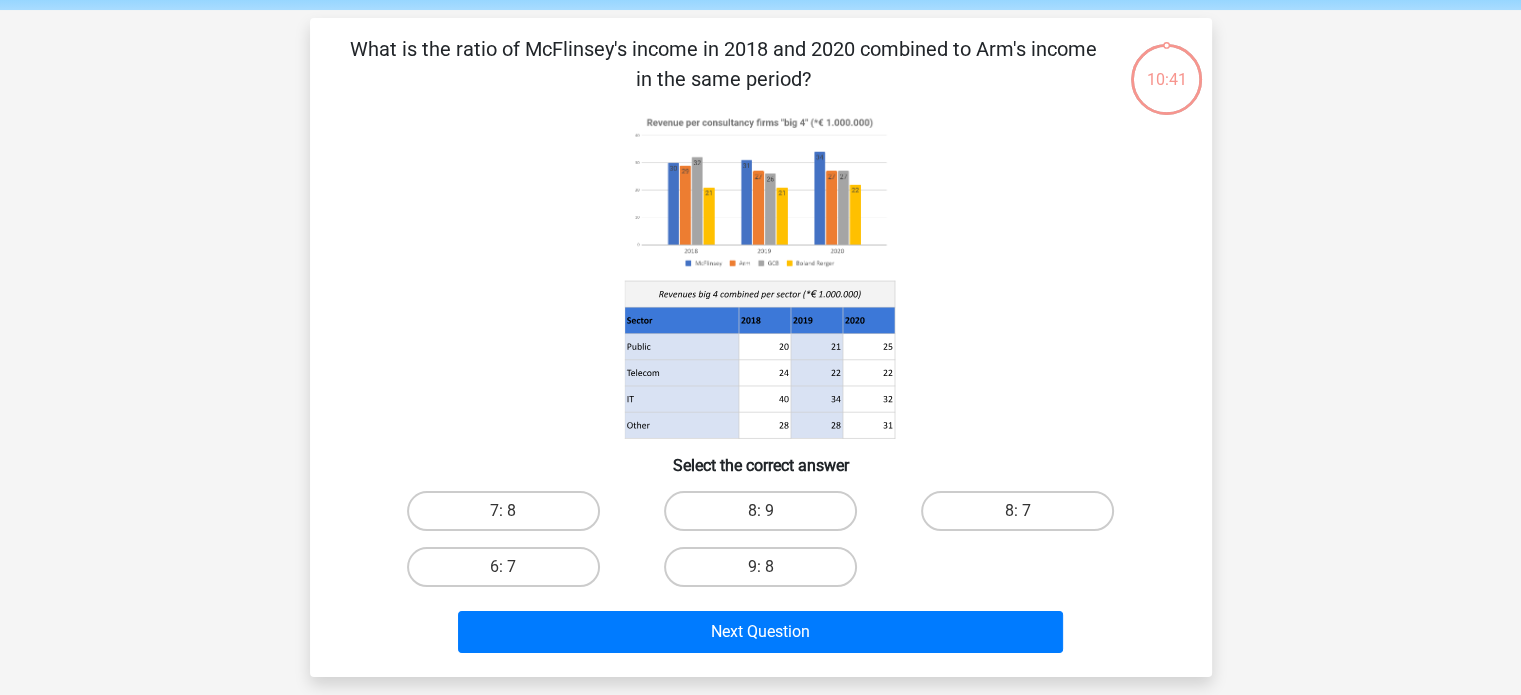 scroll, scrollTop: 112, scrollLeft: 0, axis: vertical 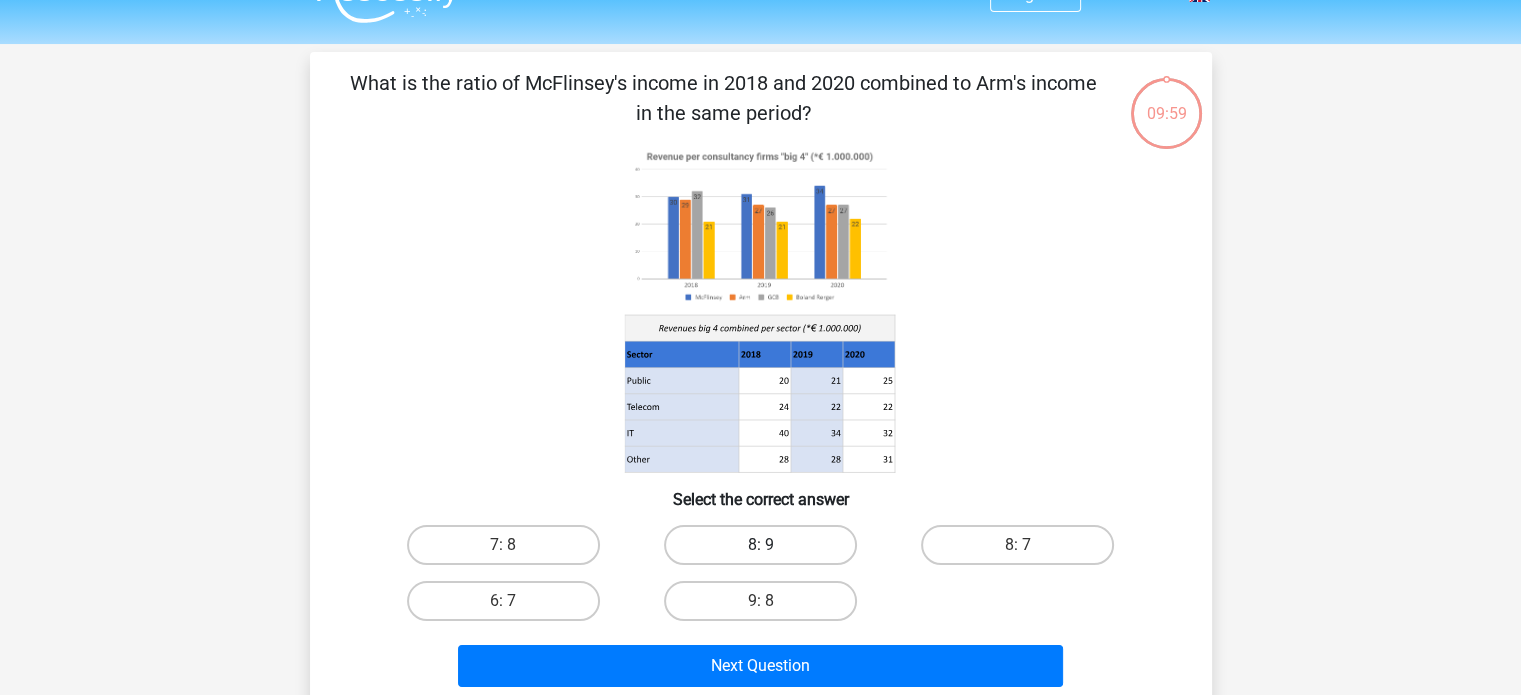 click on "8: 9" at bounding box center [760, 545] 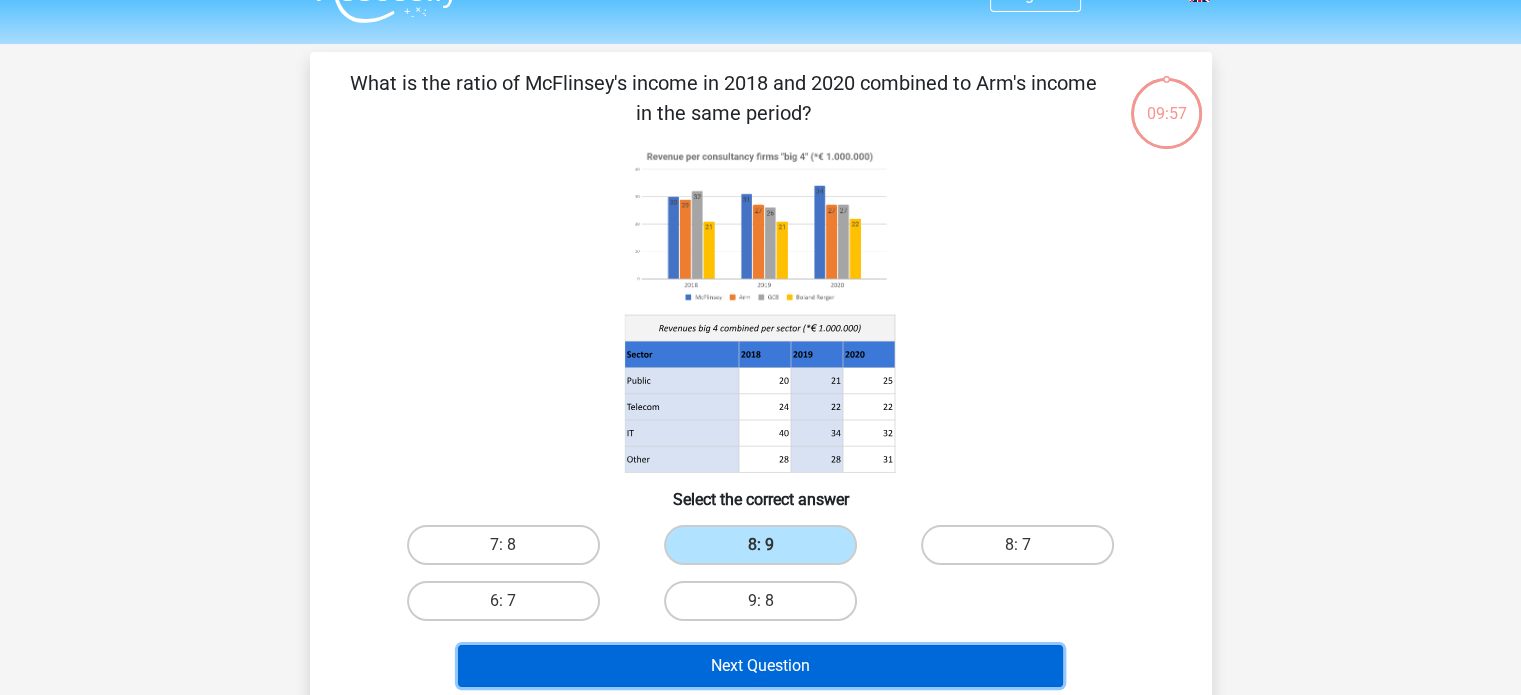 click on "Next Question" at bounding box center [760, 666] 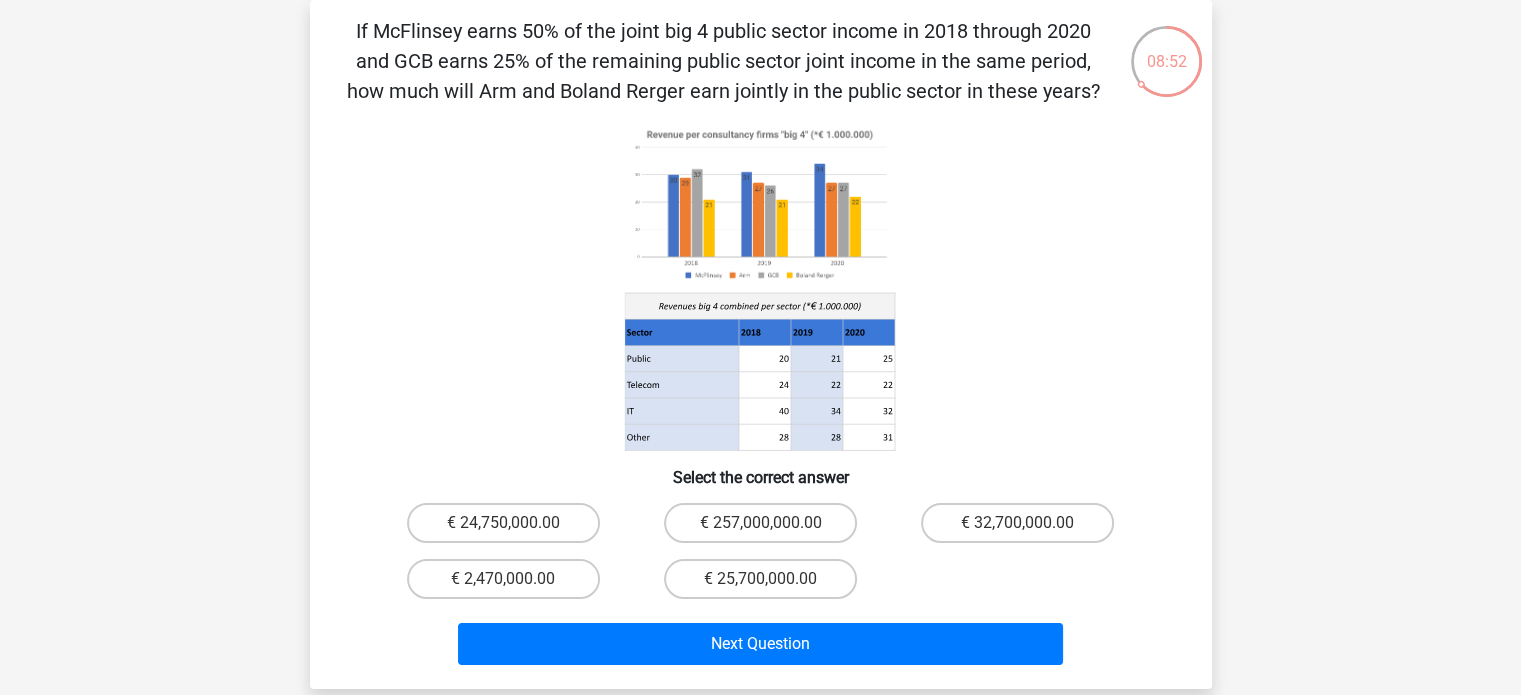 scroll, scrollTop: 96, scrollLeft: 0, axis: vertical 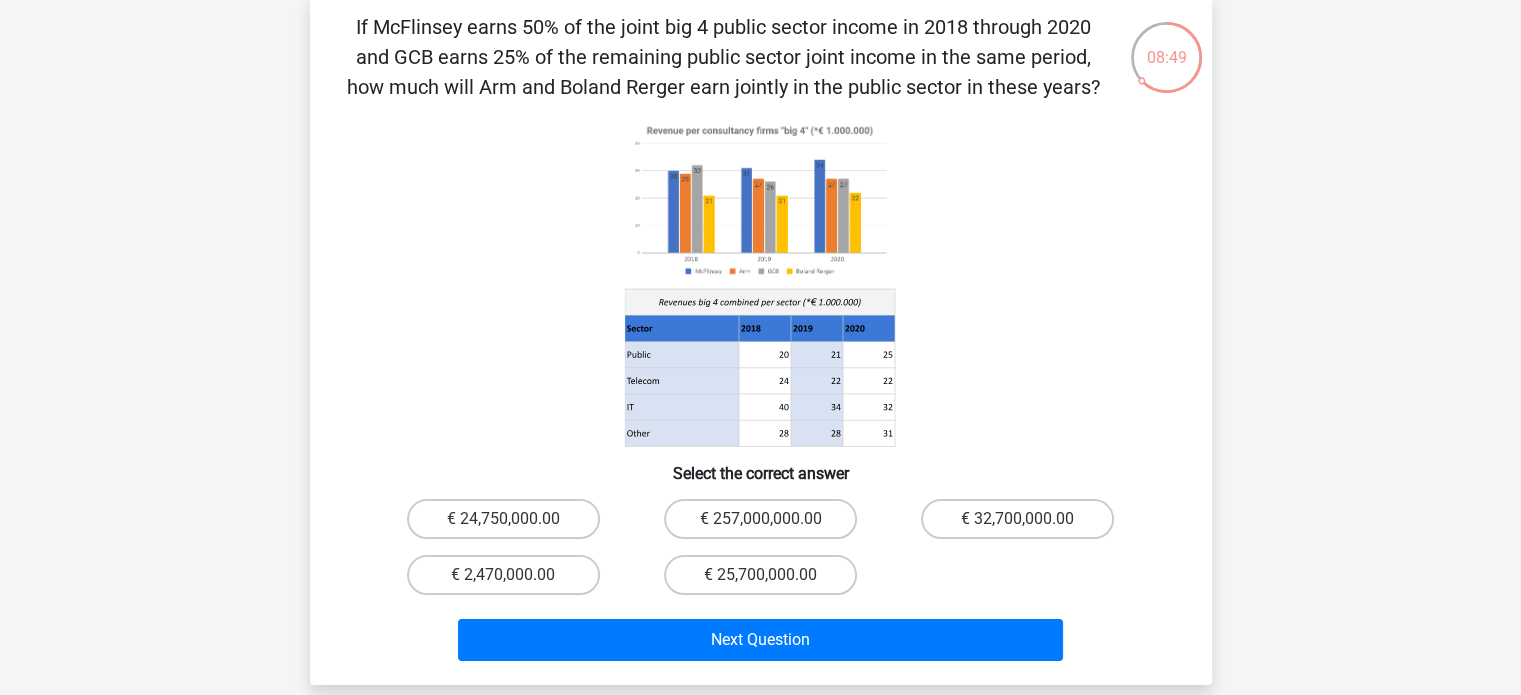 drag, startPoint x: 346, startPoint y: 27, endPoint x: 1098, endPoint y: 94, distance: 754.9788 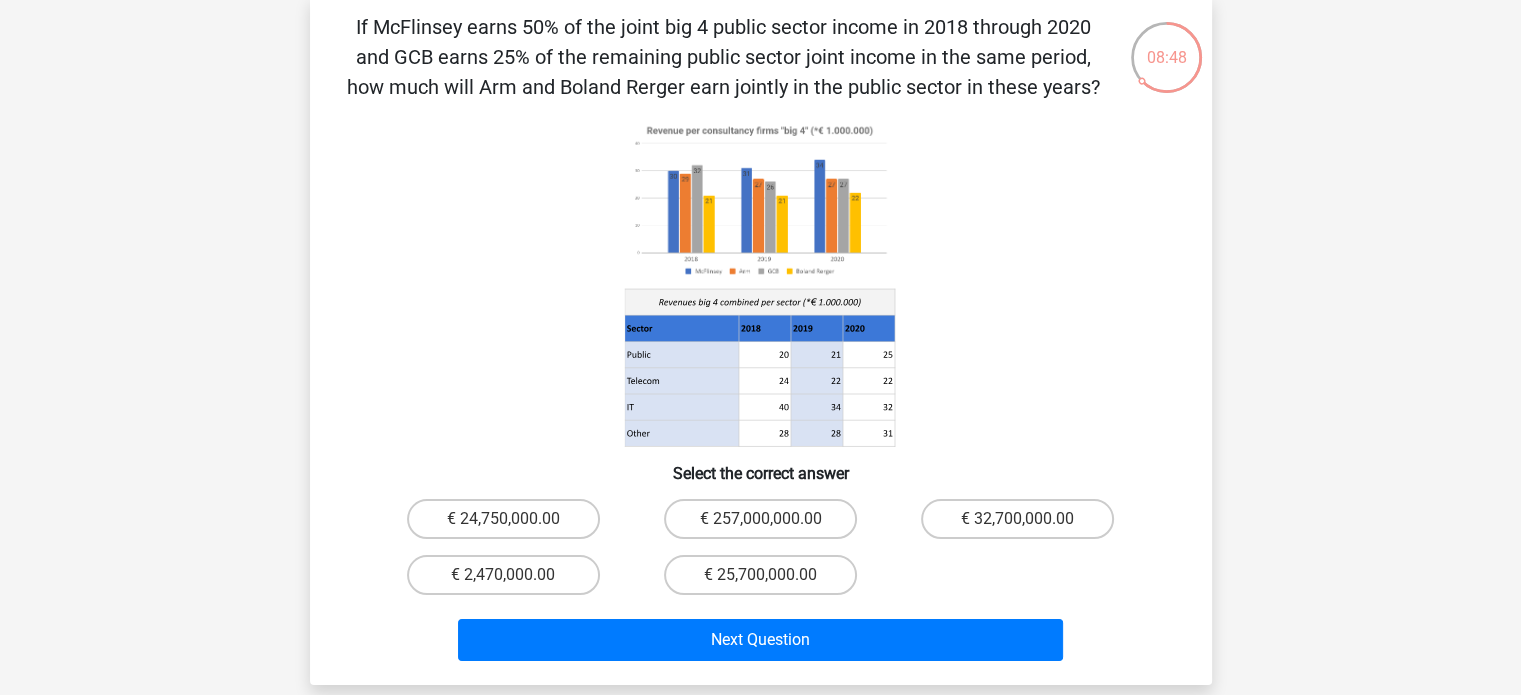 copy on "If McFlinsey earns 50% of the joint big 4 public sector income in 2018 through 2020 and GCB earns 25% of the remaining public sector joint income in the same period, how much will Arm and Boland Rerger earn jointly in the public sector in these years?" 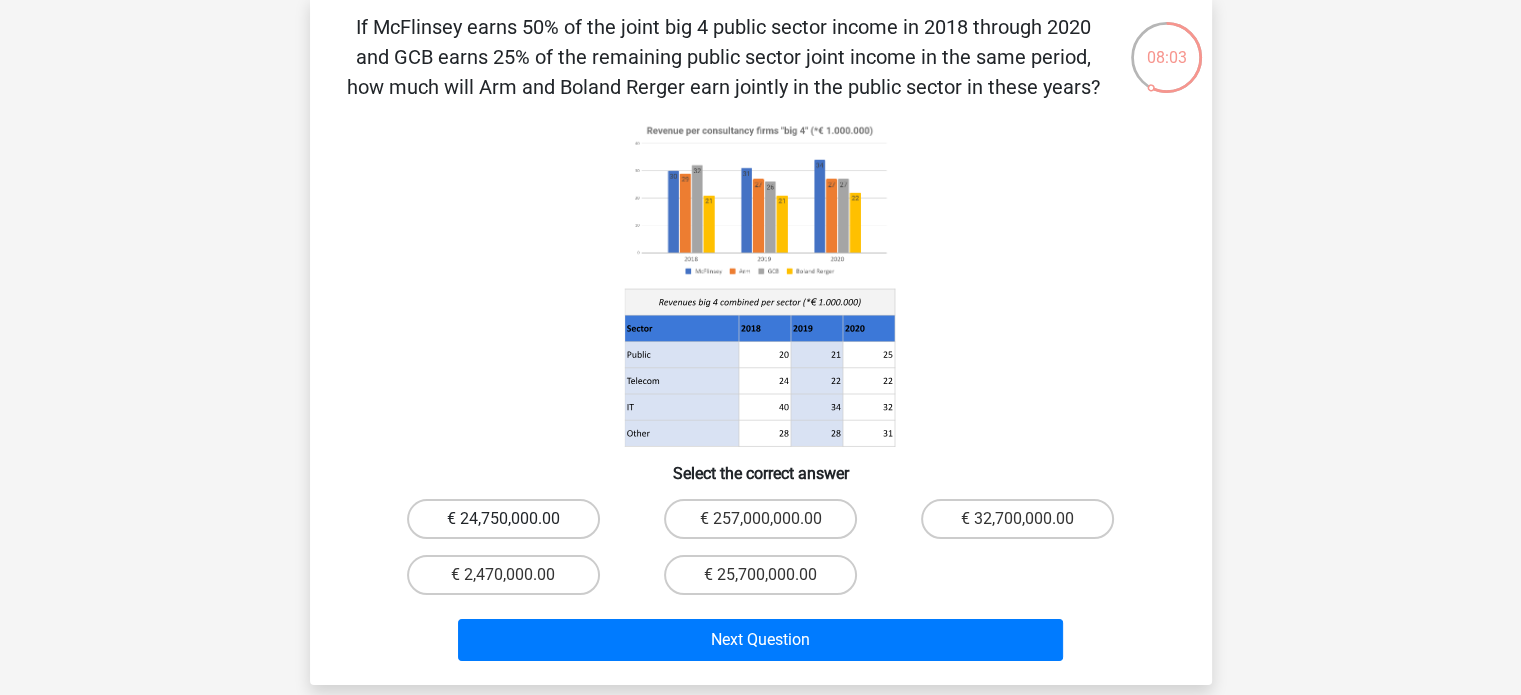click on "€ 24,750,000.00" at bounding box center [503, 519] 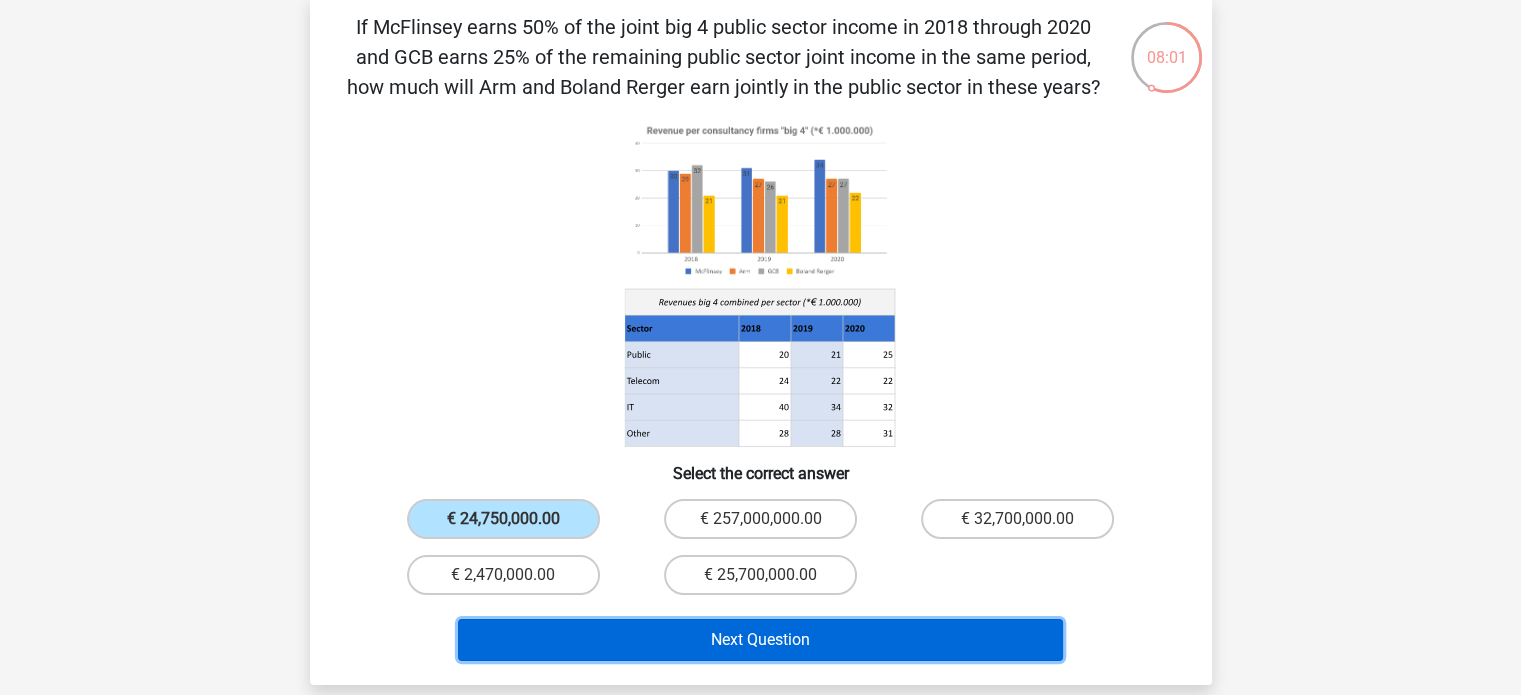 click on "Next Question" at bounding box center [760, 640] 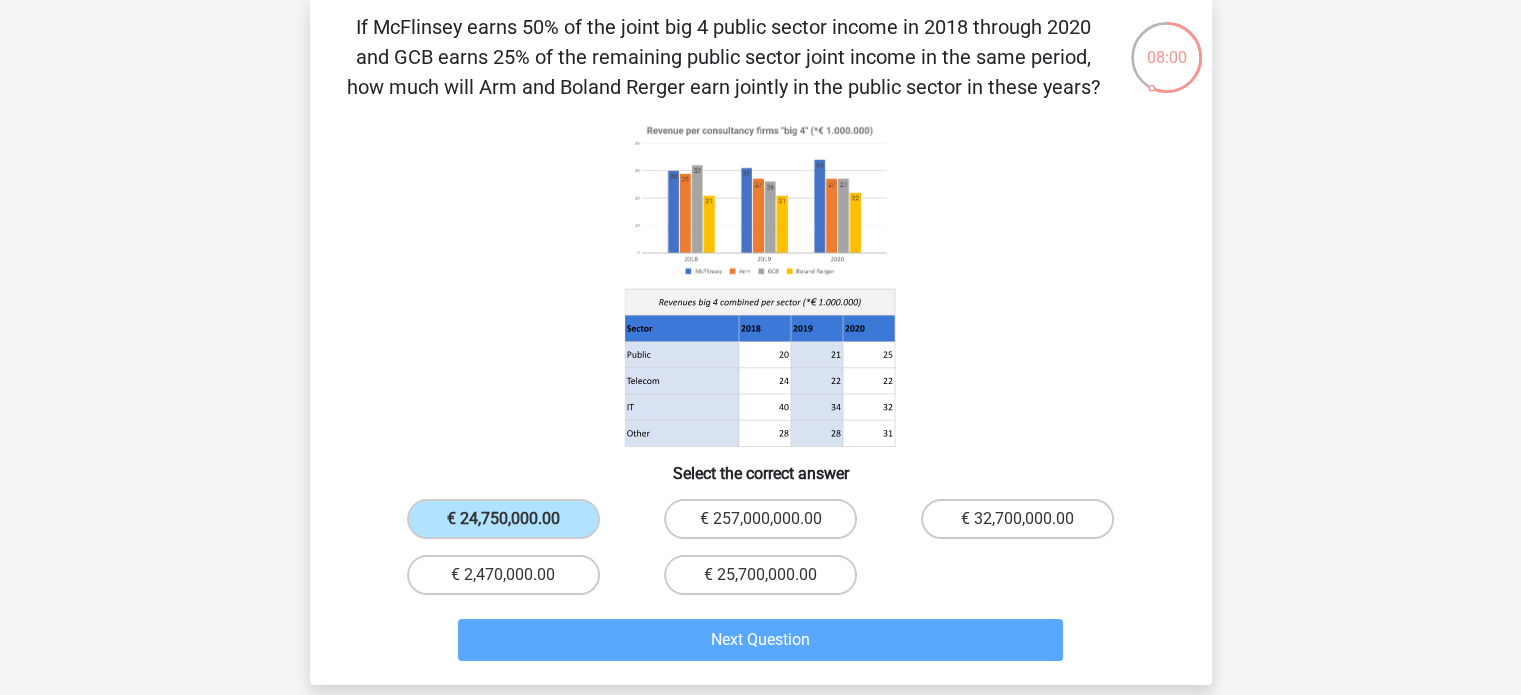 scroll, scrollTop: 92, scrollLeft: 0, axis: vertical 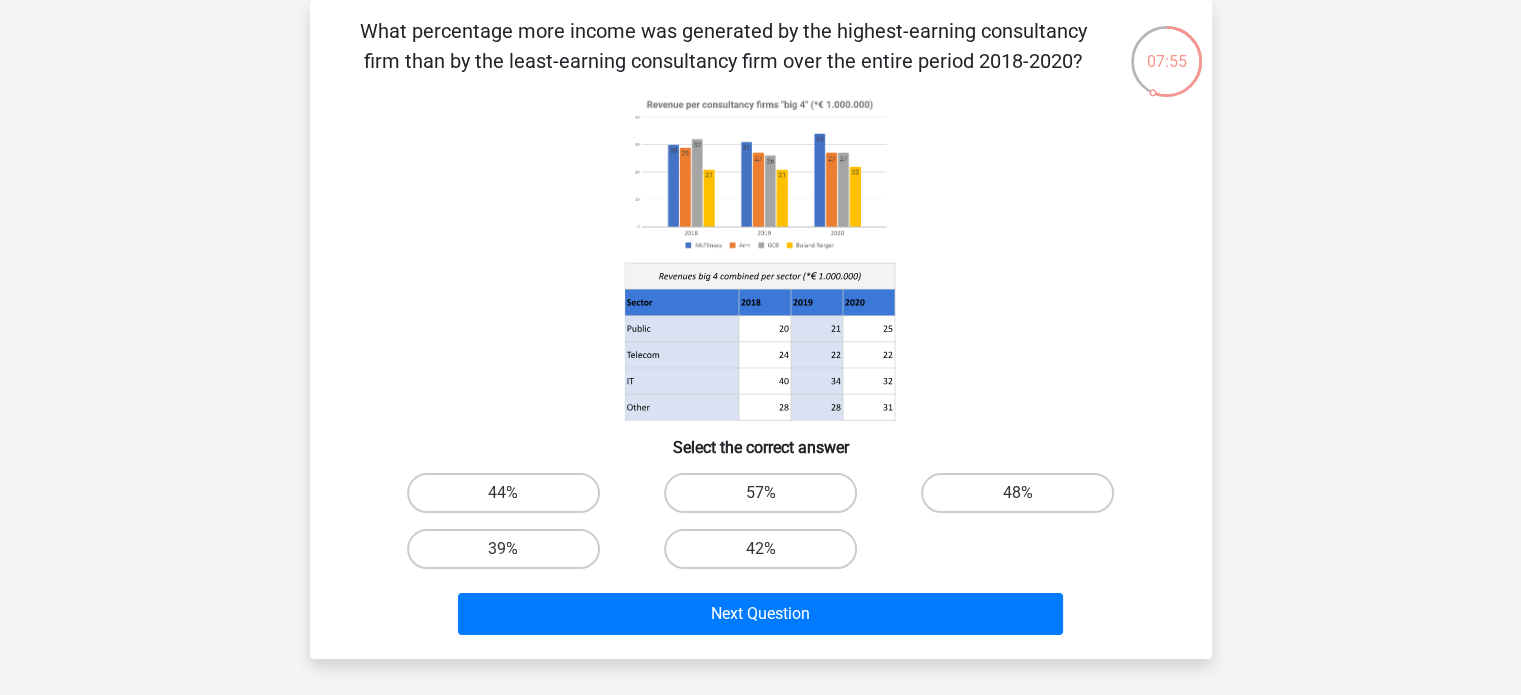 drag, startPoint x: 334, startPoint y: 24, endPoint x: 1079, endPoint y: 61, distance: 745.9182 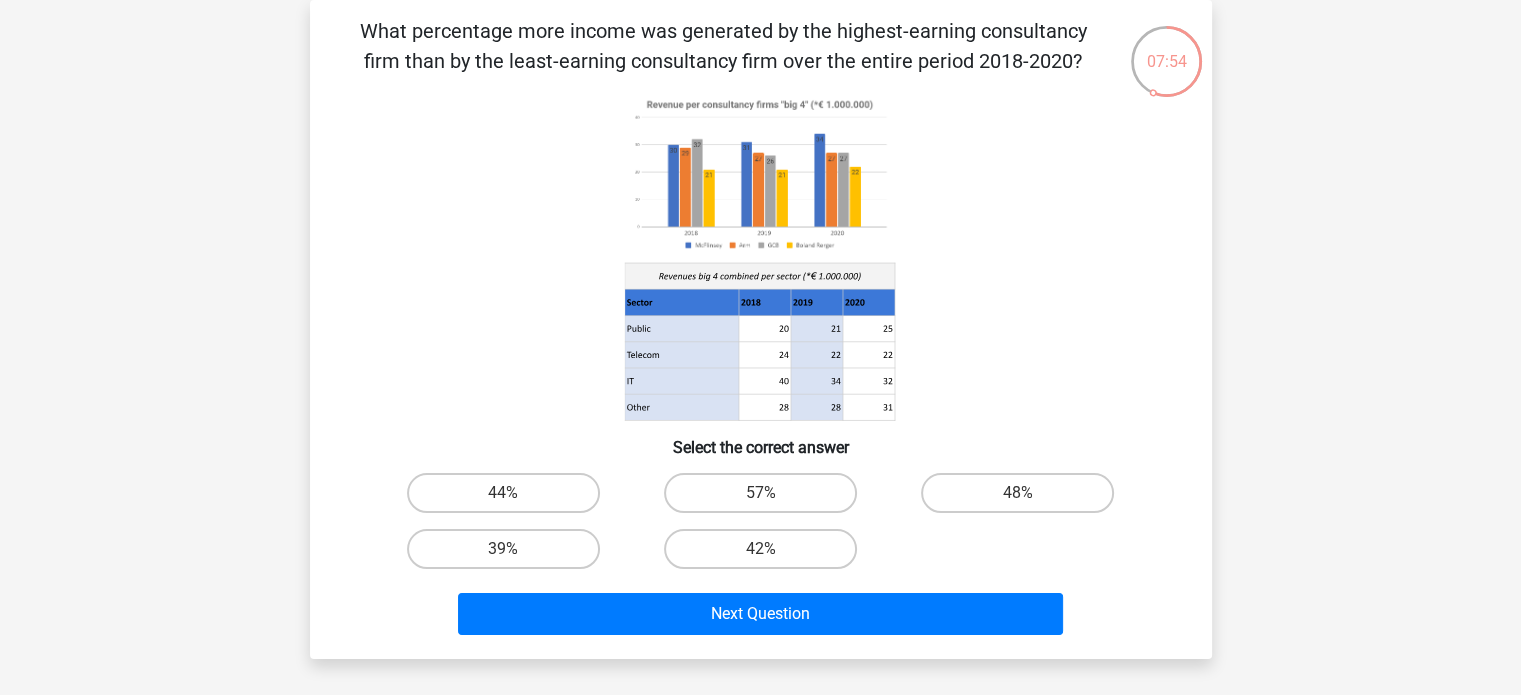 copy on "What percentage more income was generated by the highest-earning consultancy firm than by the least-earning consultancy firm over the entire period 2018-2020?" 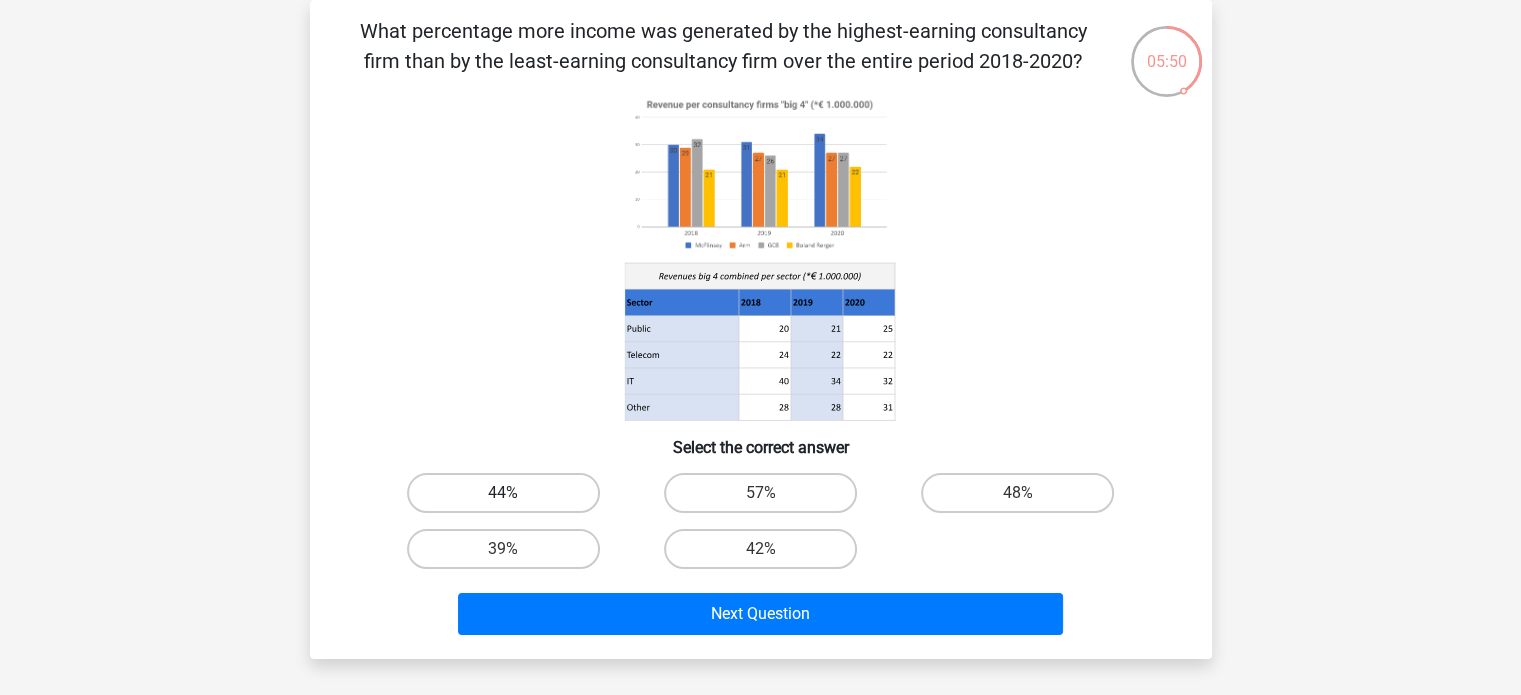 click on "44%" at bounding box center (503, 493) 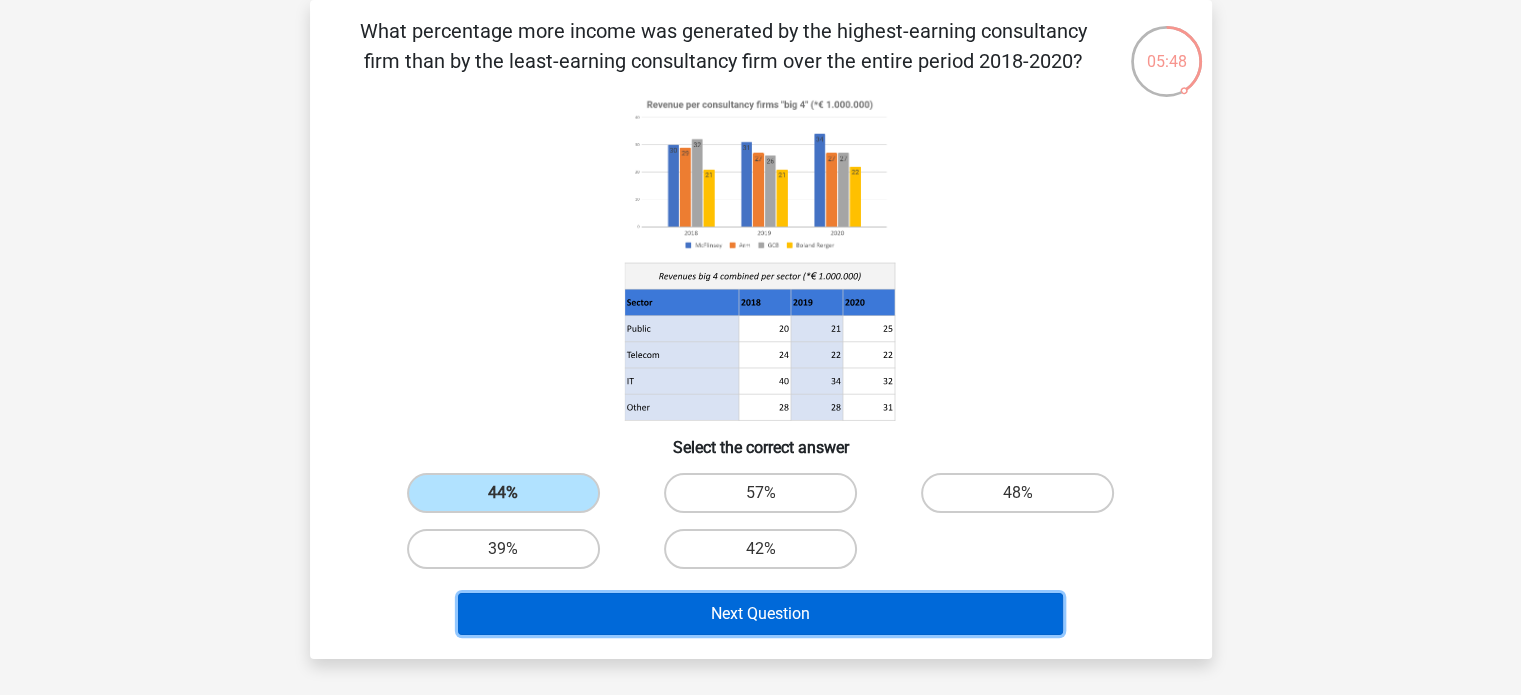 click on "Next Question" at bounding box center [760, 614] 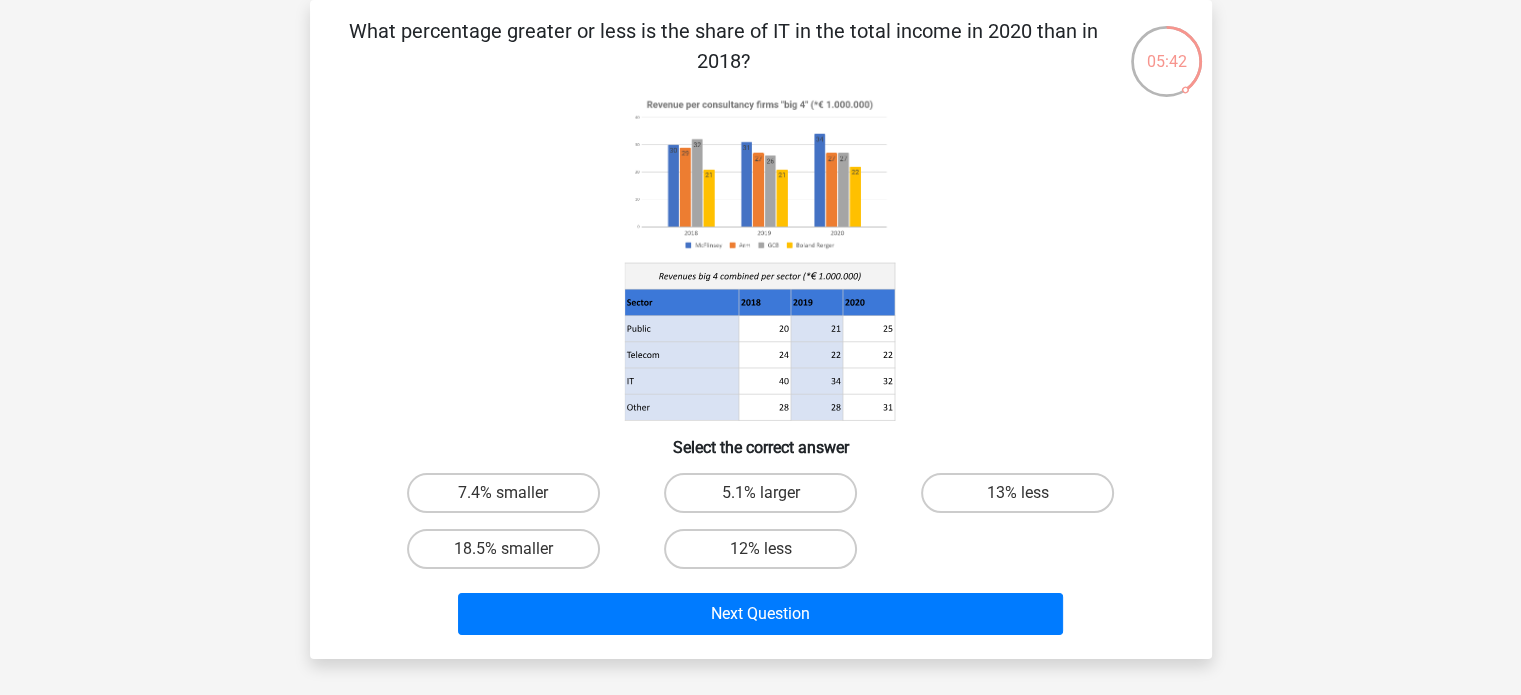 drag, startPoint x: 347, startPoint y: 27, endPoint x: 778, endPoint y: 60, distance: 432.2615 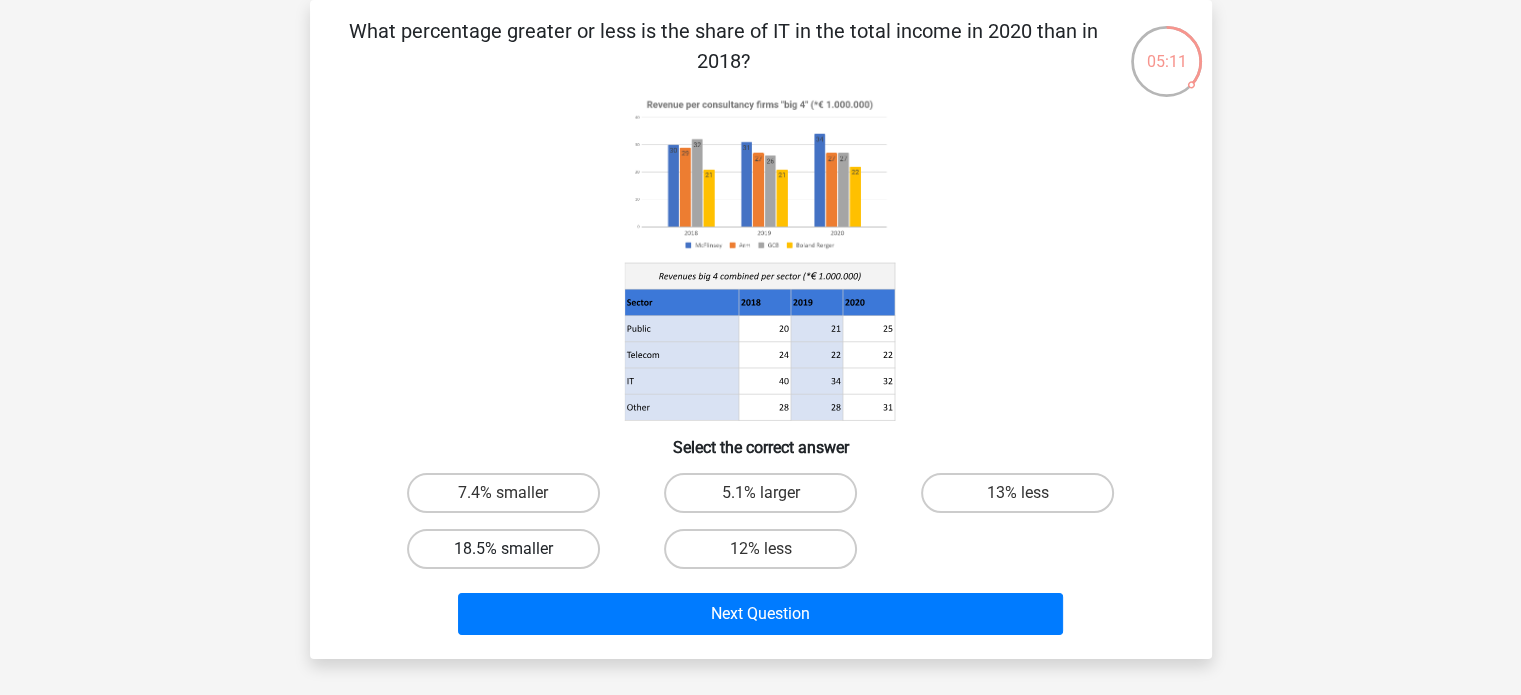 click on "18.5% smaller" at bounding box center [503, 549] 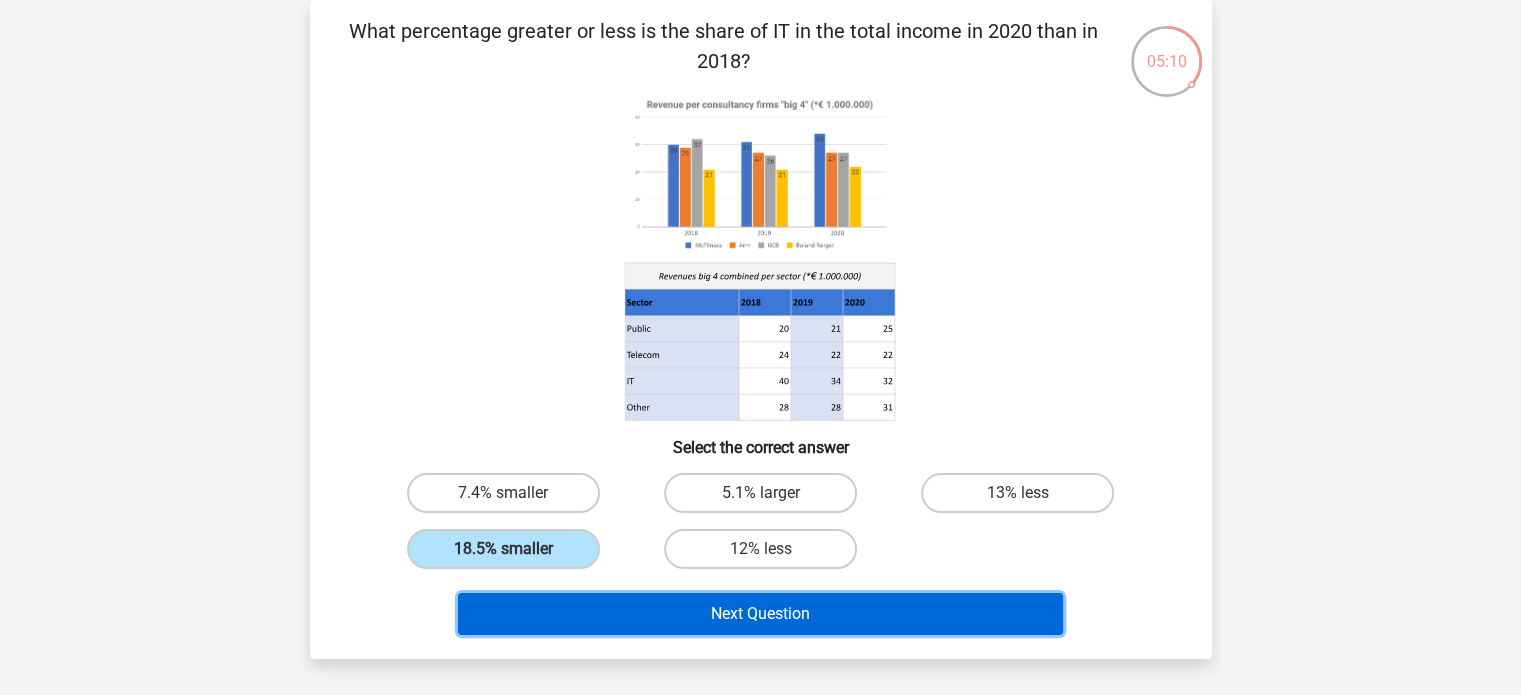 click on "Next Question" at bounding box center (760, 614) 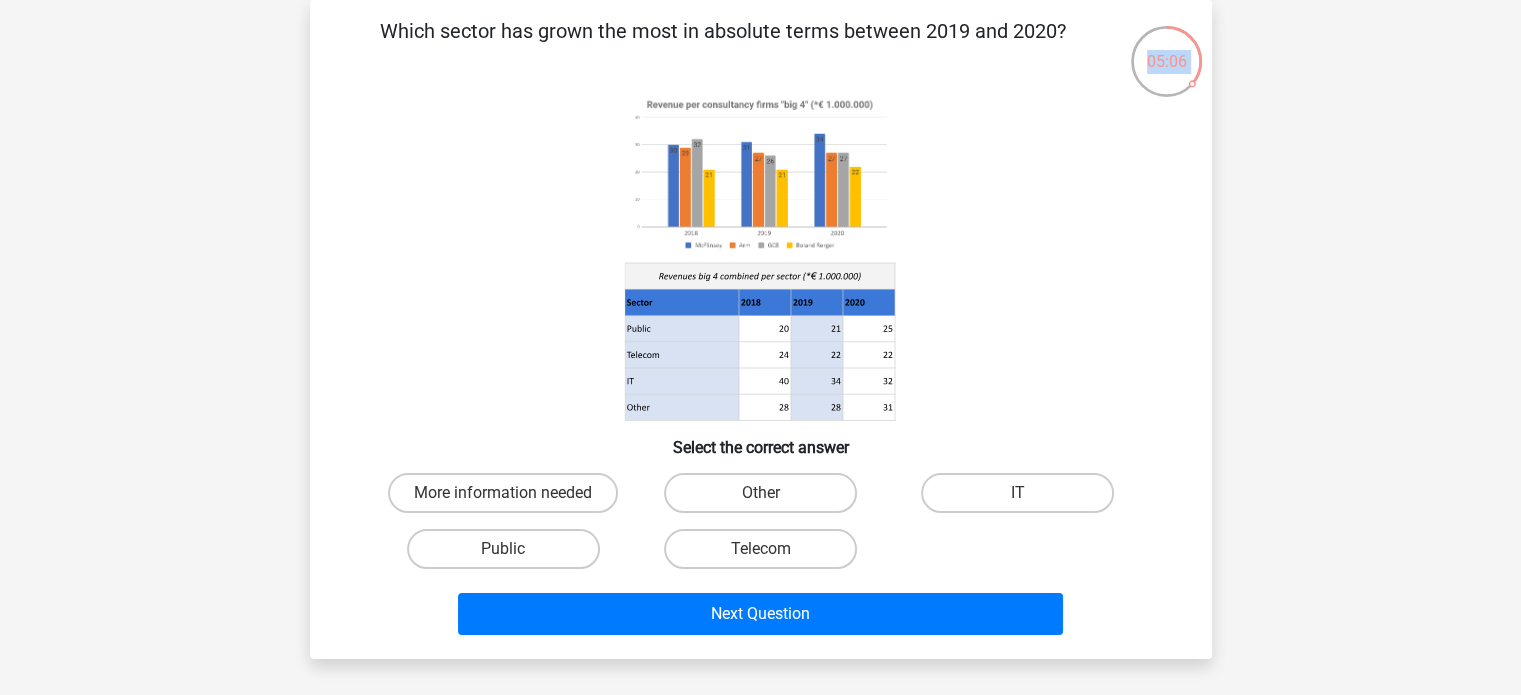 scroll, scrollTop: 0, scrollLeft: 0, axis: both 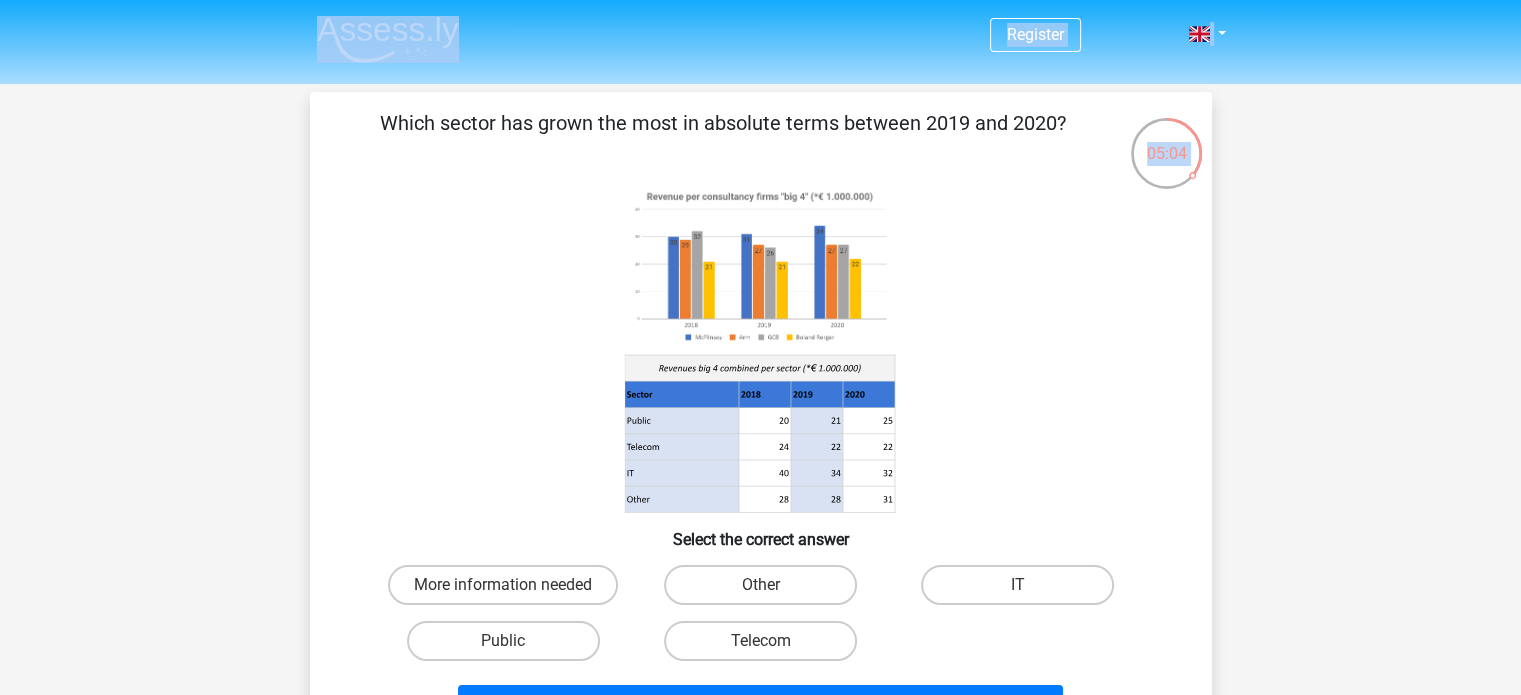 drag, startPoint x: 384, startPoint y: 32, endPoint x: 1096, endPoint y: 101, distance: 715.3356 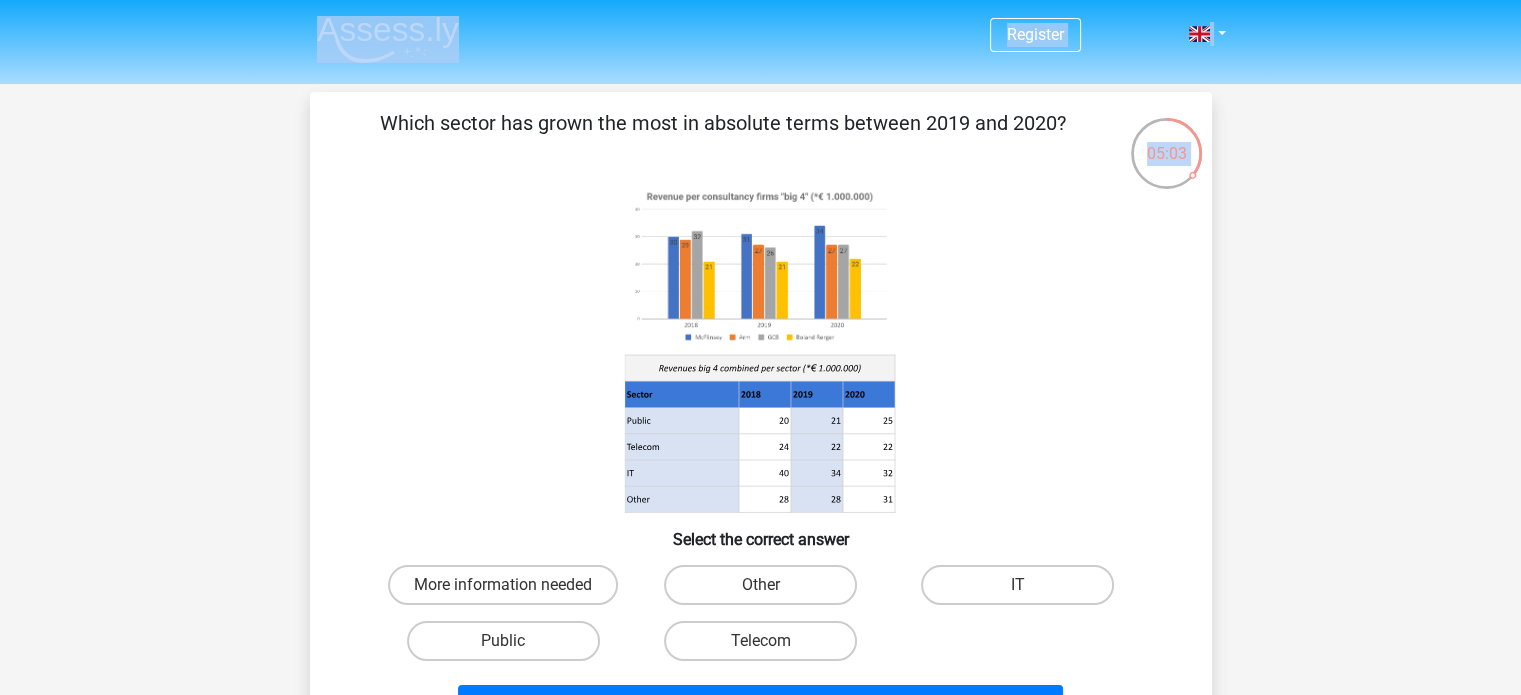 copy on "Which sector has grown the most in absolute terms between 2019 and 2020?" 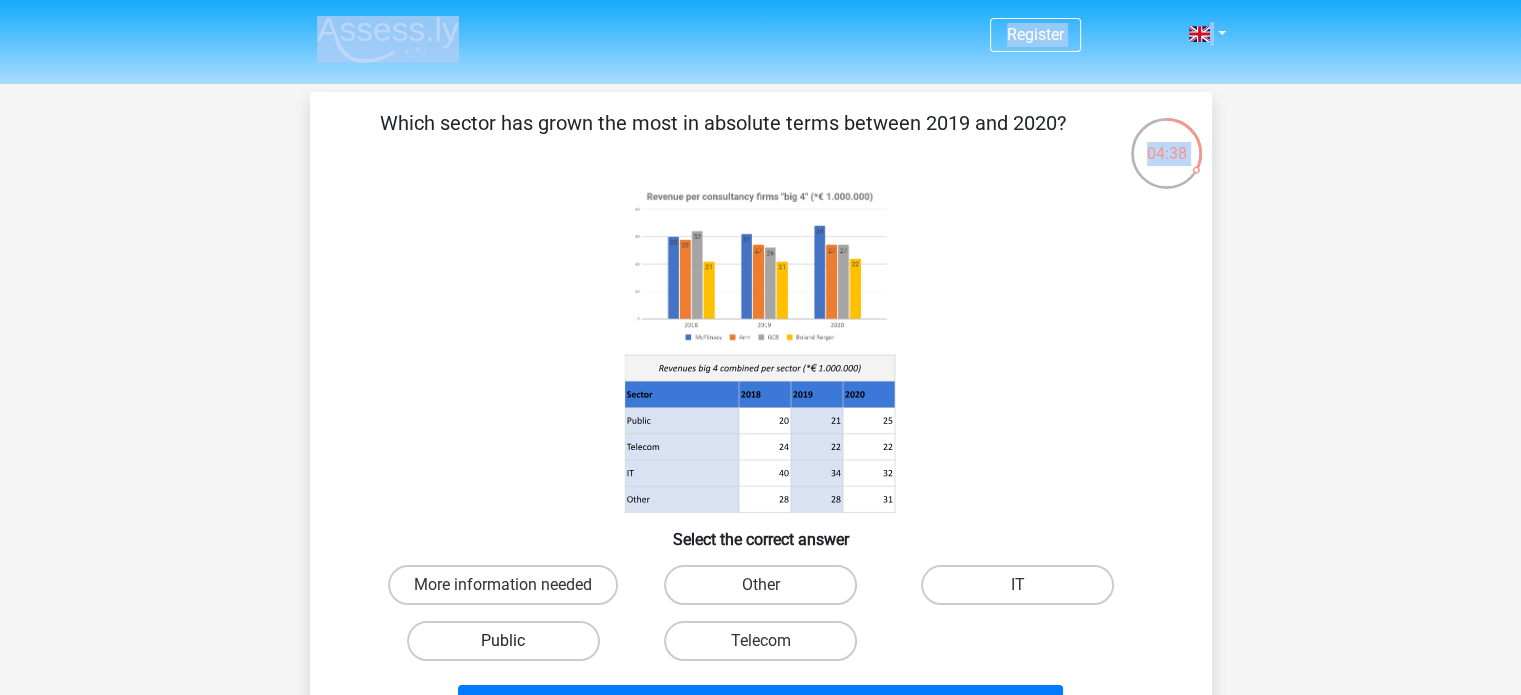 click on "Public" at bounding box center (503, 641) 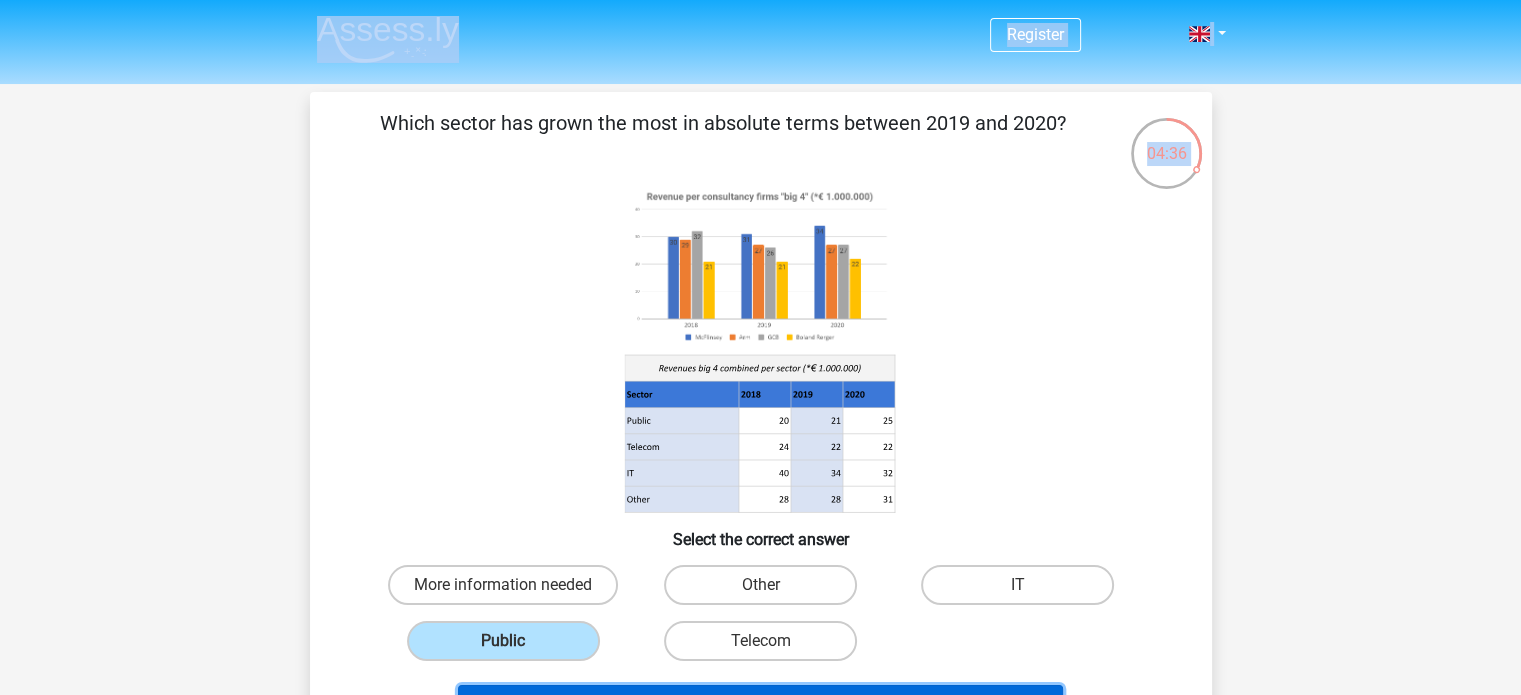 click on "Next Question" at bounding box center [760, 706] 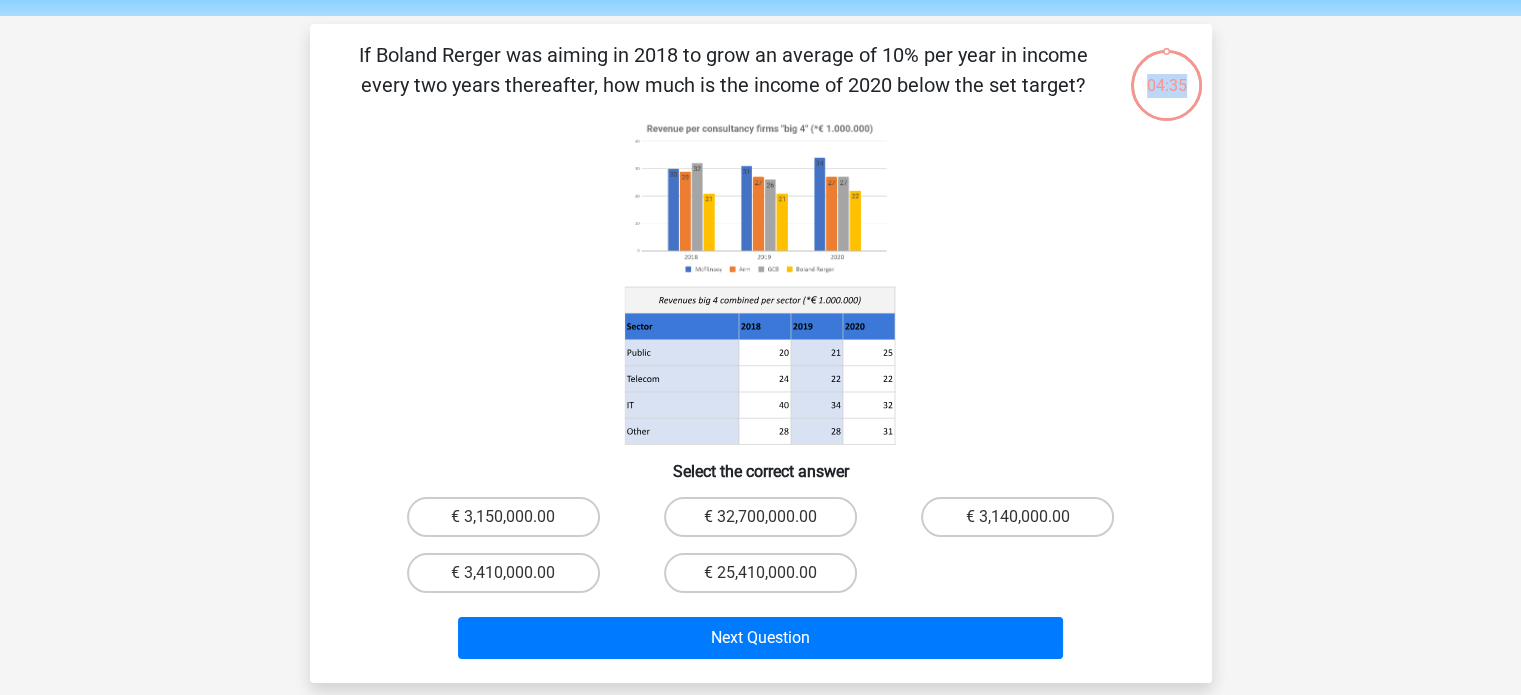 scroll, scrollTop: 92, scrollLeft: 0, axis: vertical 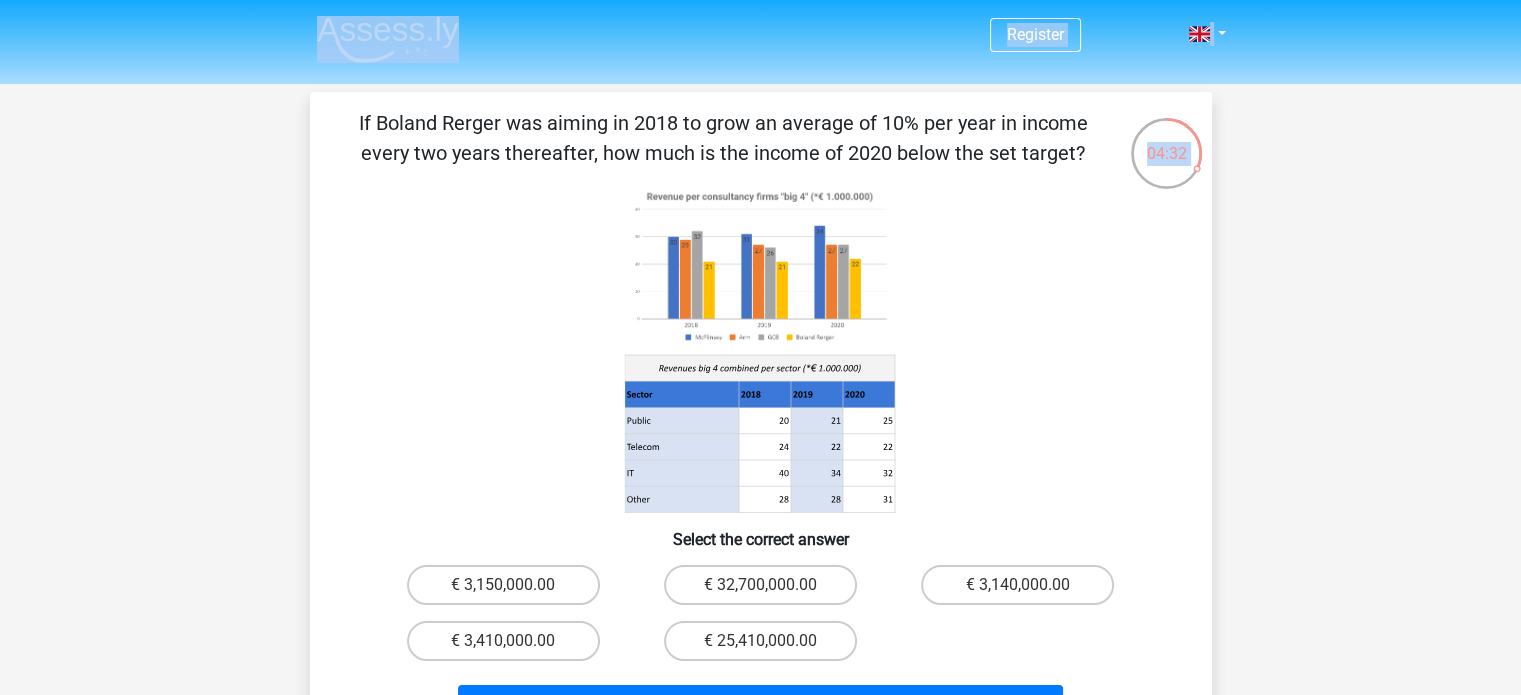 drag, startPoint x: 359, startPoint y: 20, endPoint x: 686, endPoint y: 8, distance: 327.22012 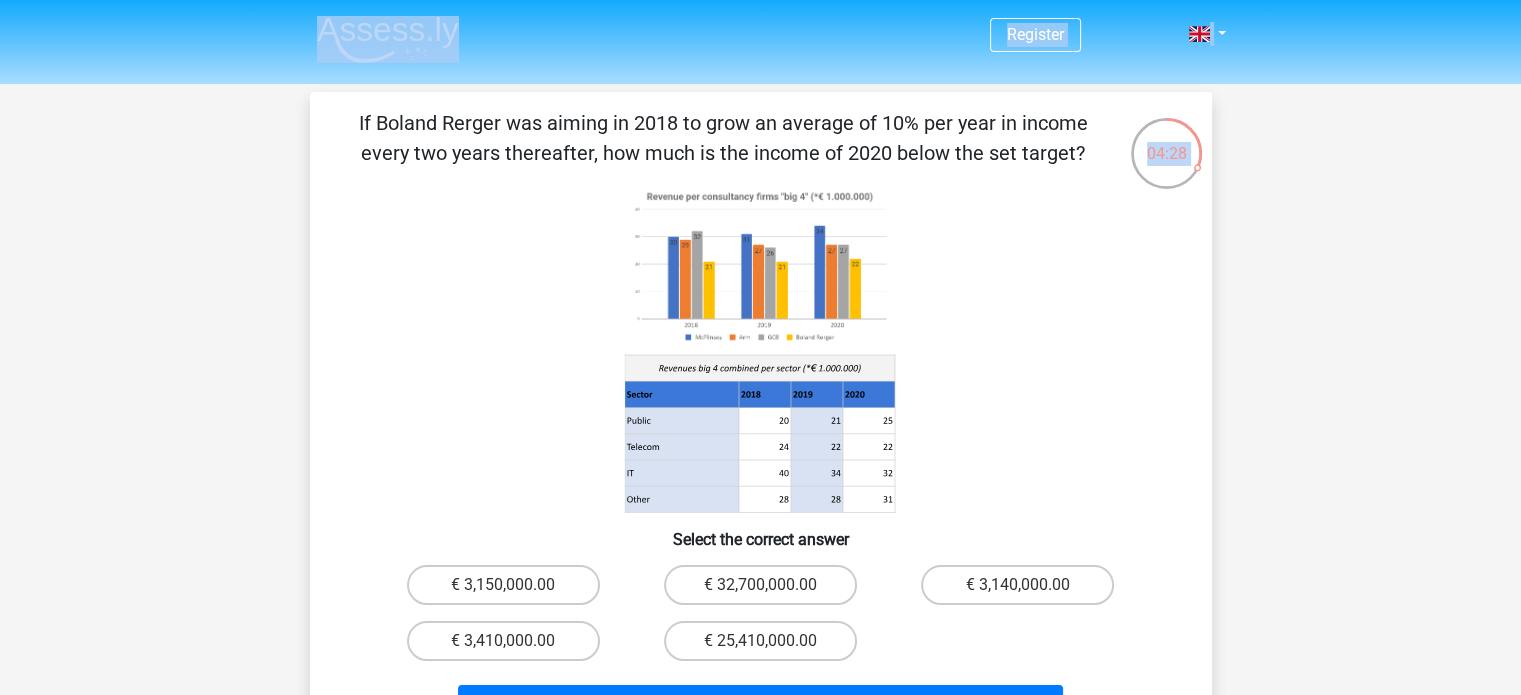 click on "If Boland Rerger was aiming in 2018 to grow an average of 10% per year in income every two years thereafter, how much is the income of 2020 below the set target?" at bounding box center (723, 138) 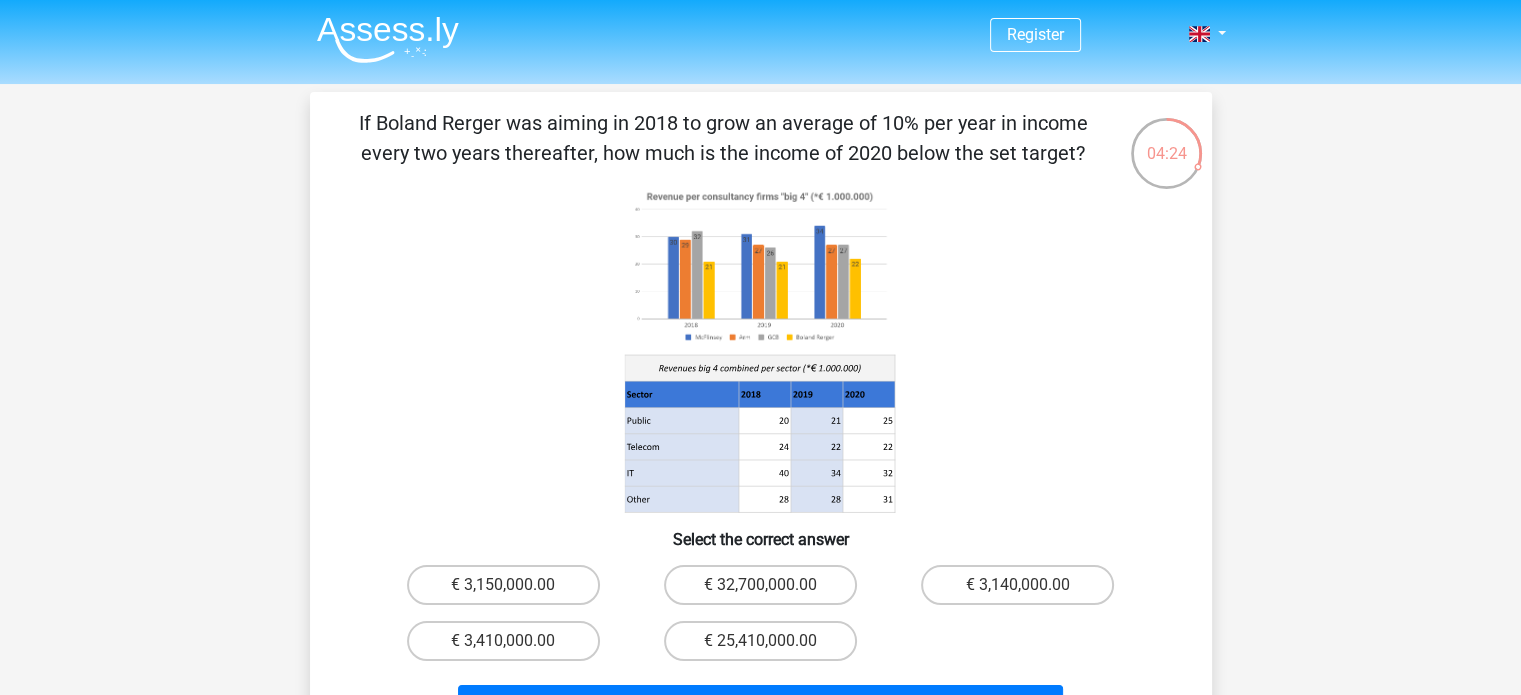 drag, startPoint x: 358, startPoint y: 116, endPoint x: 1094, endPoint y: 147, distance: 736.6526 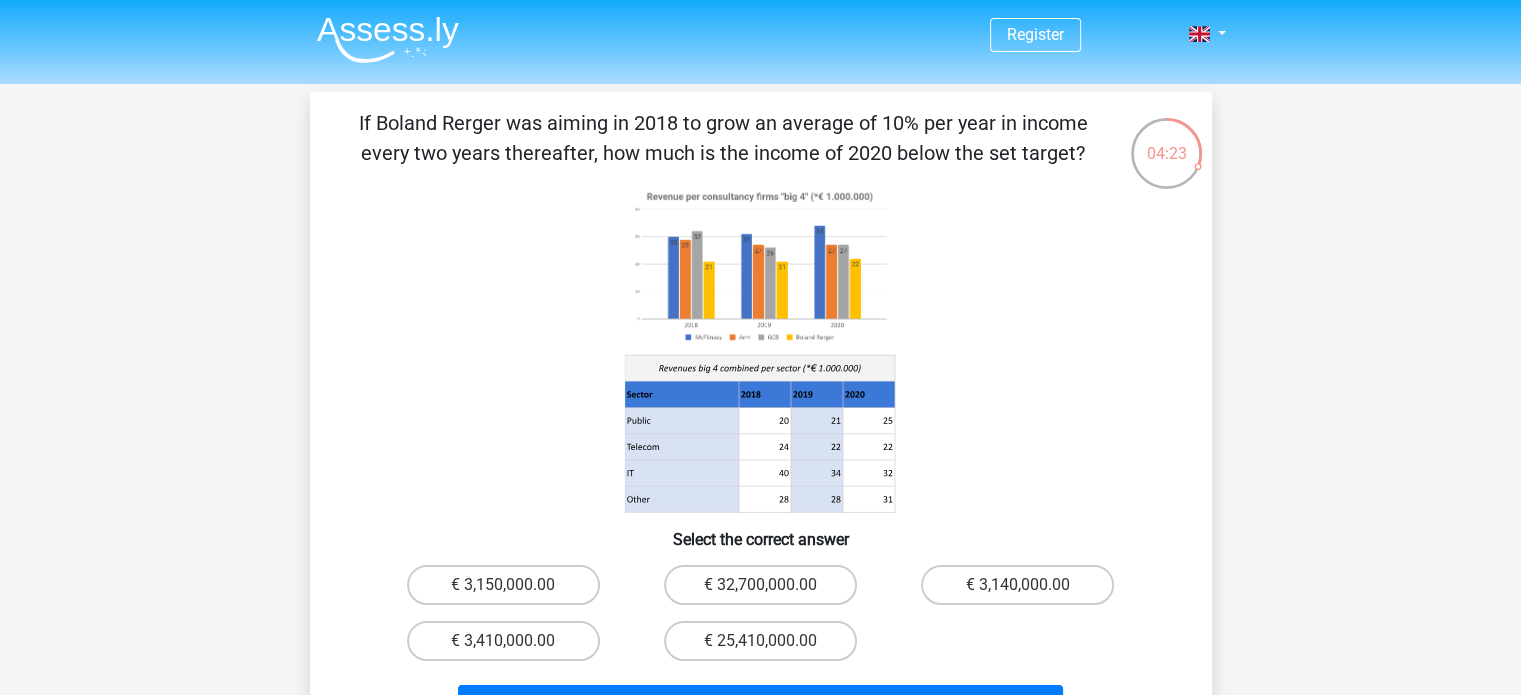 copy on "If Boland Rerger was aiming in 2018 to grow an average of 10% per year in income every two years thereafter, how much is the income of 2020 below the set target?" 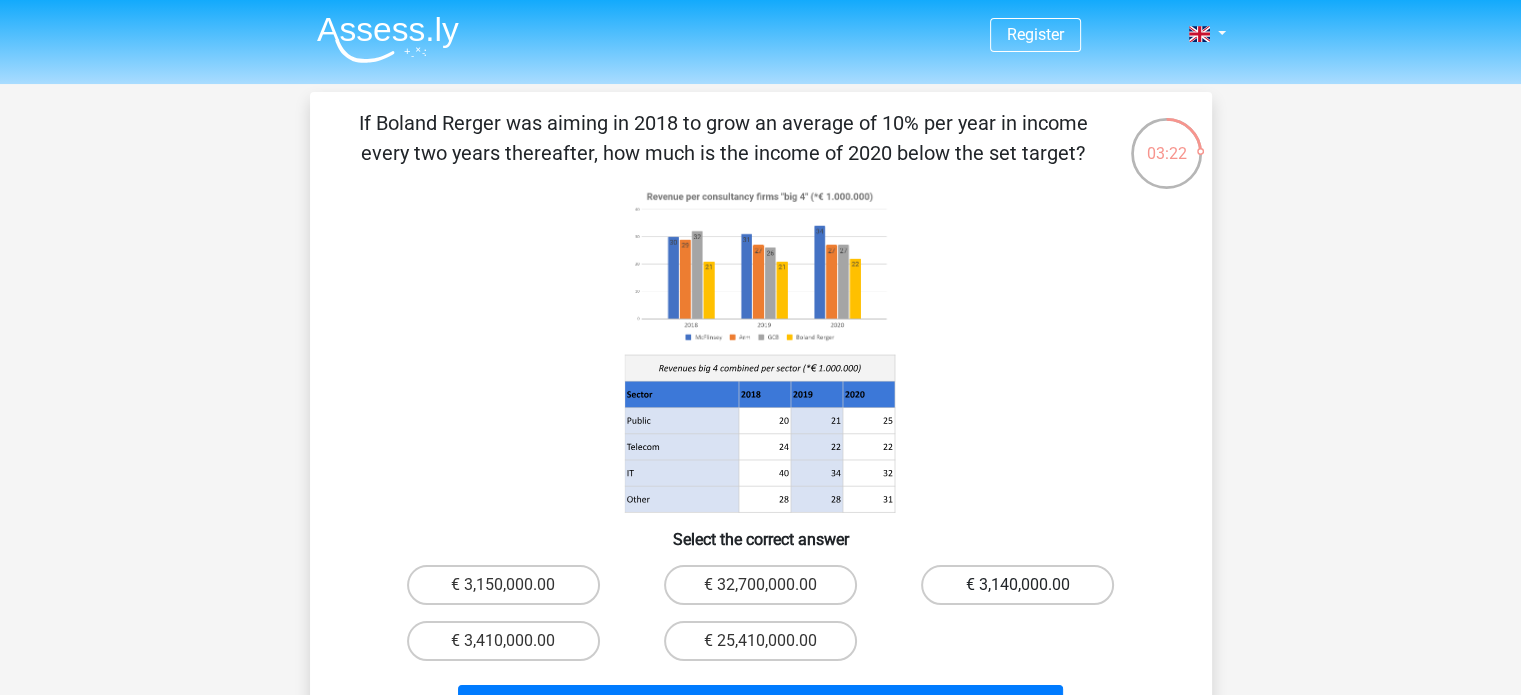 click on "€ 3,140,000.00" at bounding box center [1017, 585] 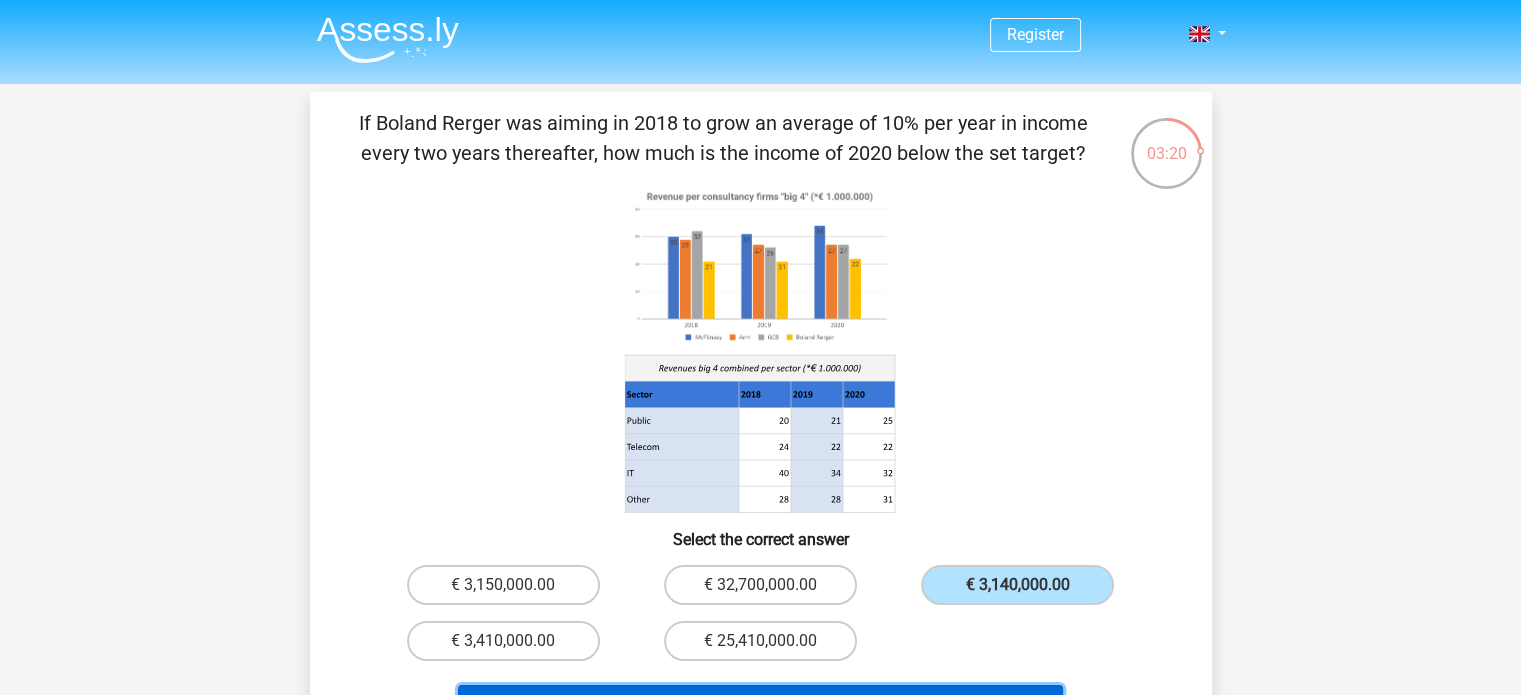 click on "Next Question" at bounding box center (760, 706) 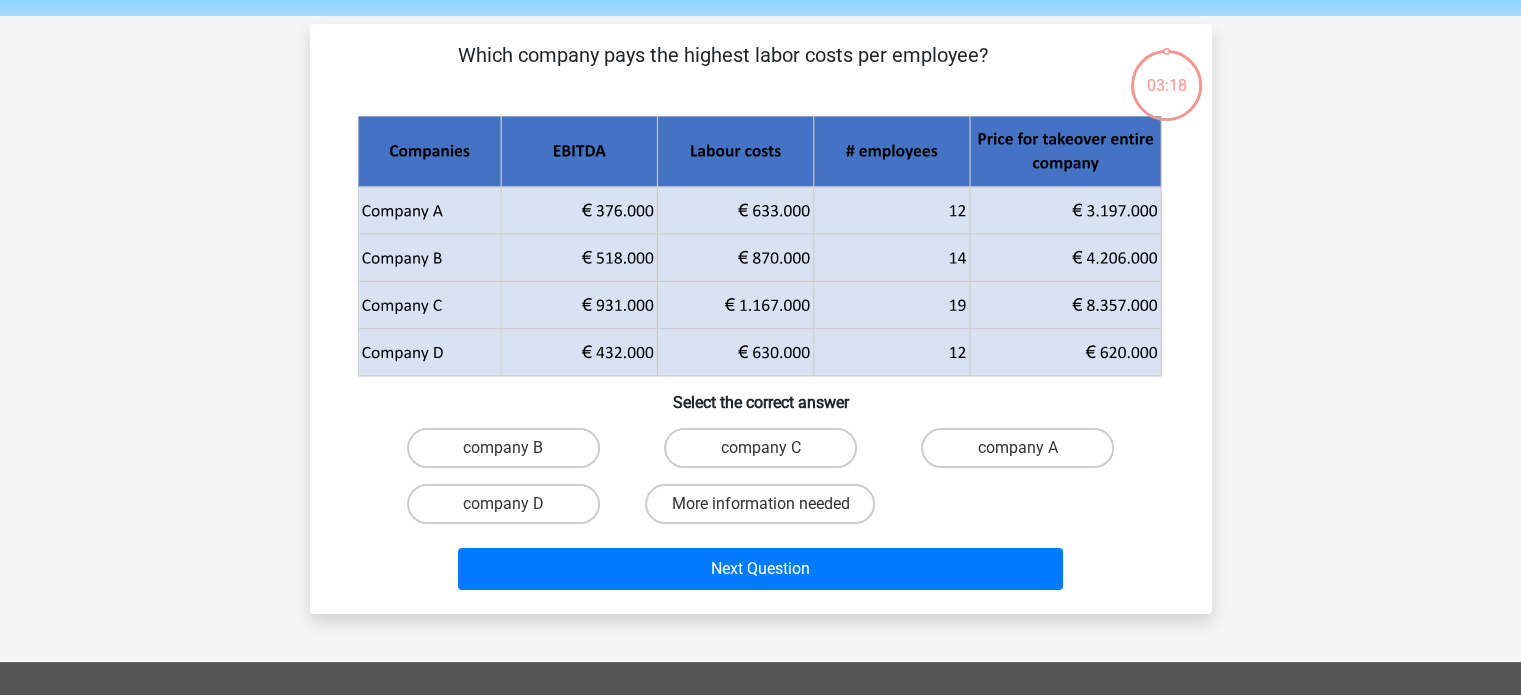scroll, scrollTop: 92, scrollLeft: 0, axis: vertical 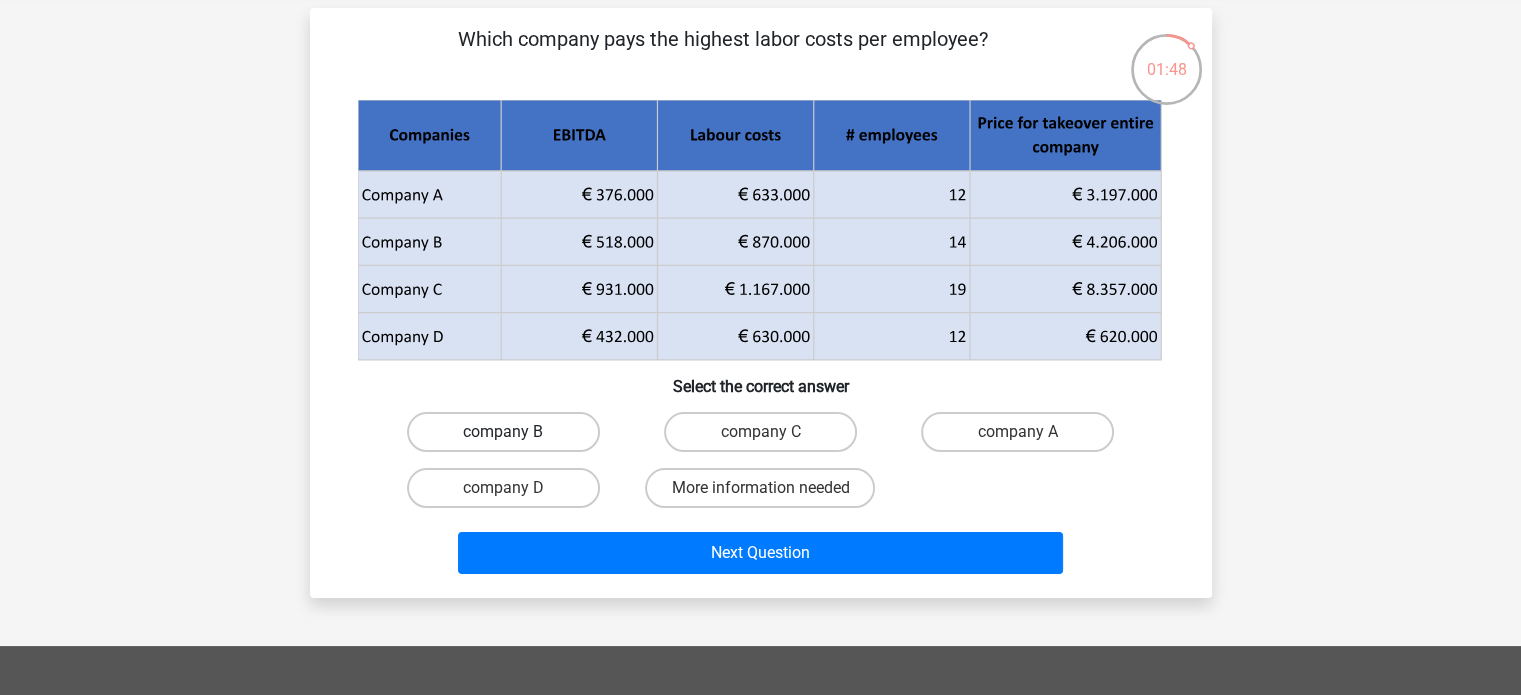 click on "company B" at bounding box center (503, 432) 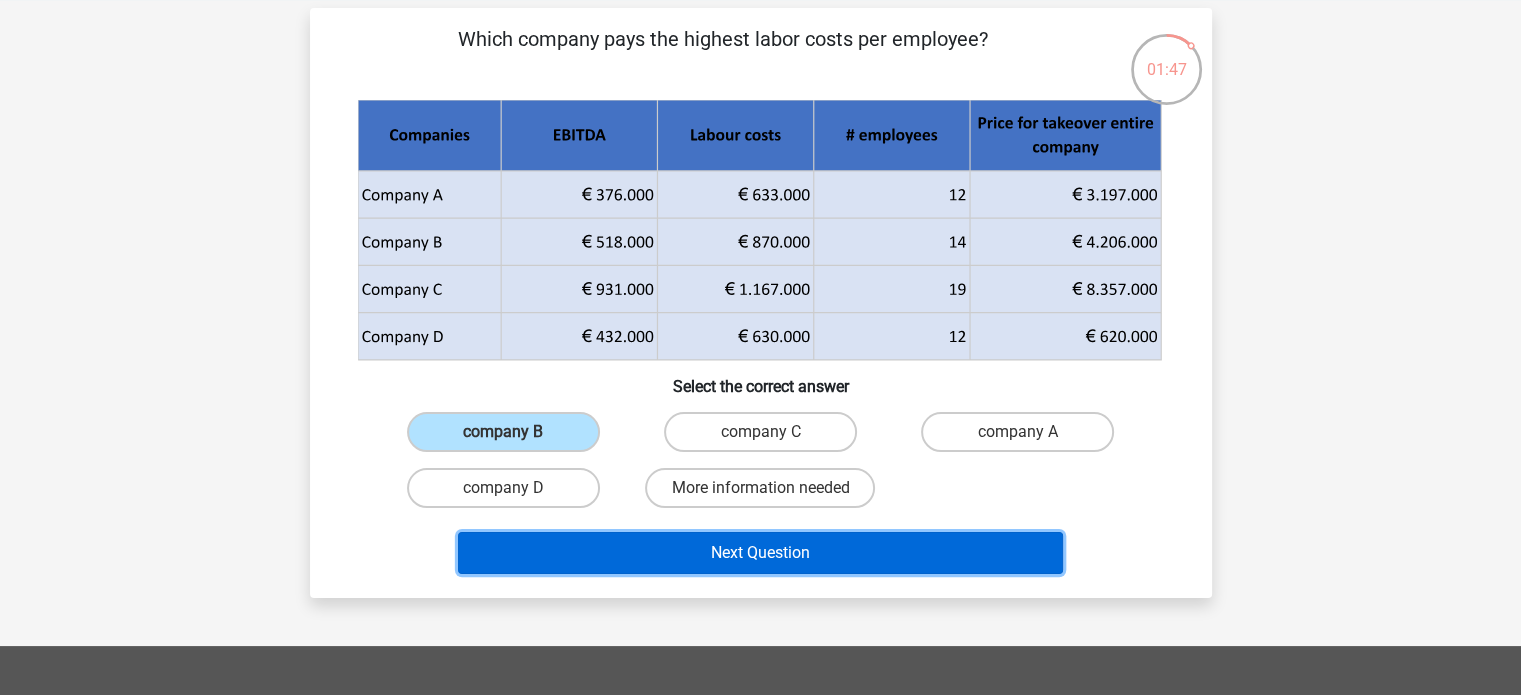 click on "Next Question" at bounding box center [760, 553] 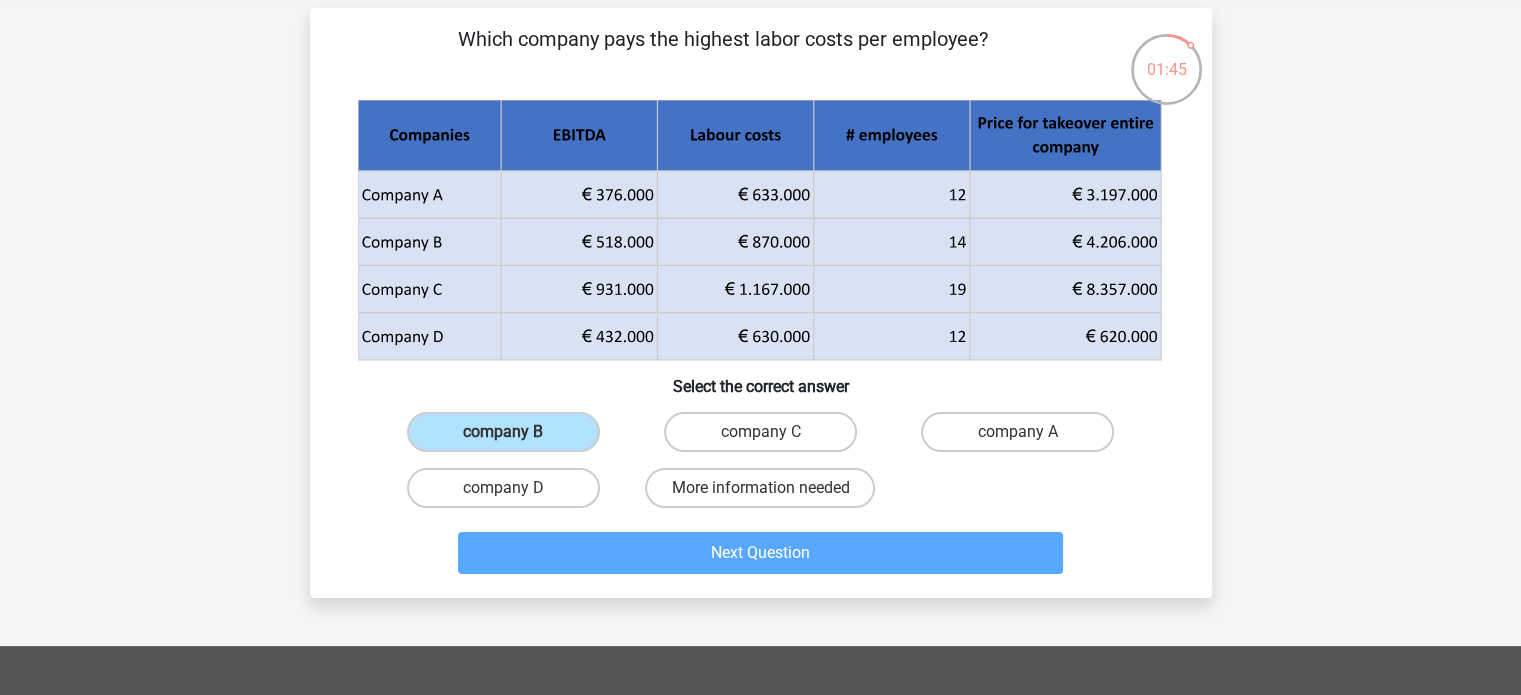 scroll, scrollTop: 92, scrollLeft: 0, axis: vertical 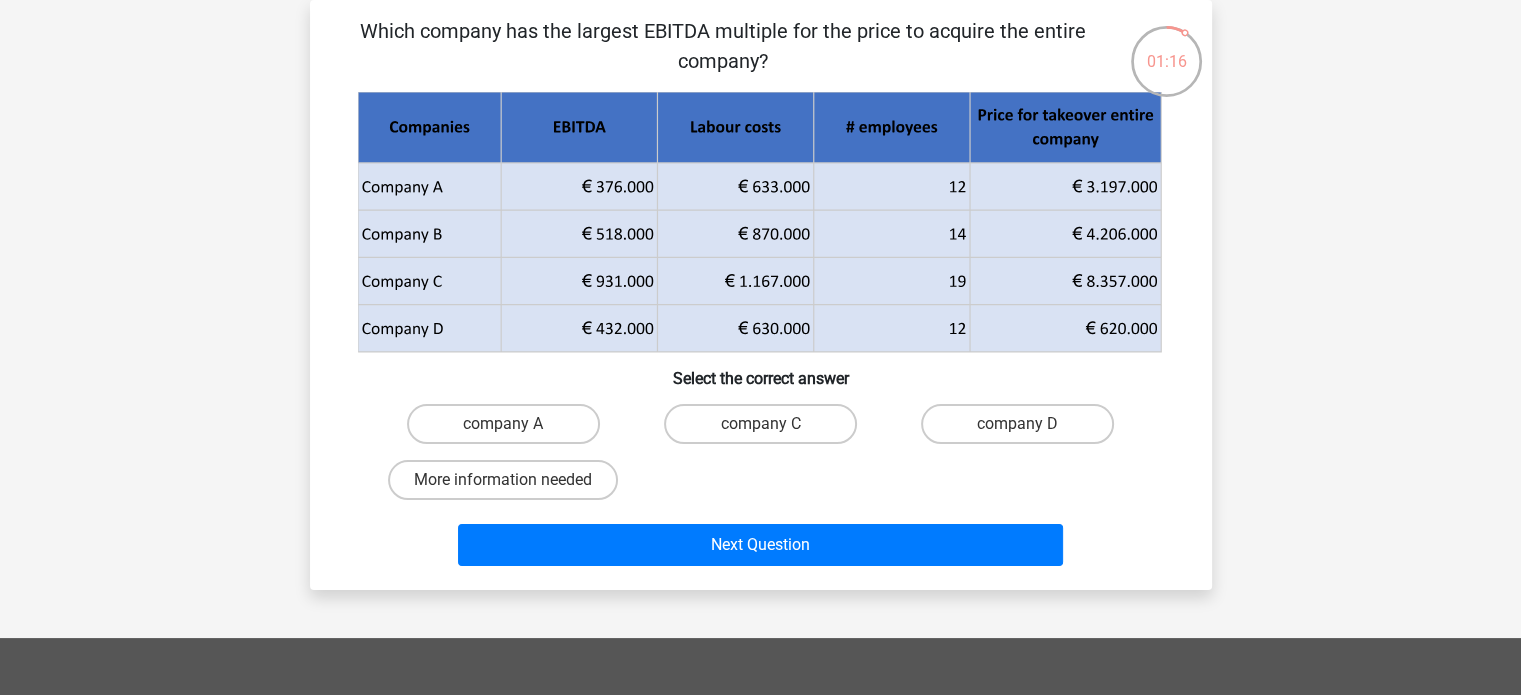 copy on "If Boland Rerger was aiming in 2018 to grow an average of 10% per year in income every two years thereafter, how much is the income of 2020 below the set target?" 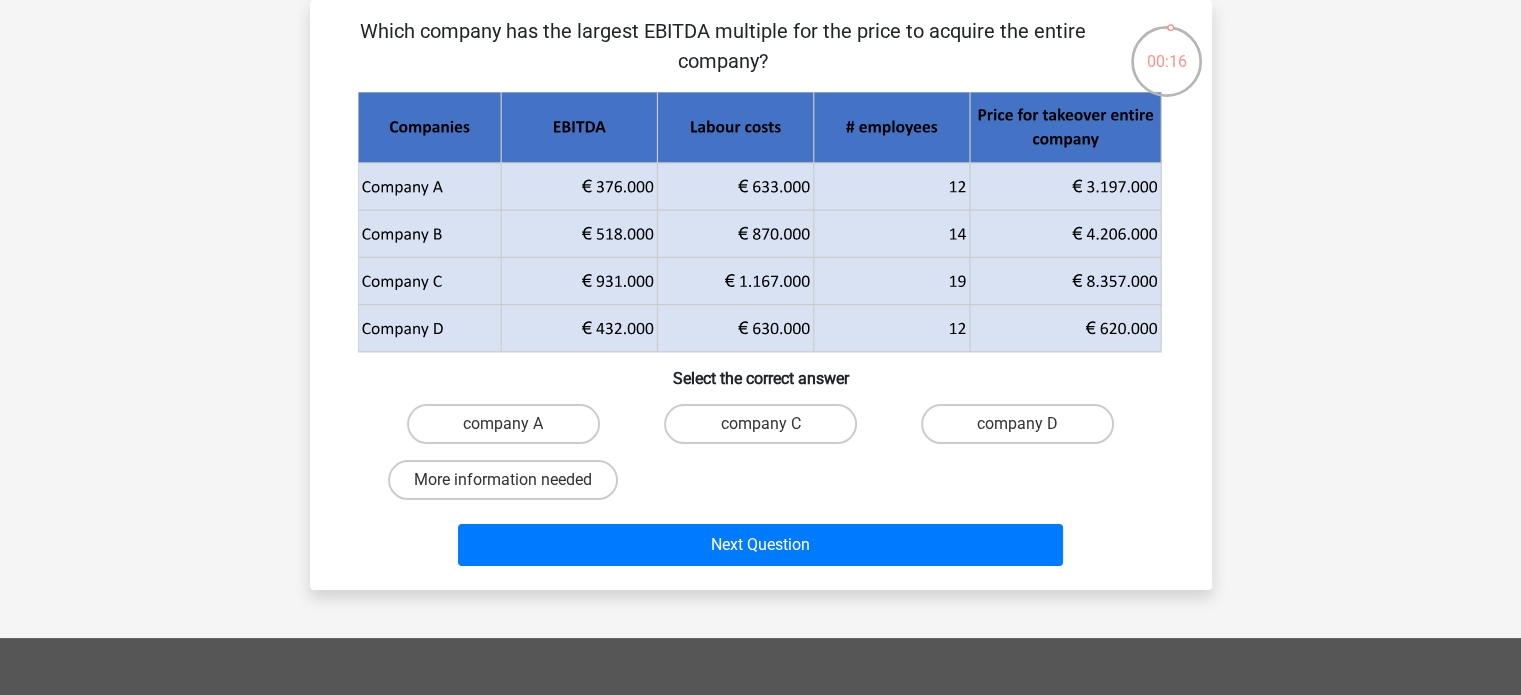 drag, startPoint x: 360, startPoint y: 23, endPoint x: 810, endPoint y: 74, distance: 452.88077 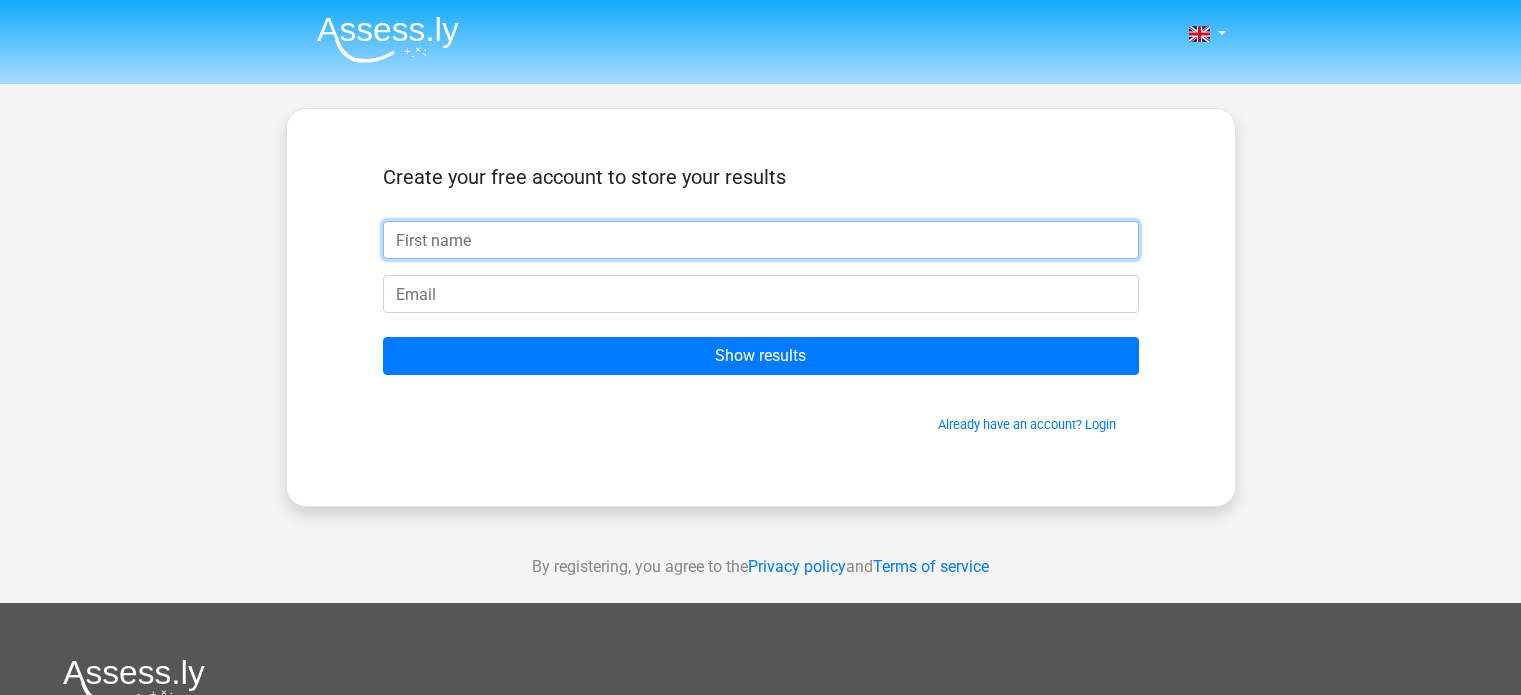 scroll, scrollTop: 0, scrollLeft: 0, axis: both 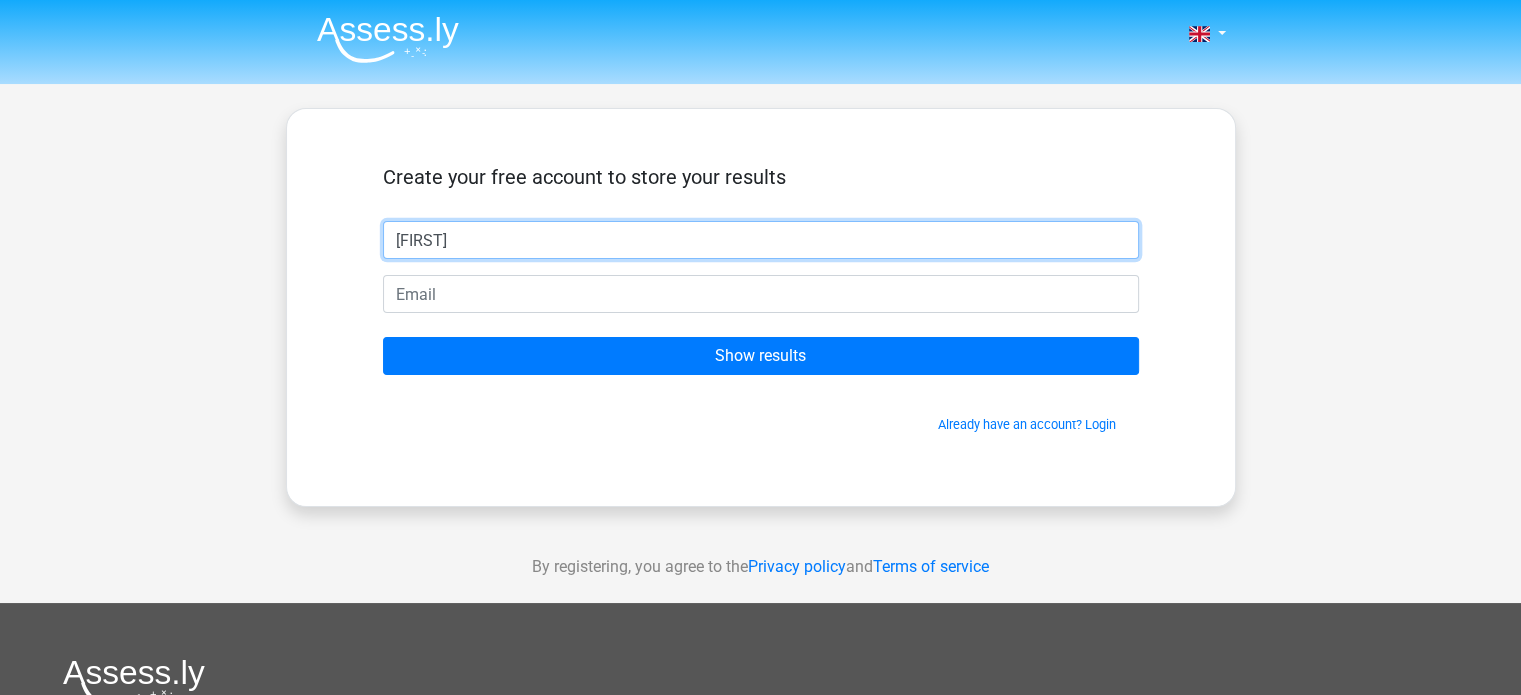 type on "[NAME]" 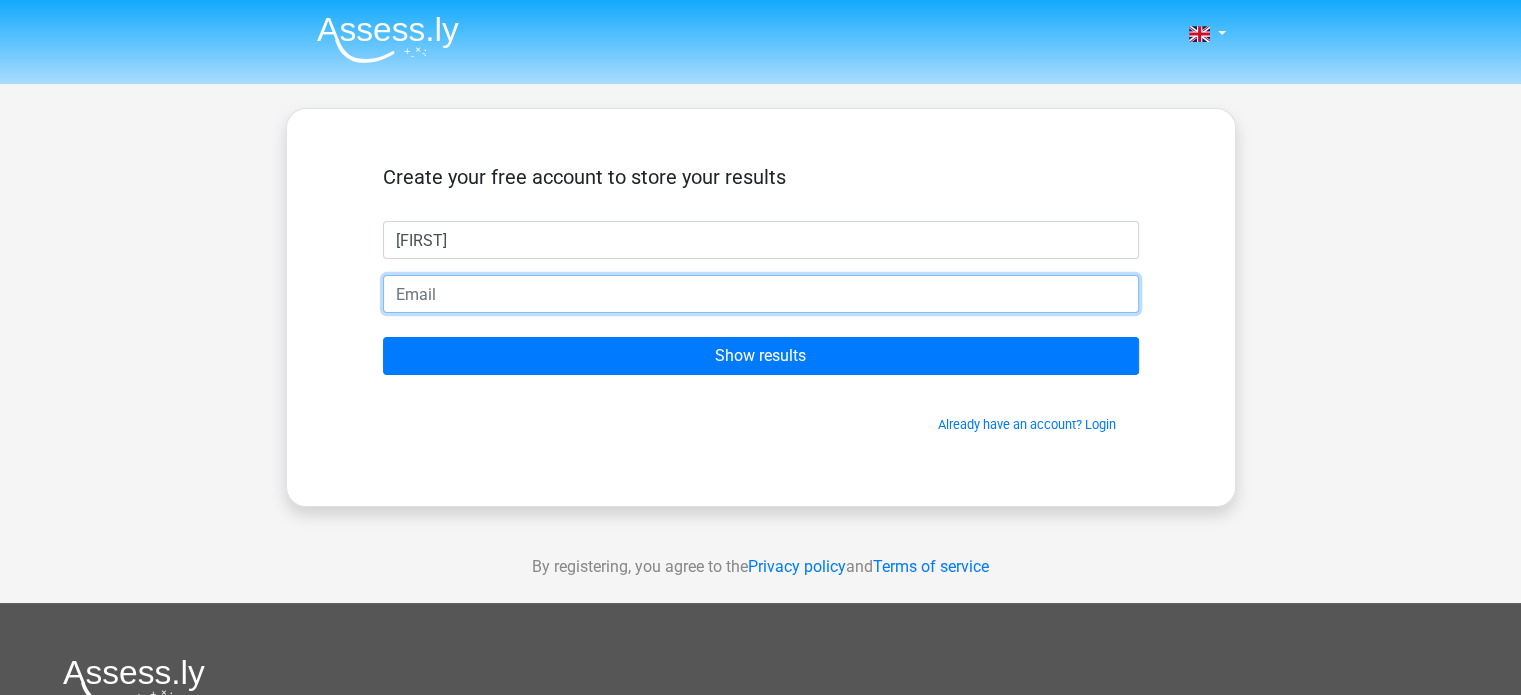 click at bounding box center [761, 294] 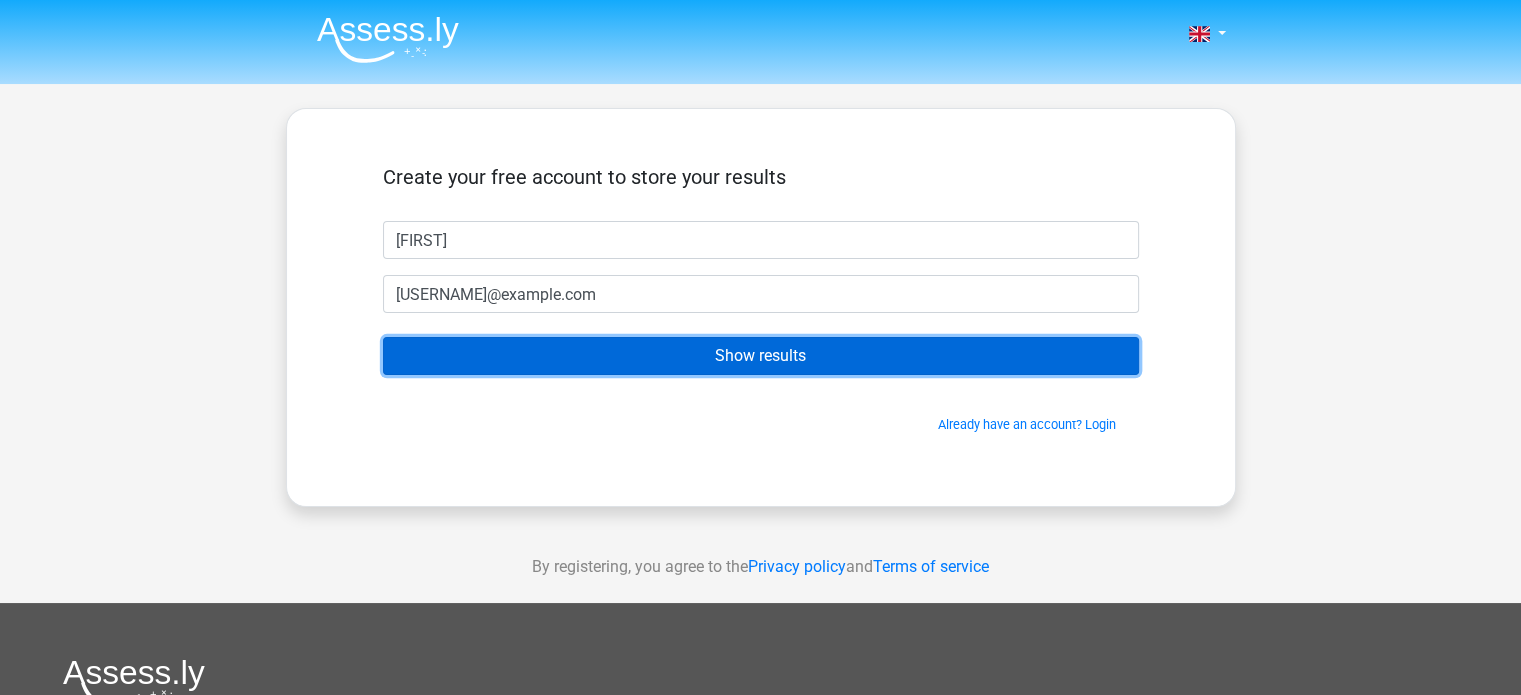 click on "Show results" at bounding box center (761, 356) 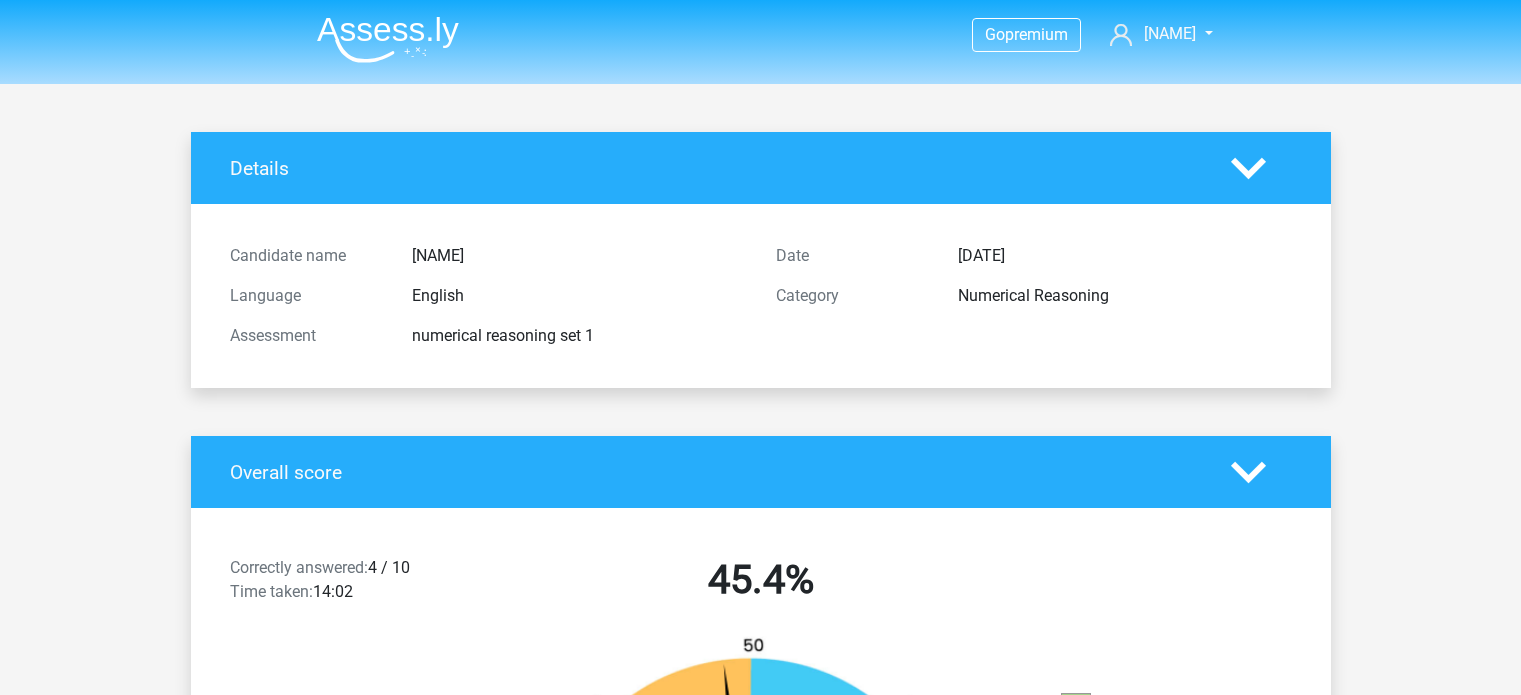 scroll, scrollTop: 0, scrollLeft: 0, axis: both 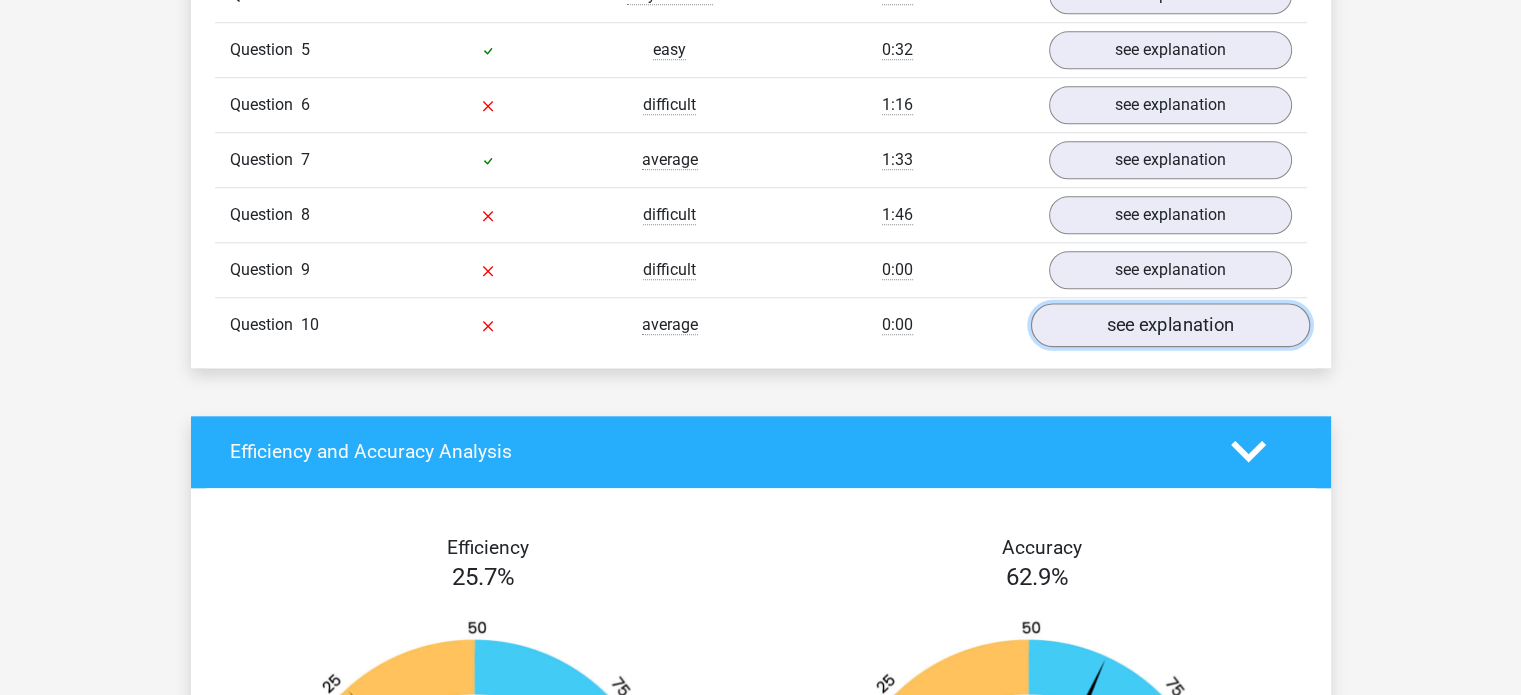 click on "see explanation" at bounding box center [1169, 325] 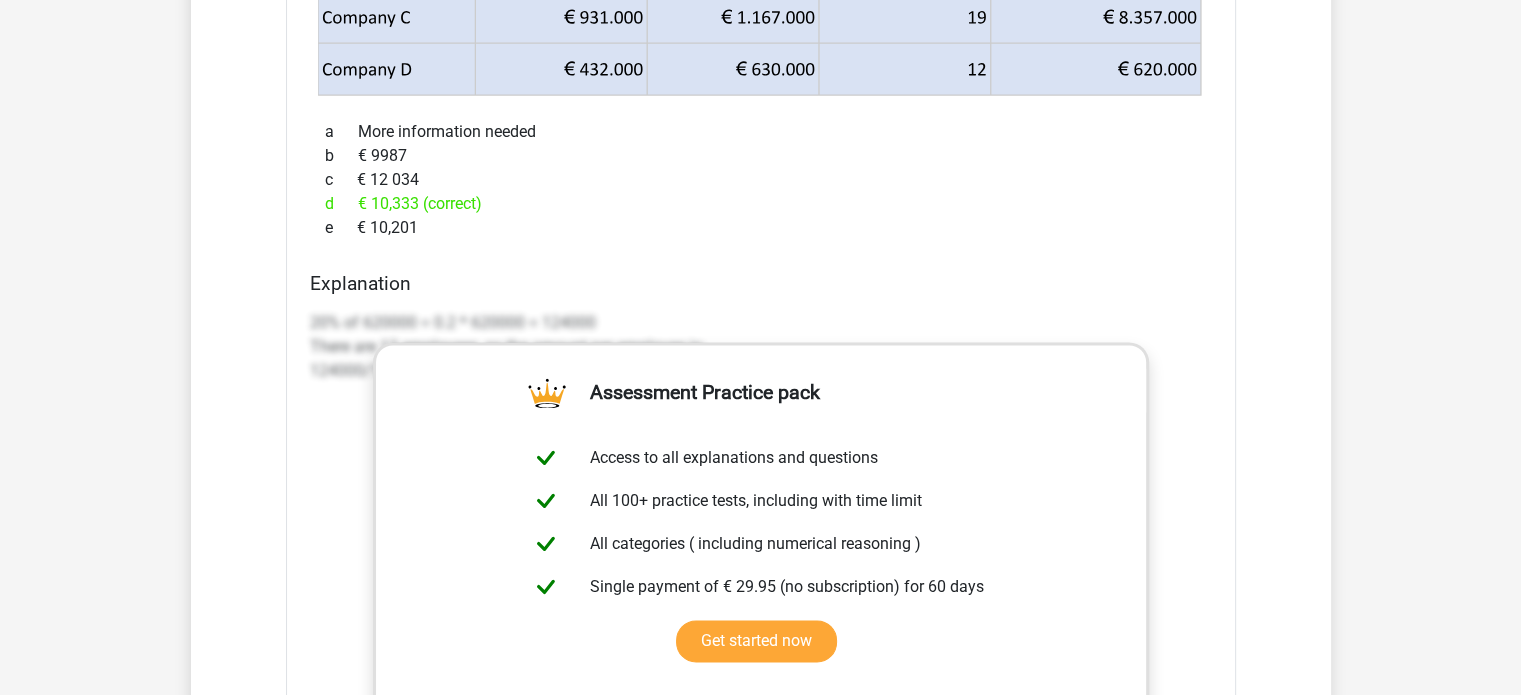 scroll, scrollTop: 2031, scrollLeft: 0, axis: vertical 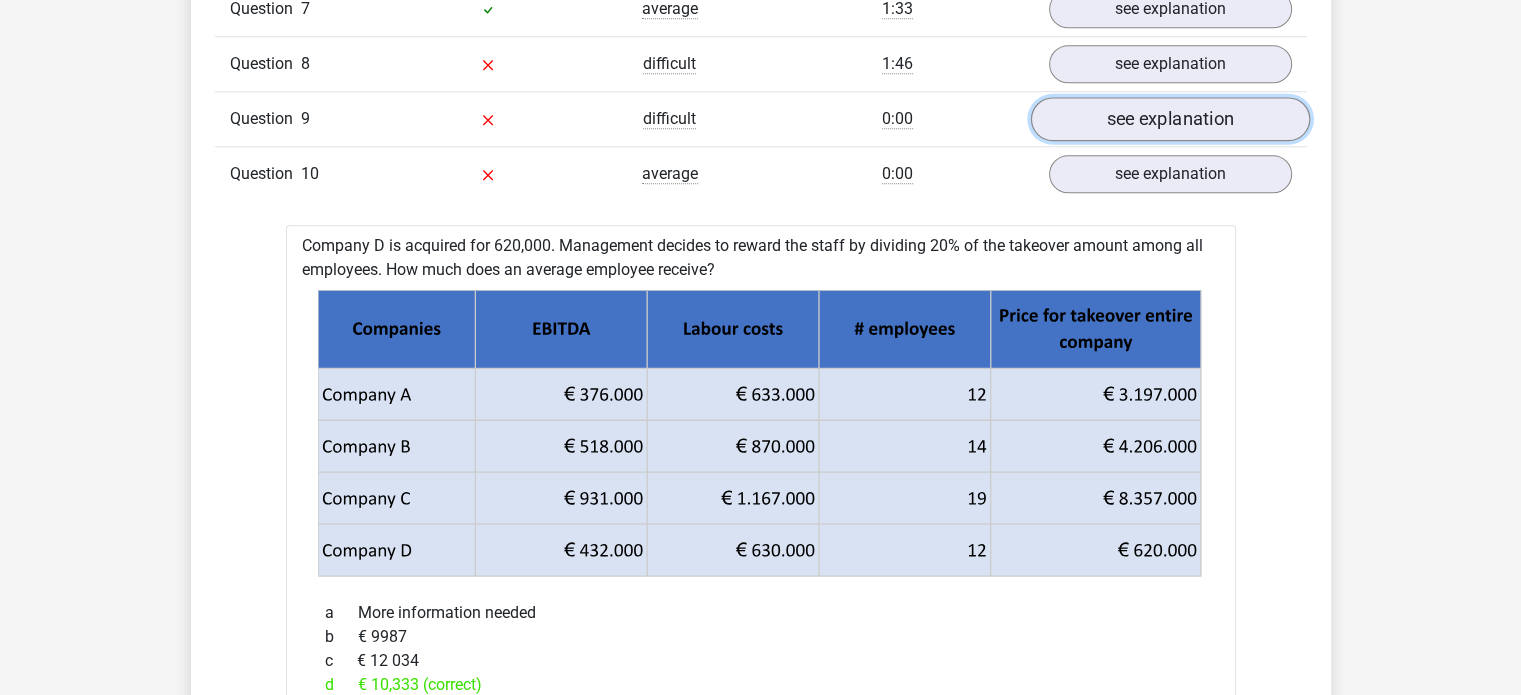 click on "see explanation" at bounding box center (1169, 119) 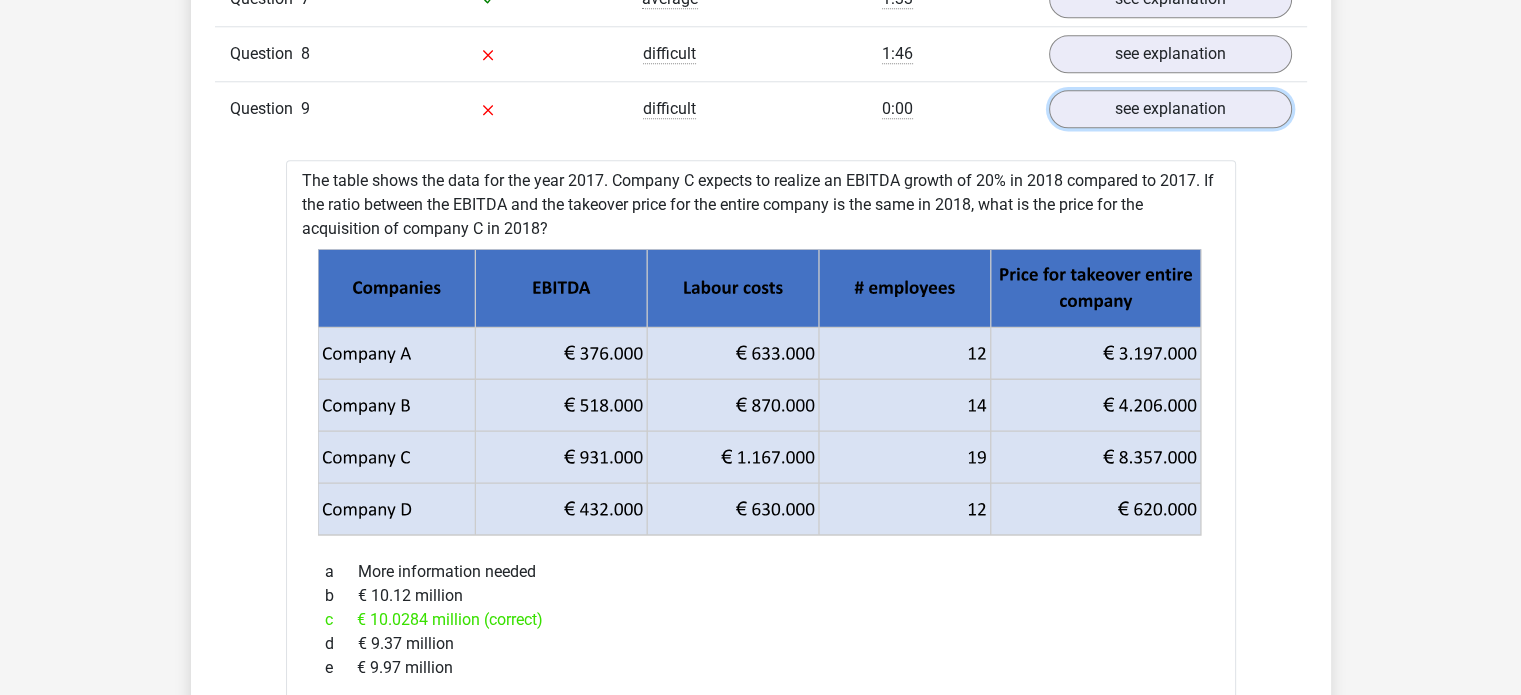 scroll, scrollTop: 2024, scrollLeft: 0, axis: vertical 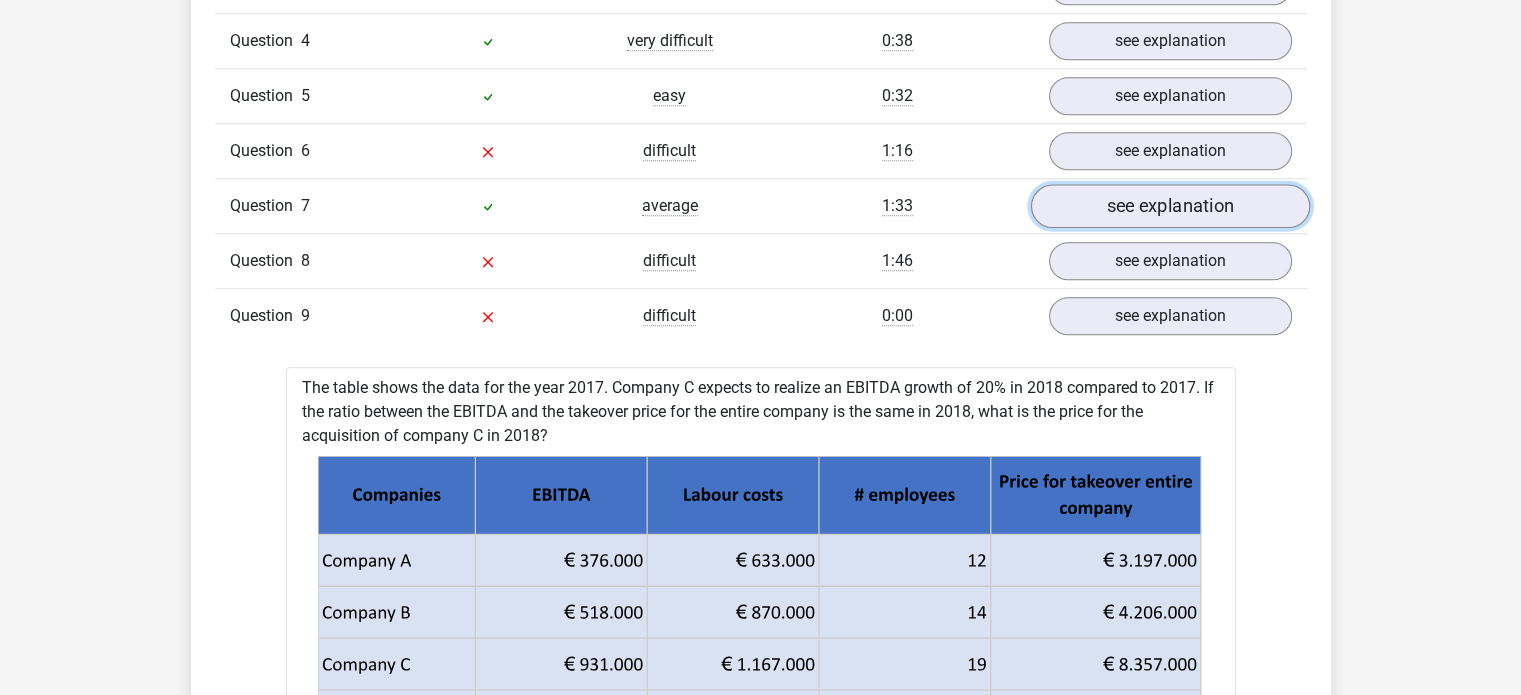 click on "see explanation" at bounding box center (1169, 206) 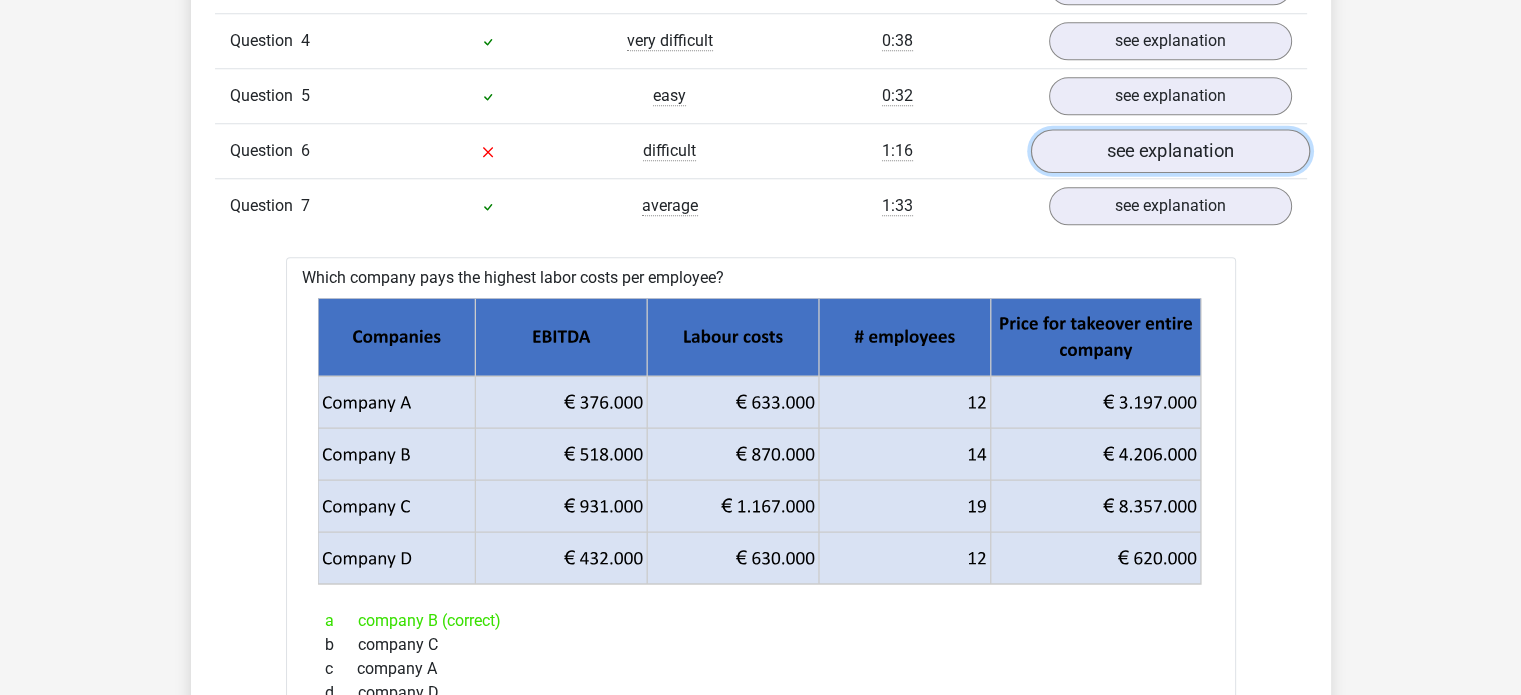click on "see explanation" at bounding box center [1169, 151] 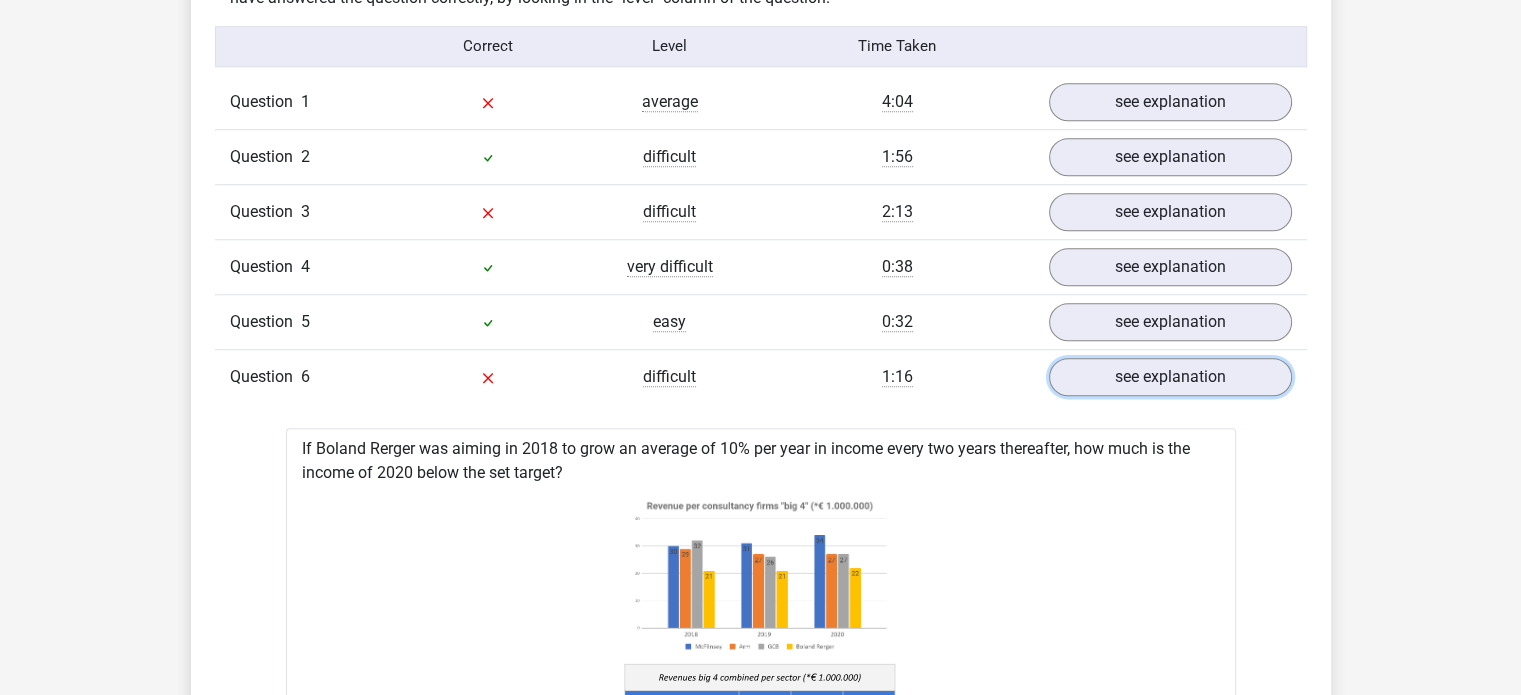 scroll, scrollTop: 1596, scrollLeft: 0, axis: vertical 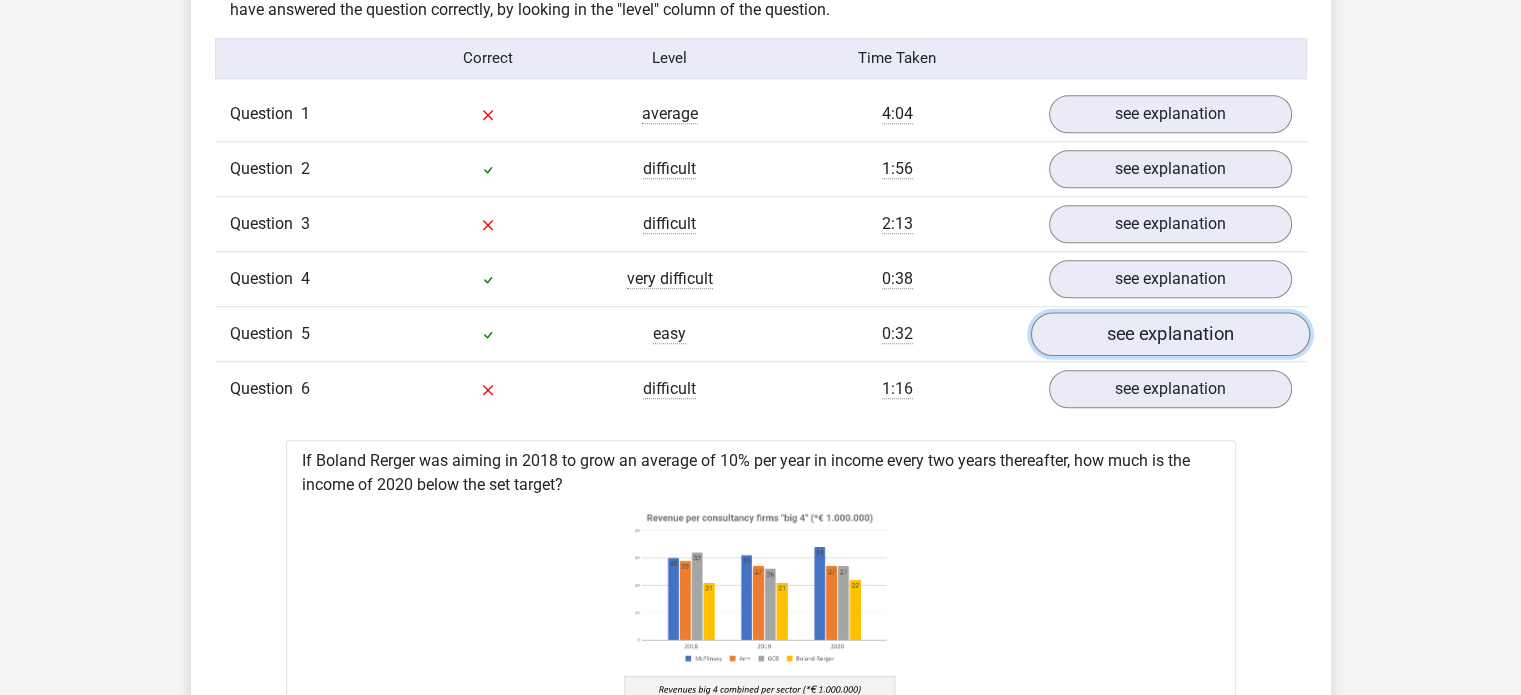 click on "see explanation" at bounding box center (1169, 334) 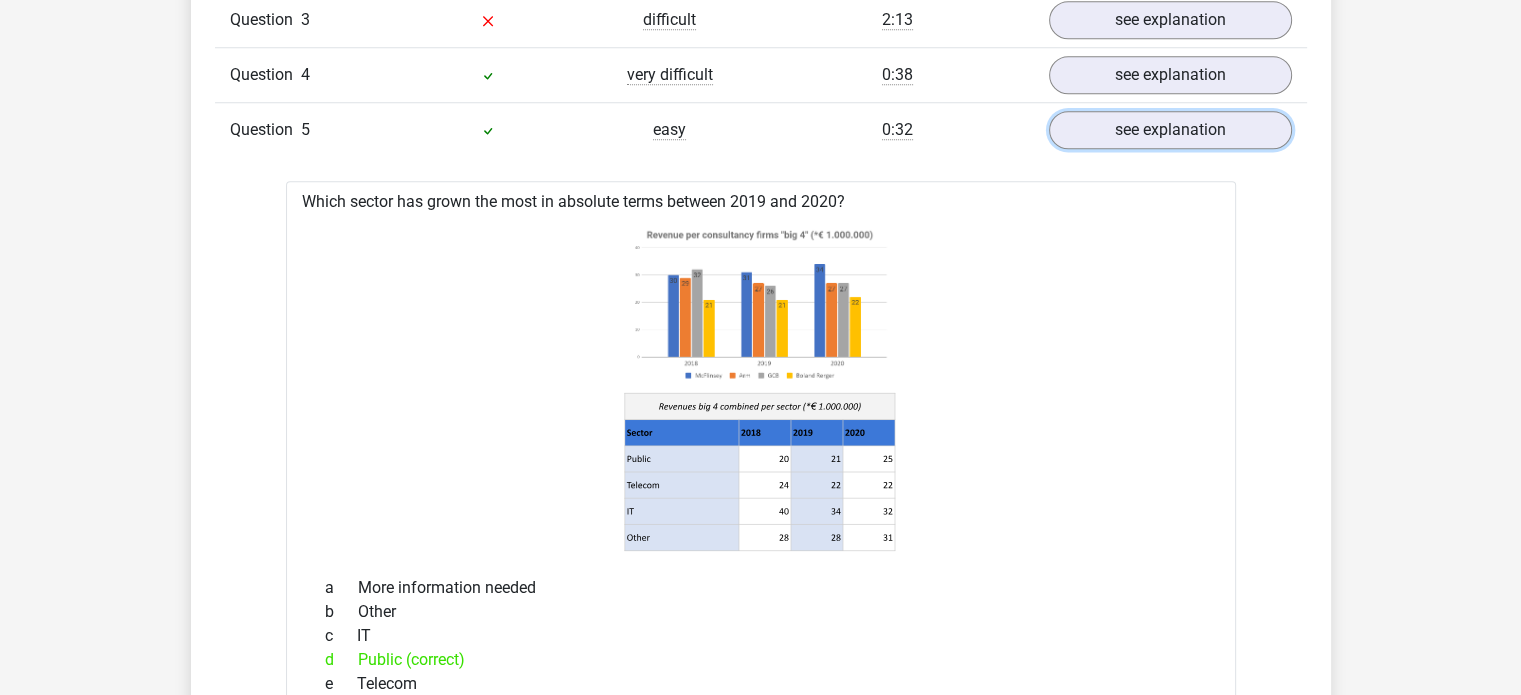 scroll, scrollTop: 1500, scrollLeft: 0, axis: vertical 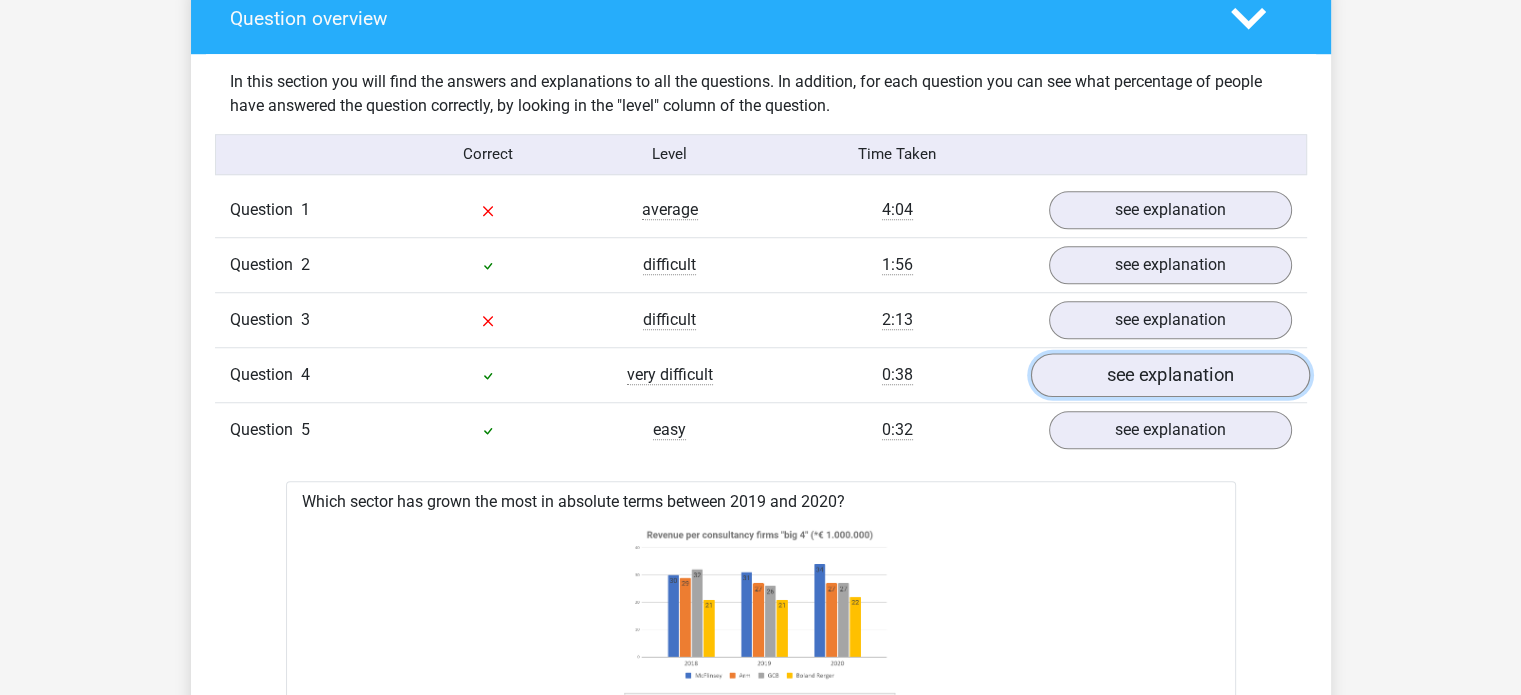 click on "see explanation" at bounding box center (1169, 375) 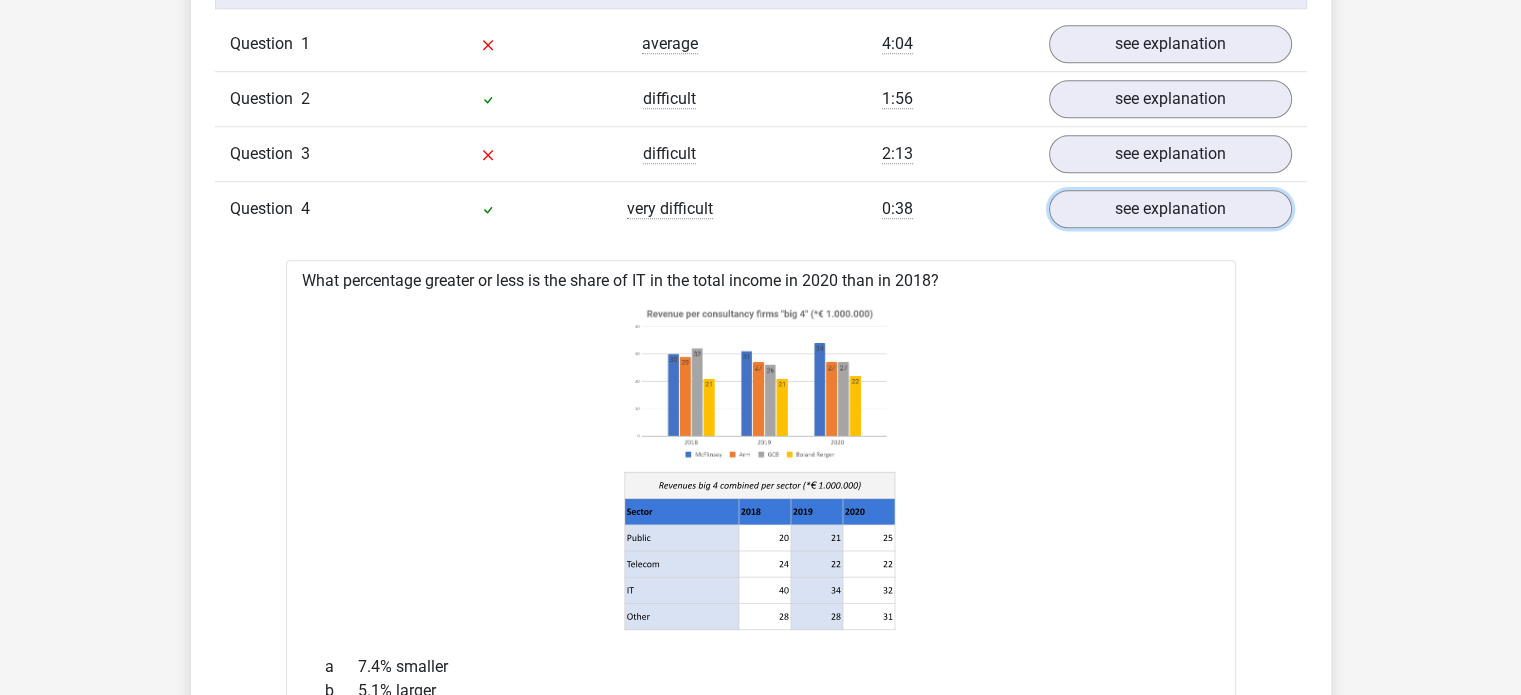 scroll, scrollTop: 1449, scrollLeft: 0, axis: vertical 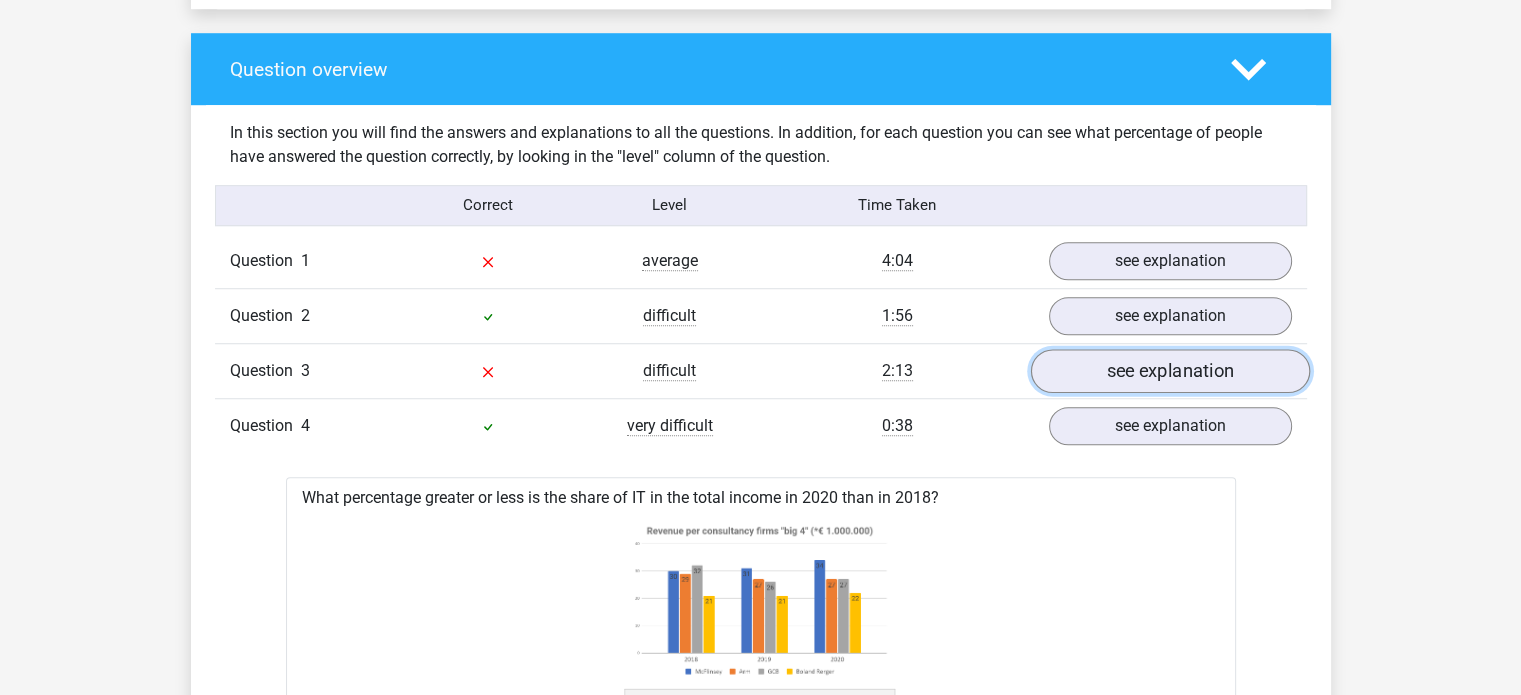 click on "see explanation" at bounding box center (1169, 371) 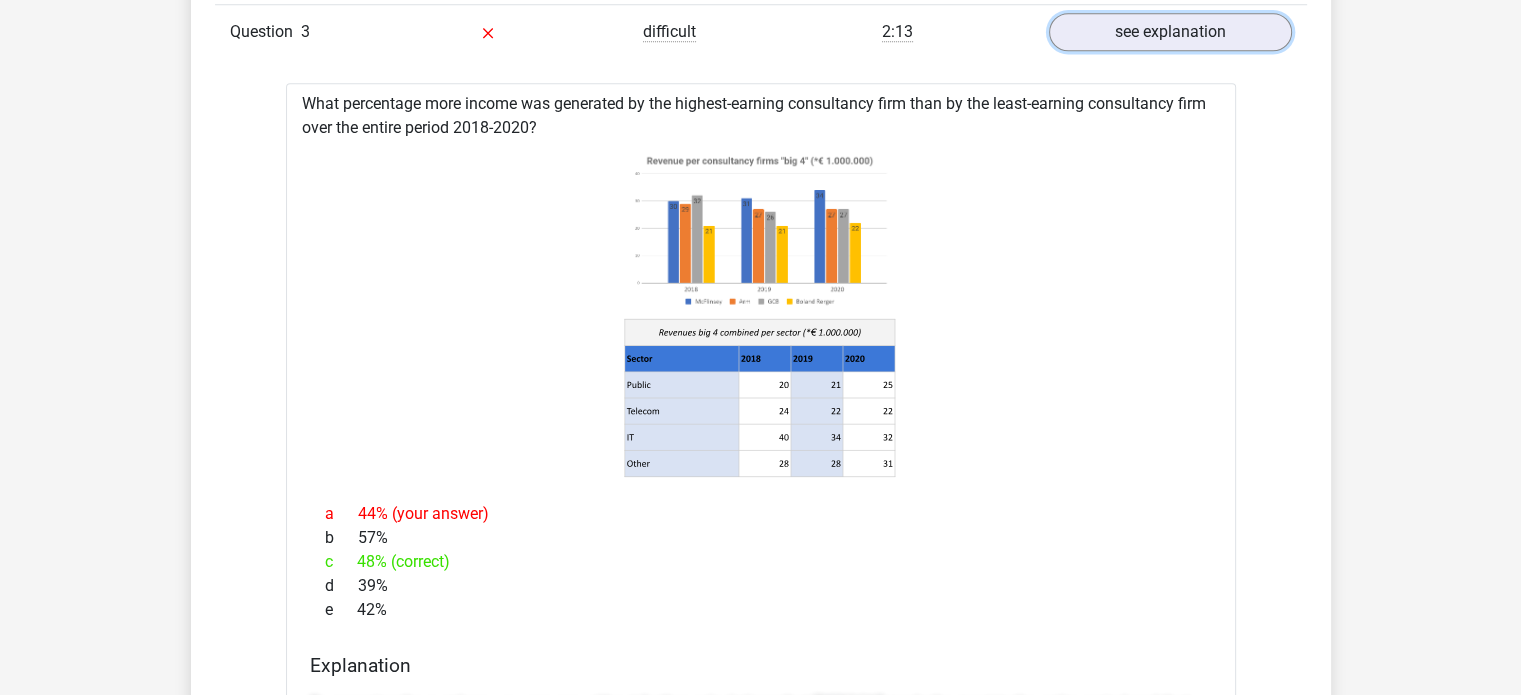 scroll, scrollTop: 1498, scrollLeft: 0, axis: vertical 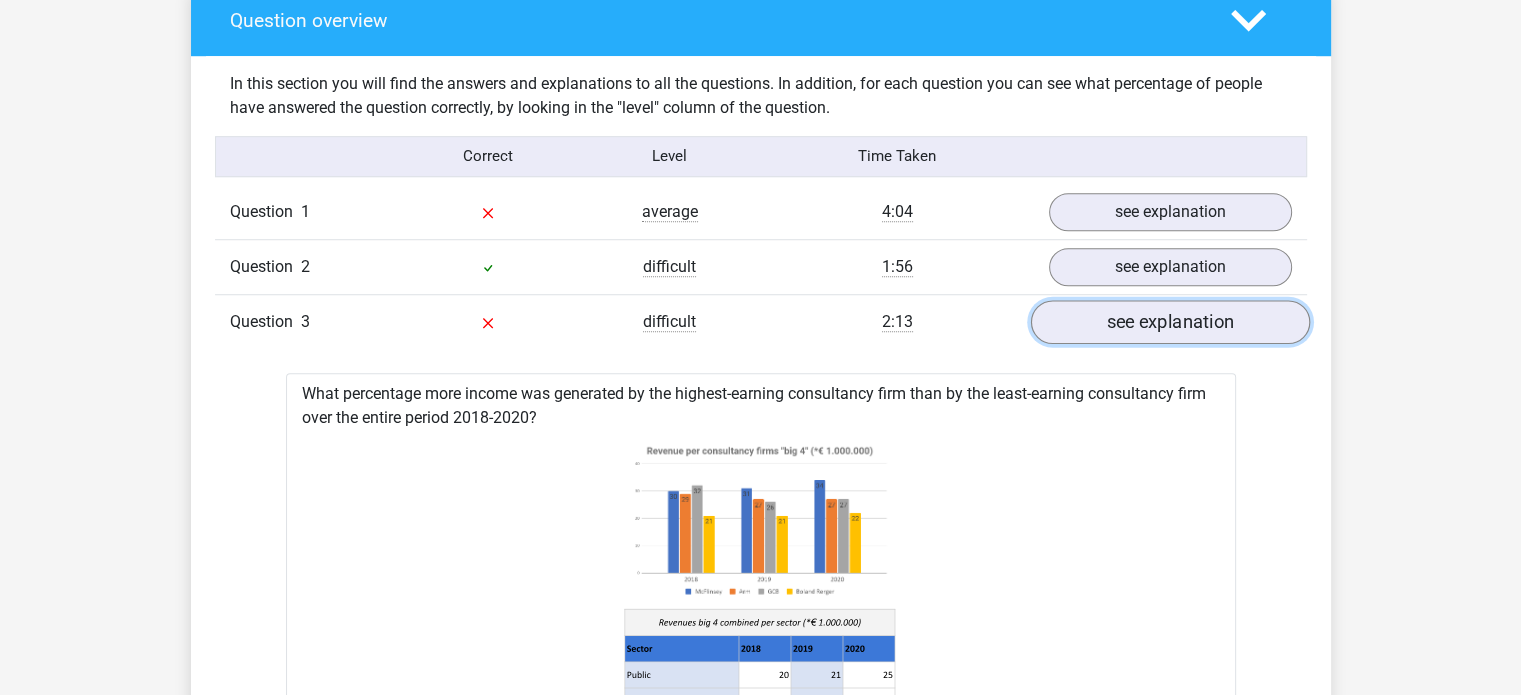 click on "see explanation" at bounding box center (1169, 322) 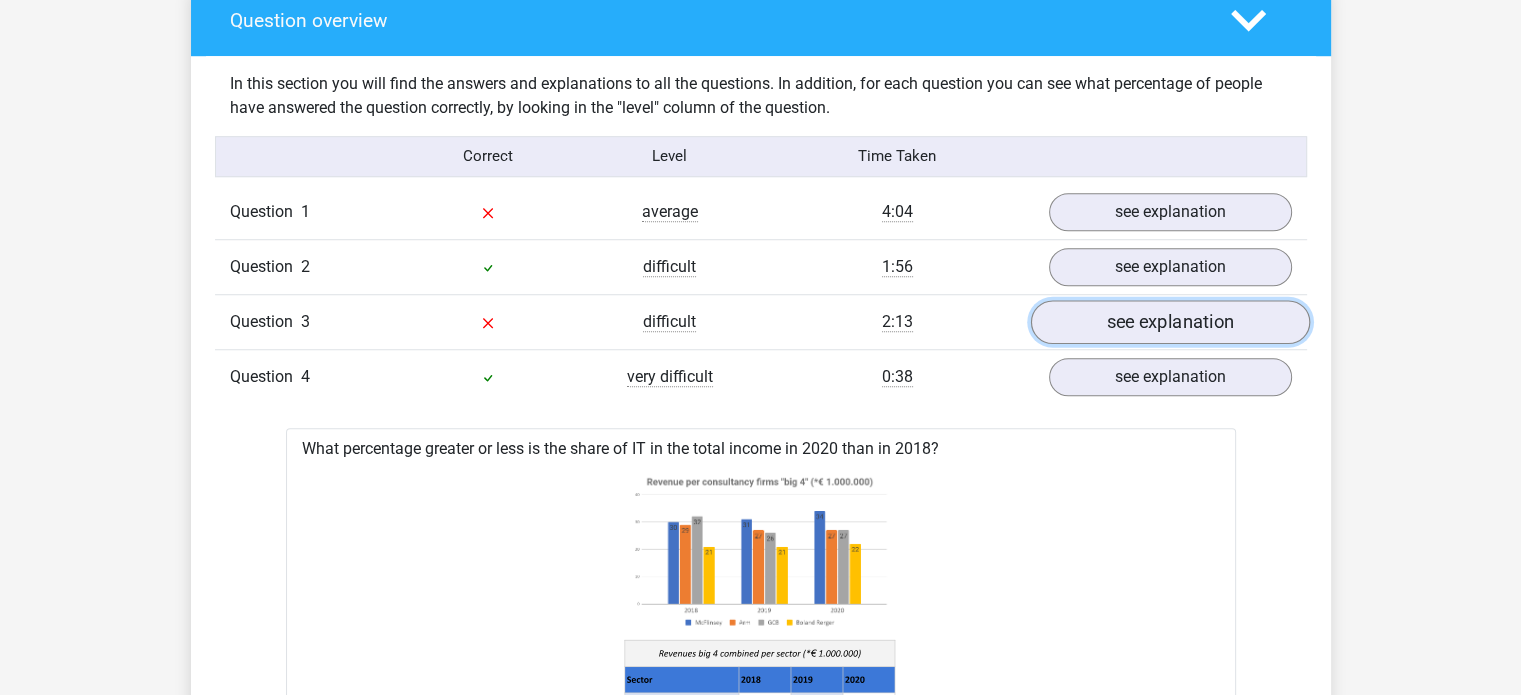 click on "see explanation" at bounding box center [1169, 322] 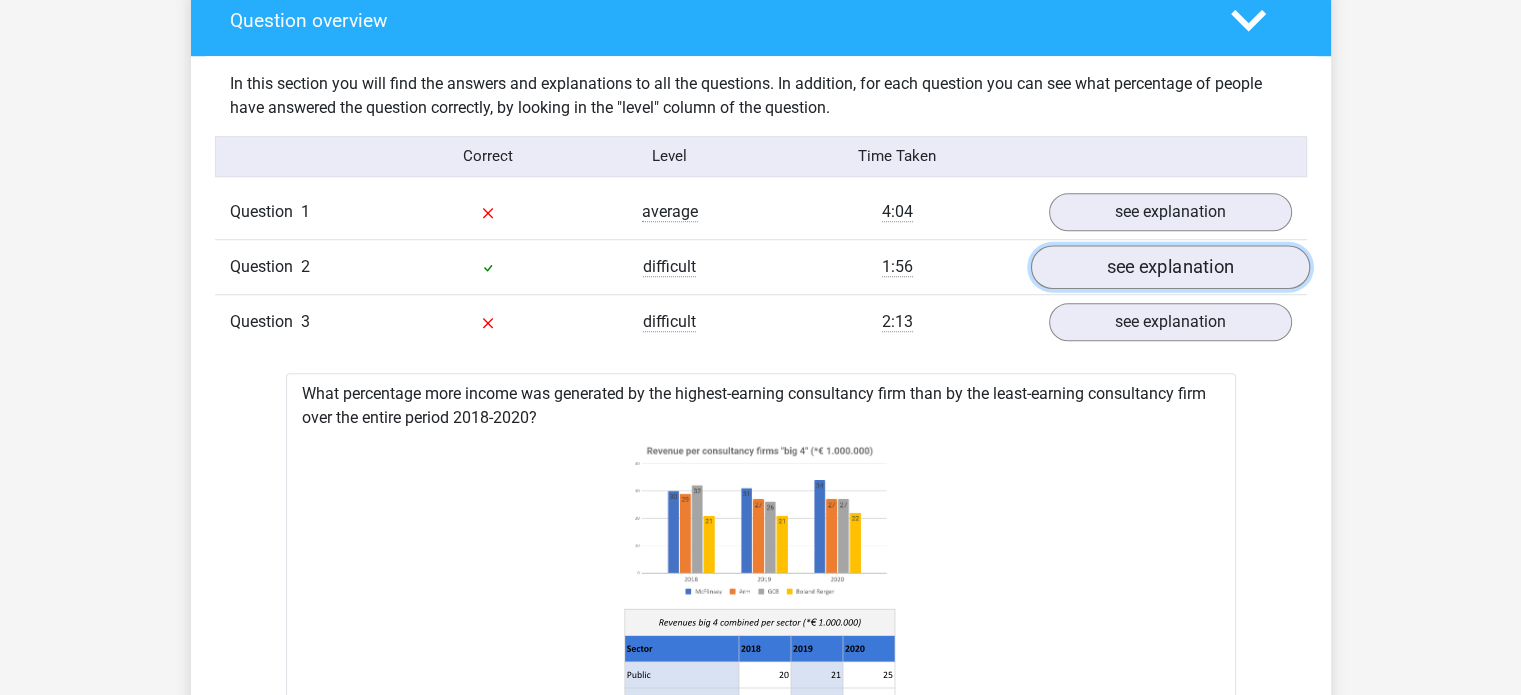 click on "see explanation" at bounding box center [1169, 267] 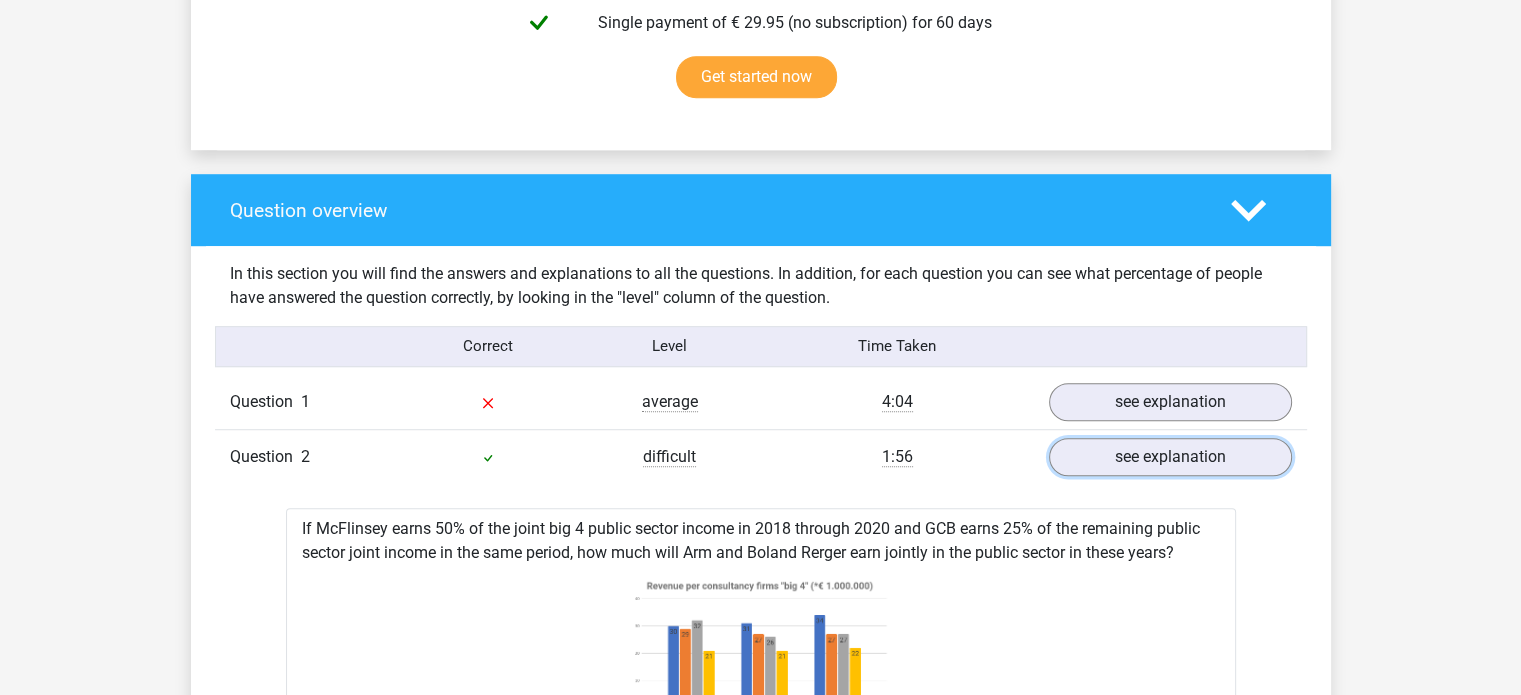 scroll, scrollTop: 1129, scrollLeft: 0, axis: vertical 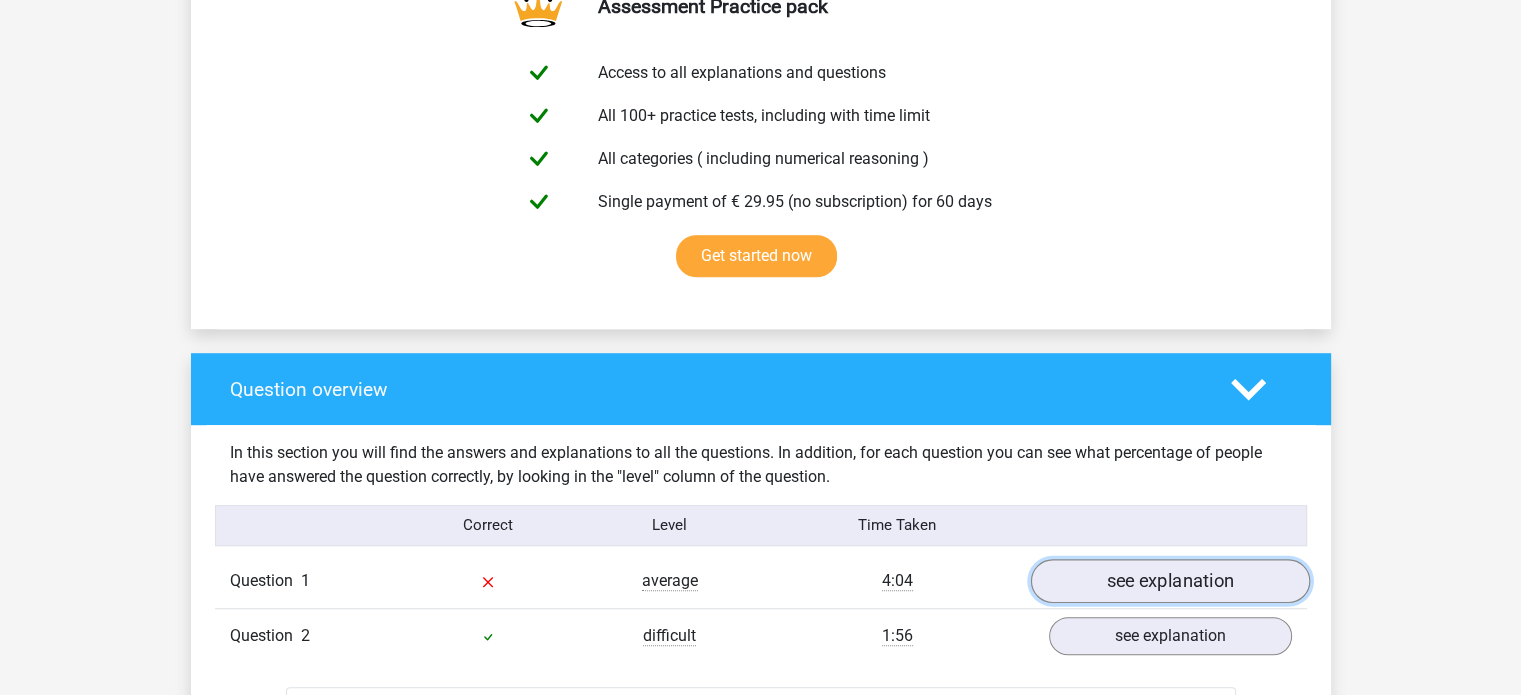 click on "see explanation" at bounding box center [1169, 581] 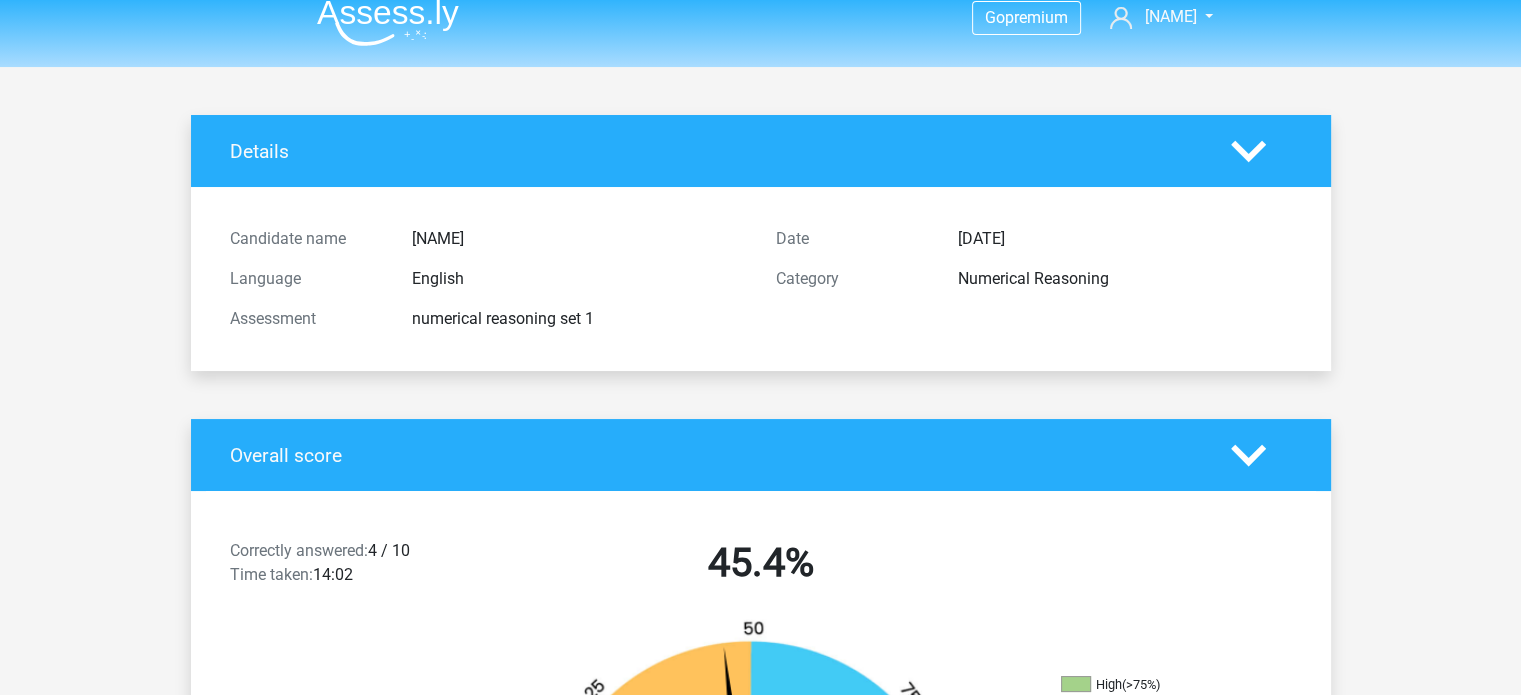 scroll, scrollTop: 0, scrollLeft: 0, axis: both 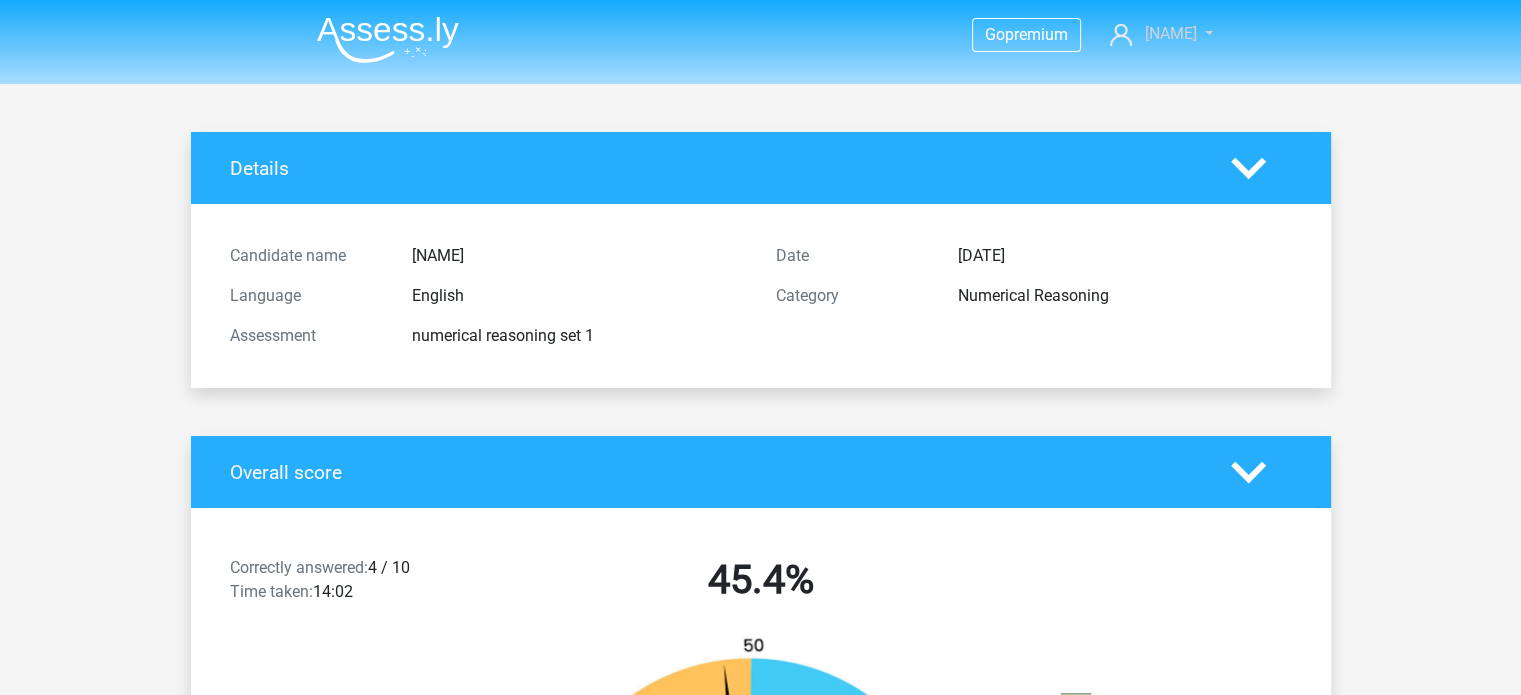 click on "[FIRST]" at bounding box center [1170, 33] 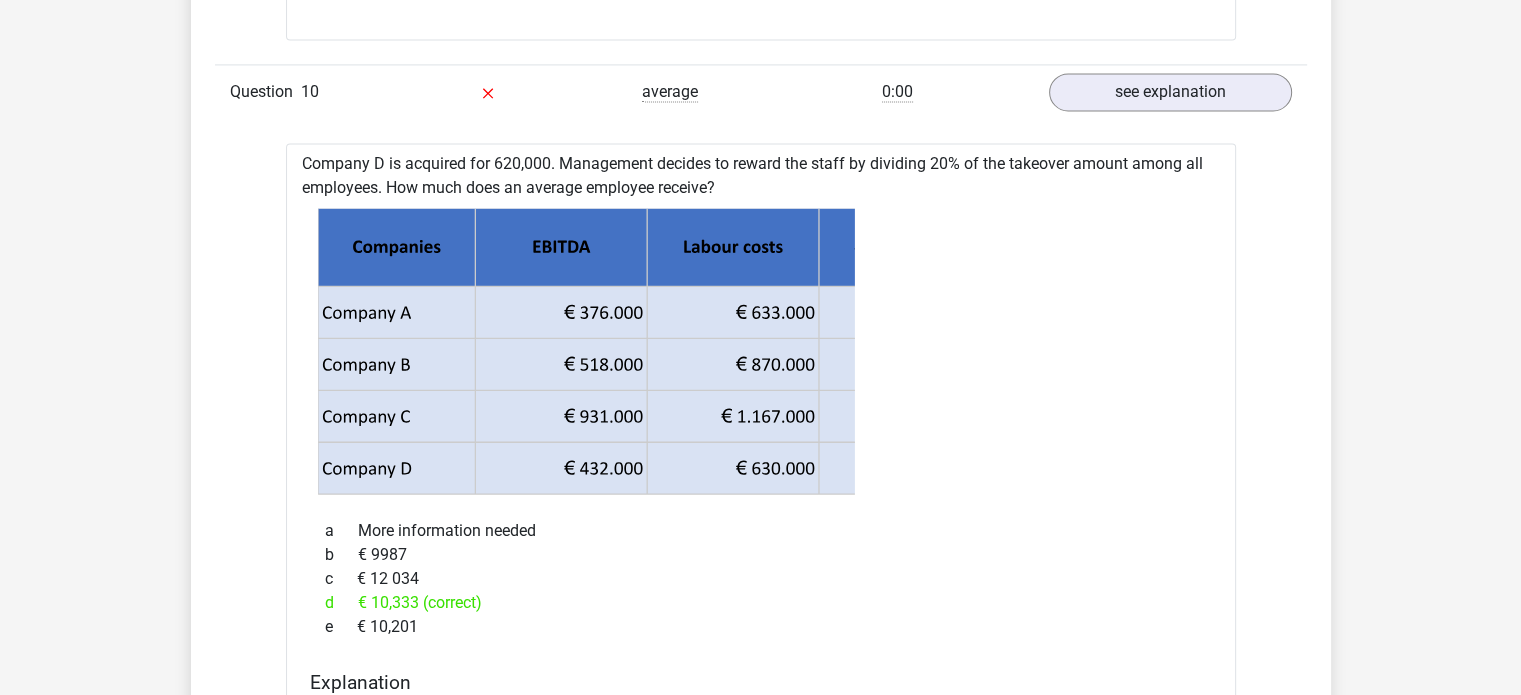 scroll, scrollTop: 10684, scrollLeft: 0, axis: vertical 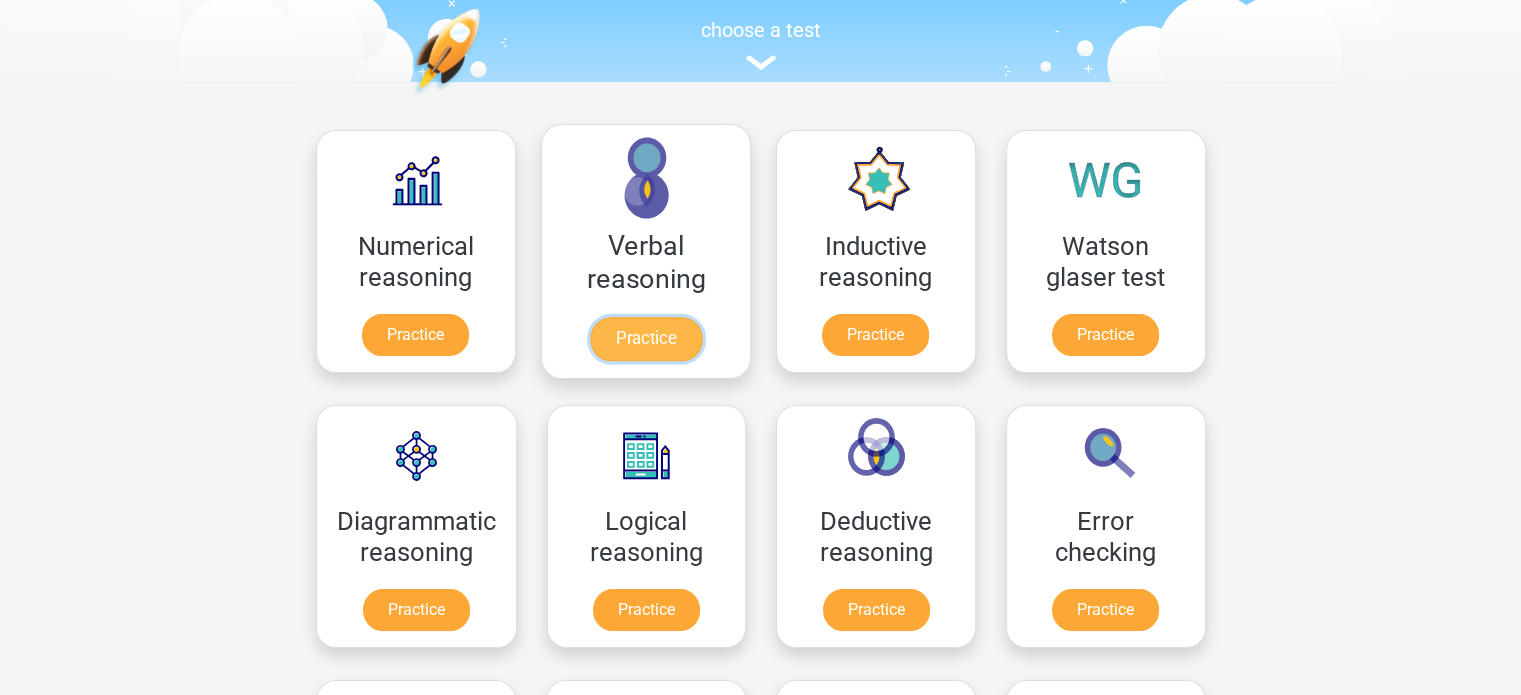 click on "Practice" at bounding box center [645, 339] 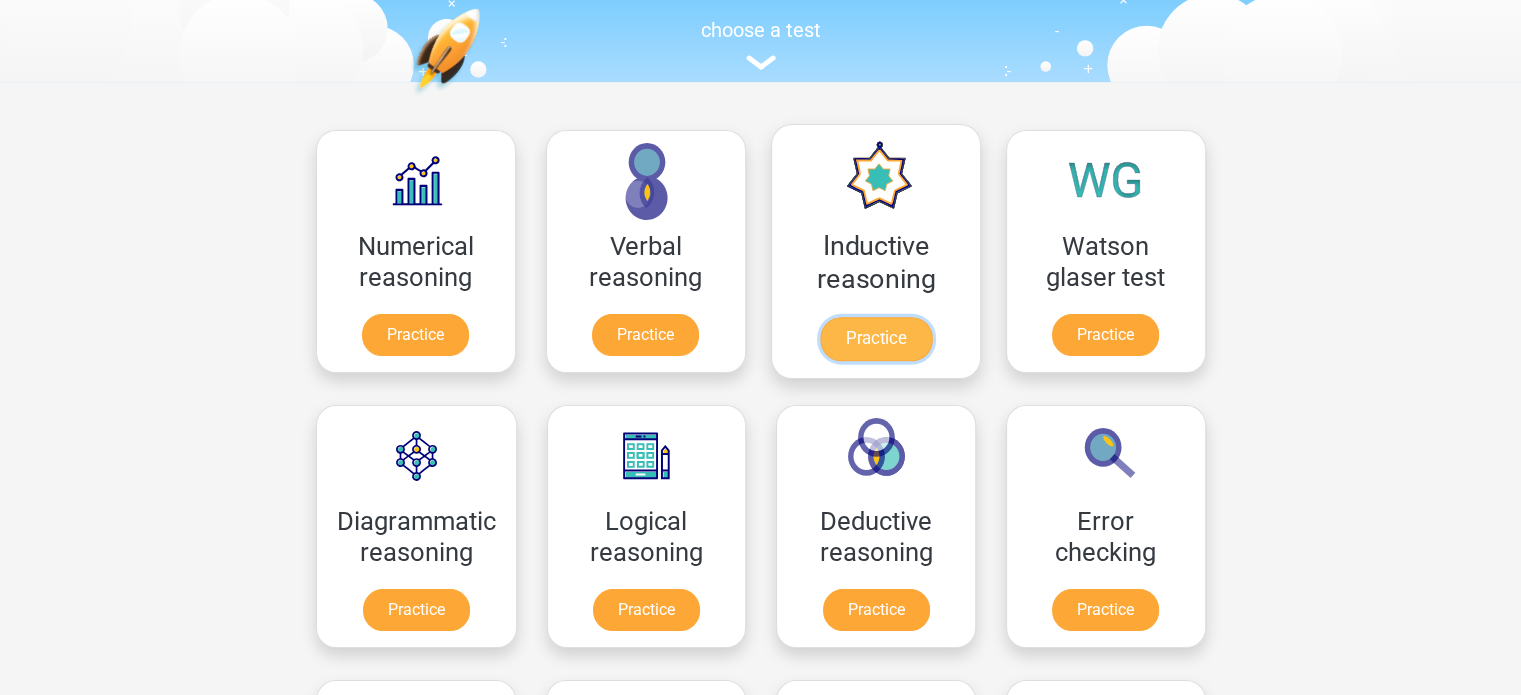 click on "Practice" at bounding box center [875, 339] 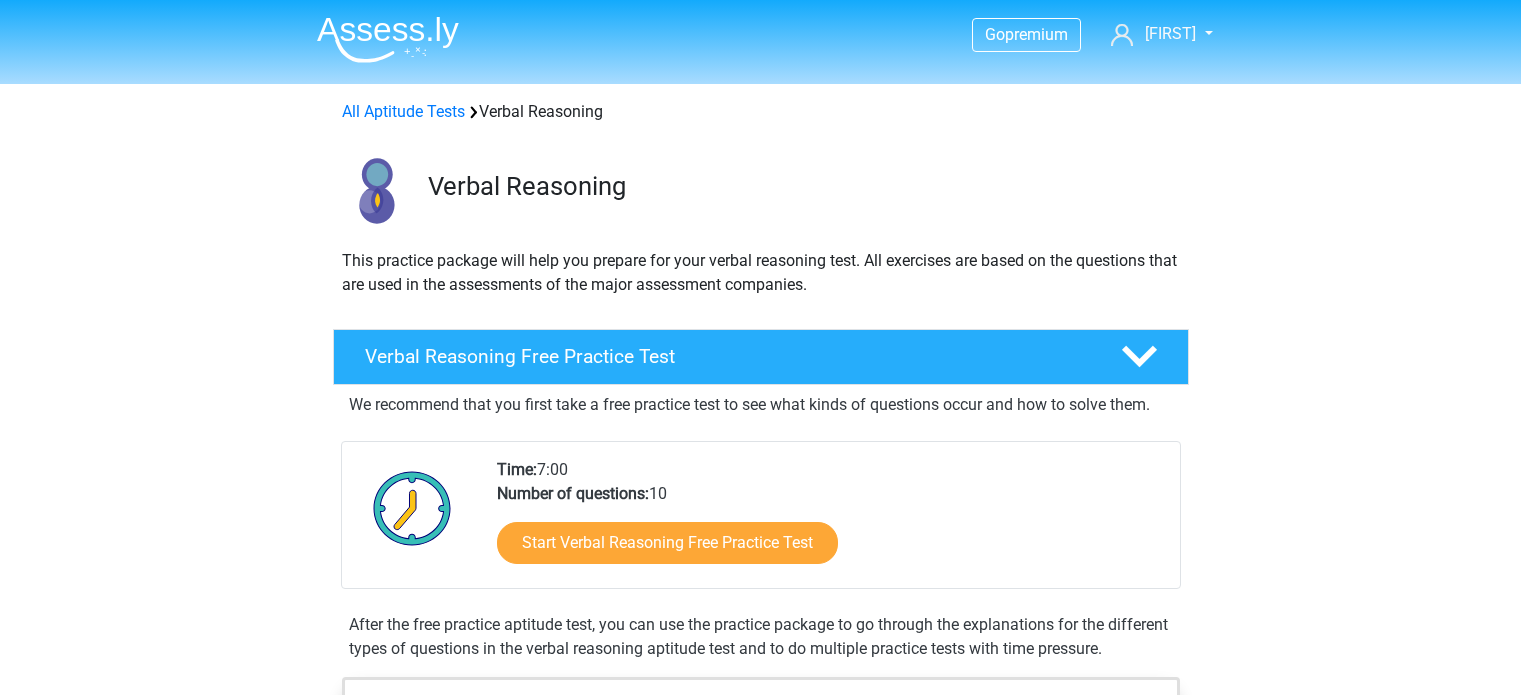 scroll, scrollTop: 0, scrollLeft: 0, axis: both 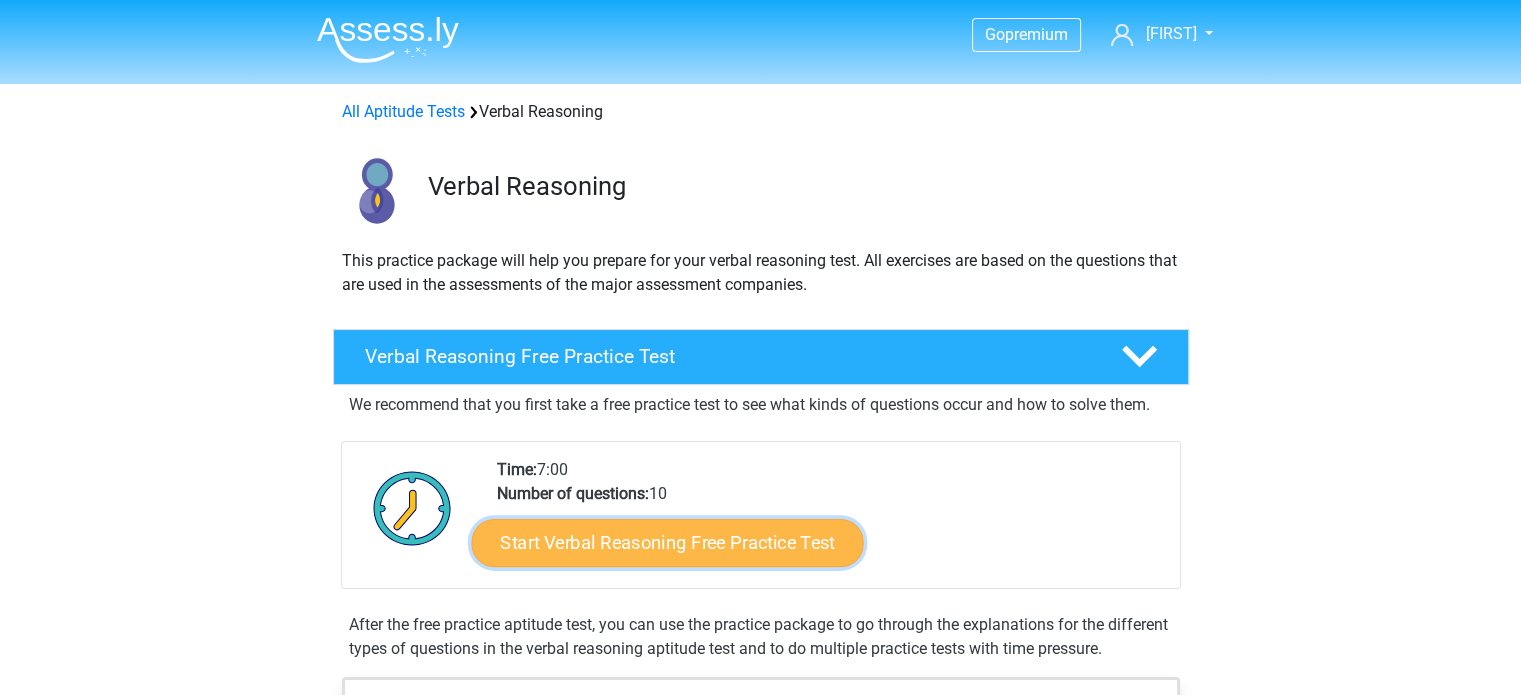 click on "Start Verbal Reasoning
Free Practice Test" at bounding box center [667, 543] 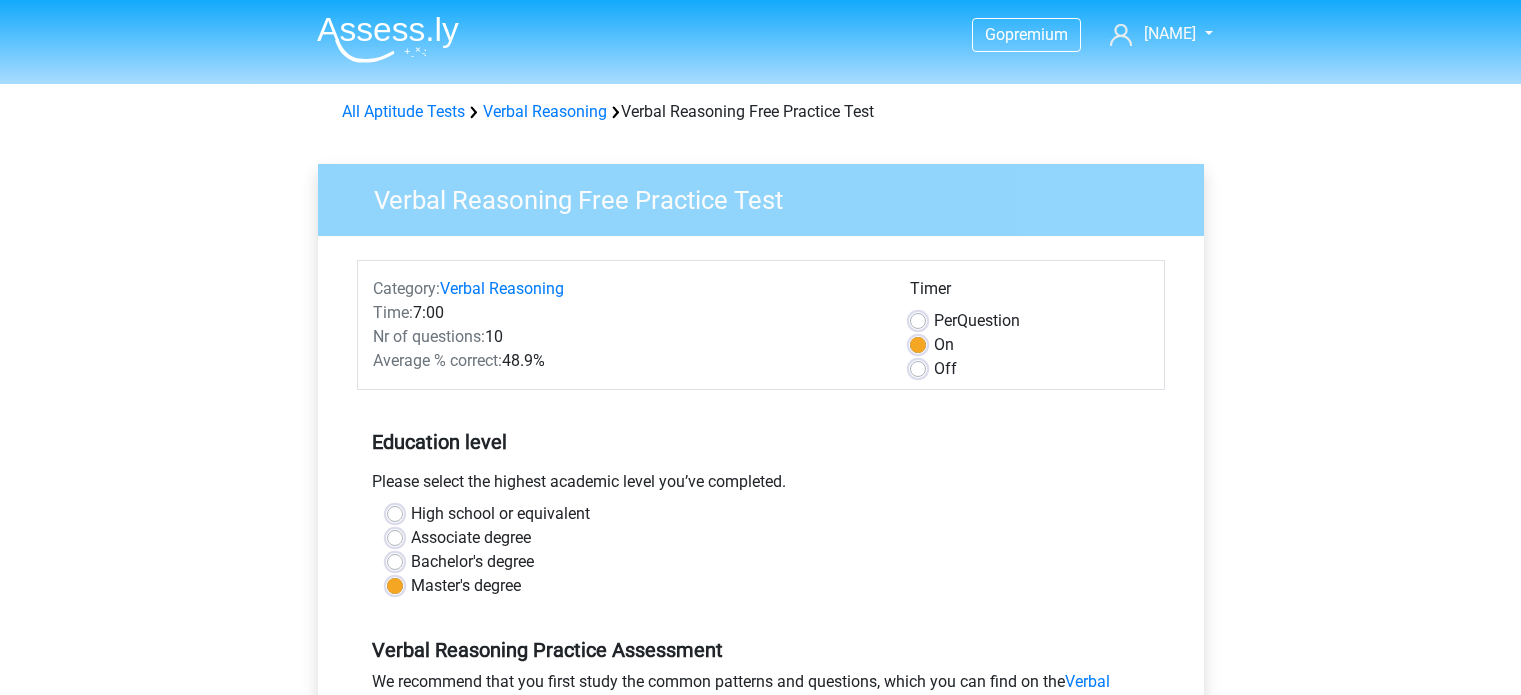 scroll, scrollTop: 0, scrollLeft: 0, axis: both 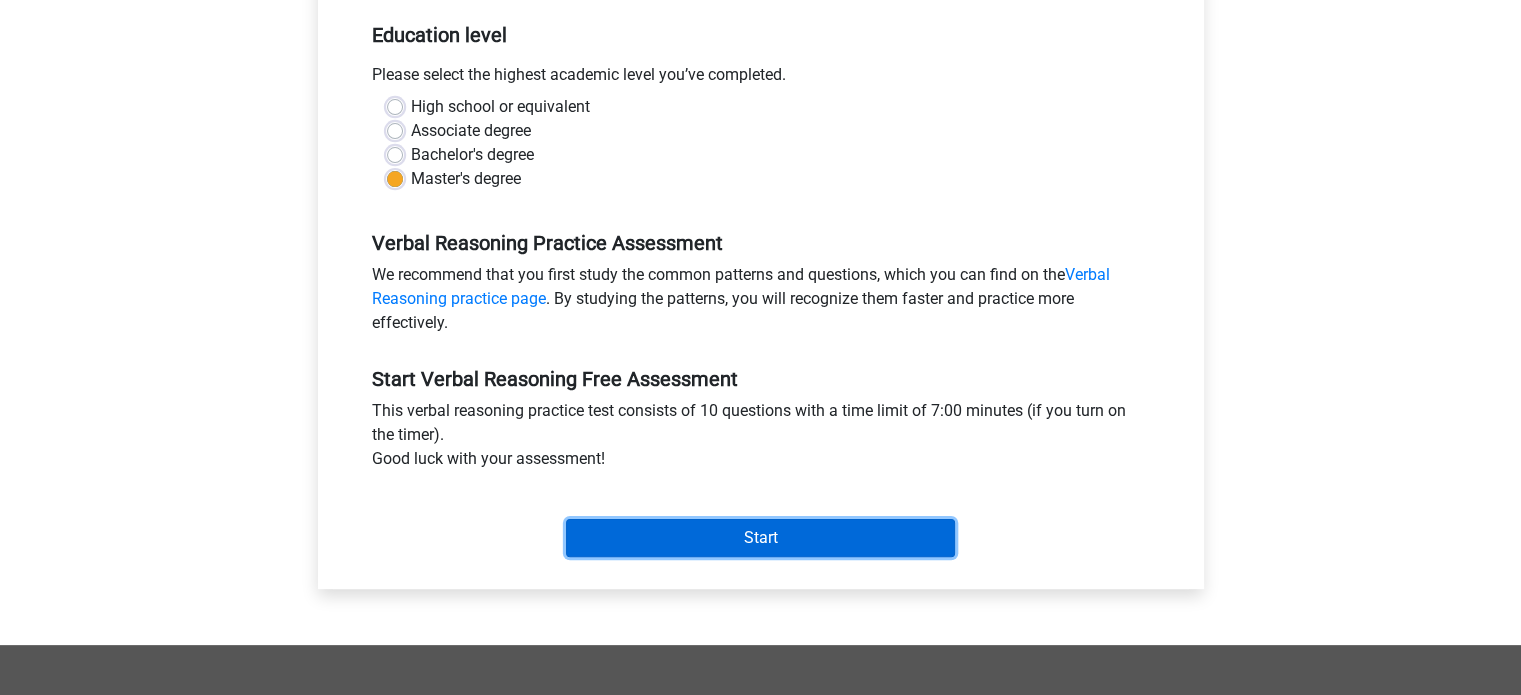 click on "Start" at bounding box center [760, 538] 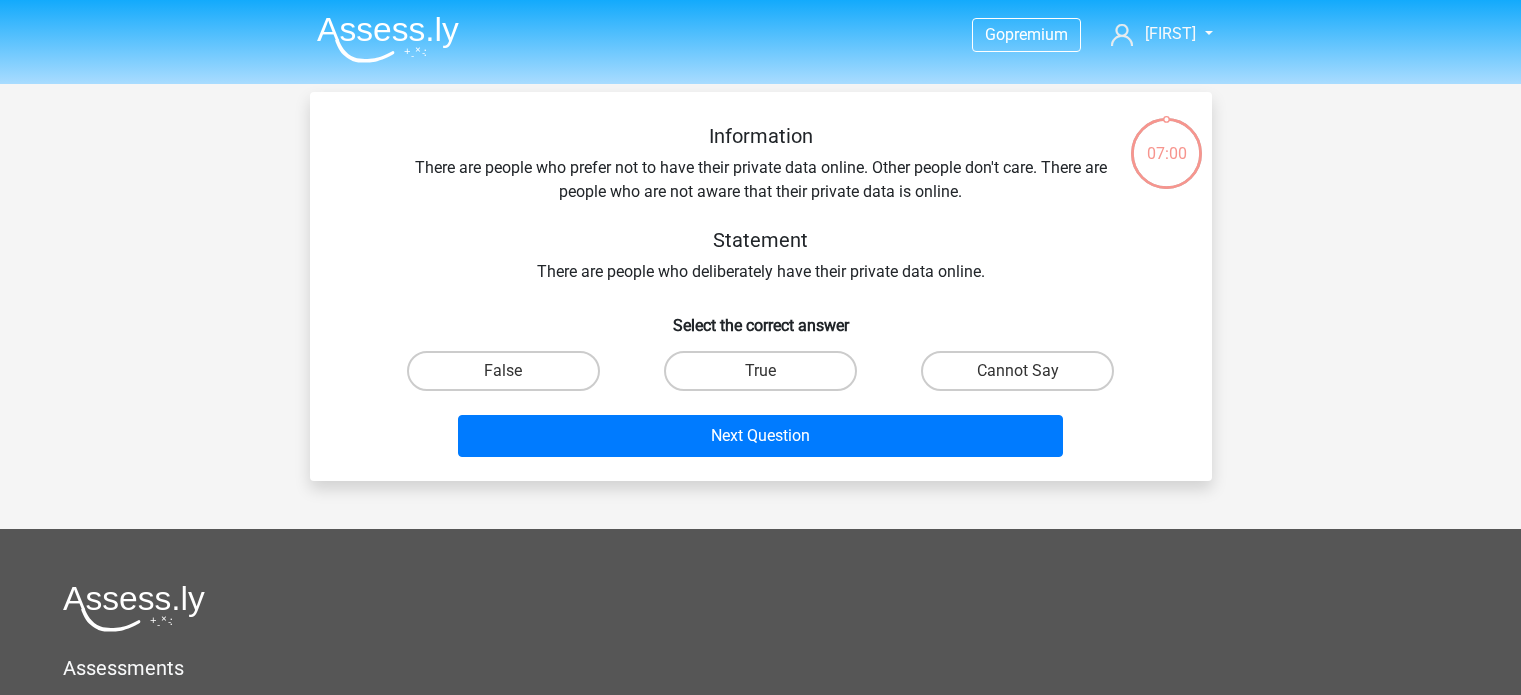 scroll, scrollTop: 0, scrollLeft: 0, axis: both 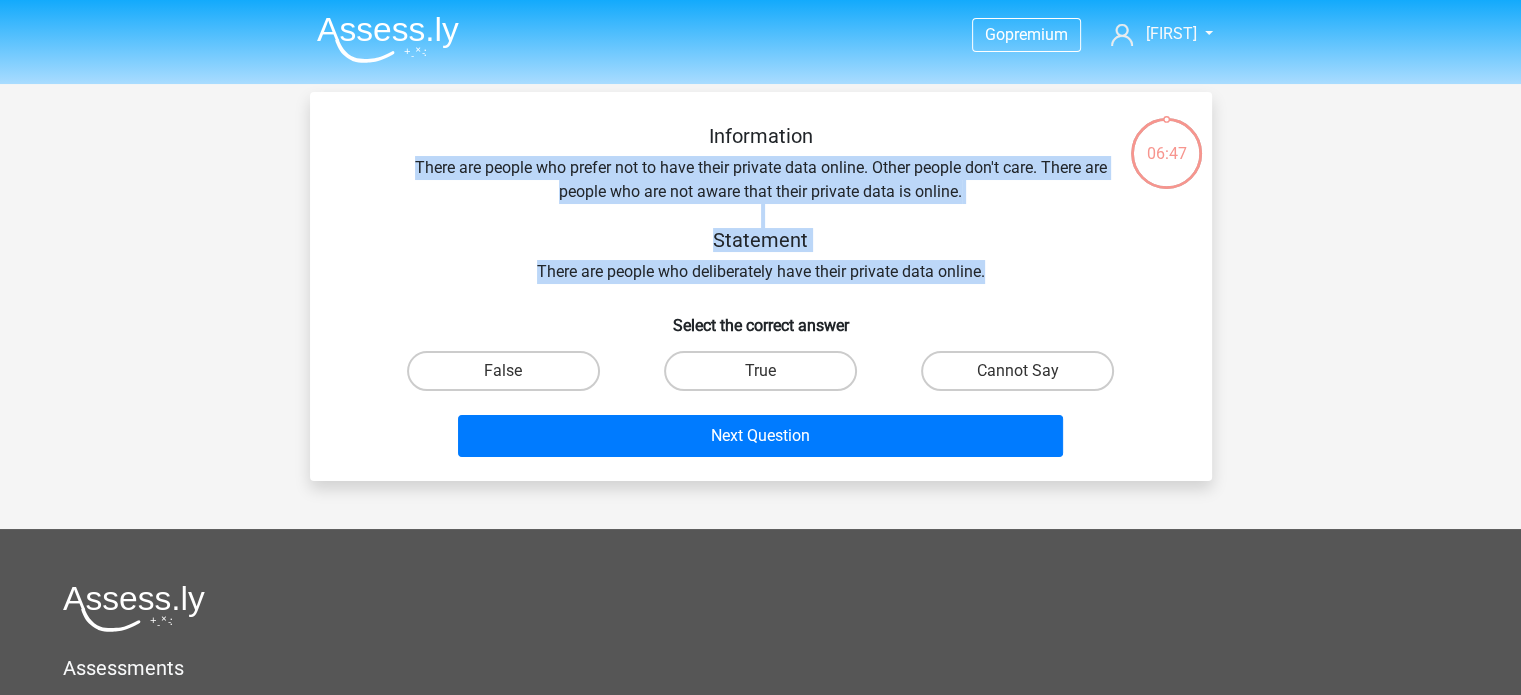 drag, startPoint x: 400, startPoint y: 161, endPoint x: 1038, endPoint y: 275, distance: 648.1049 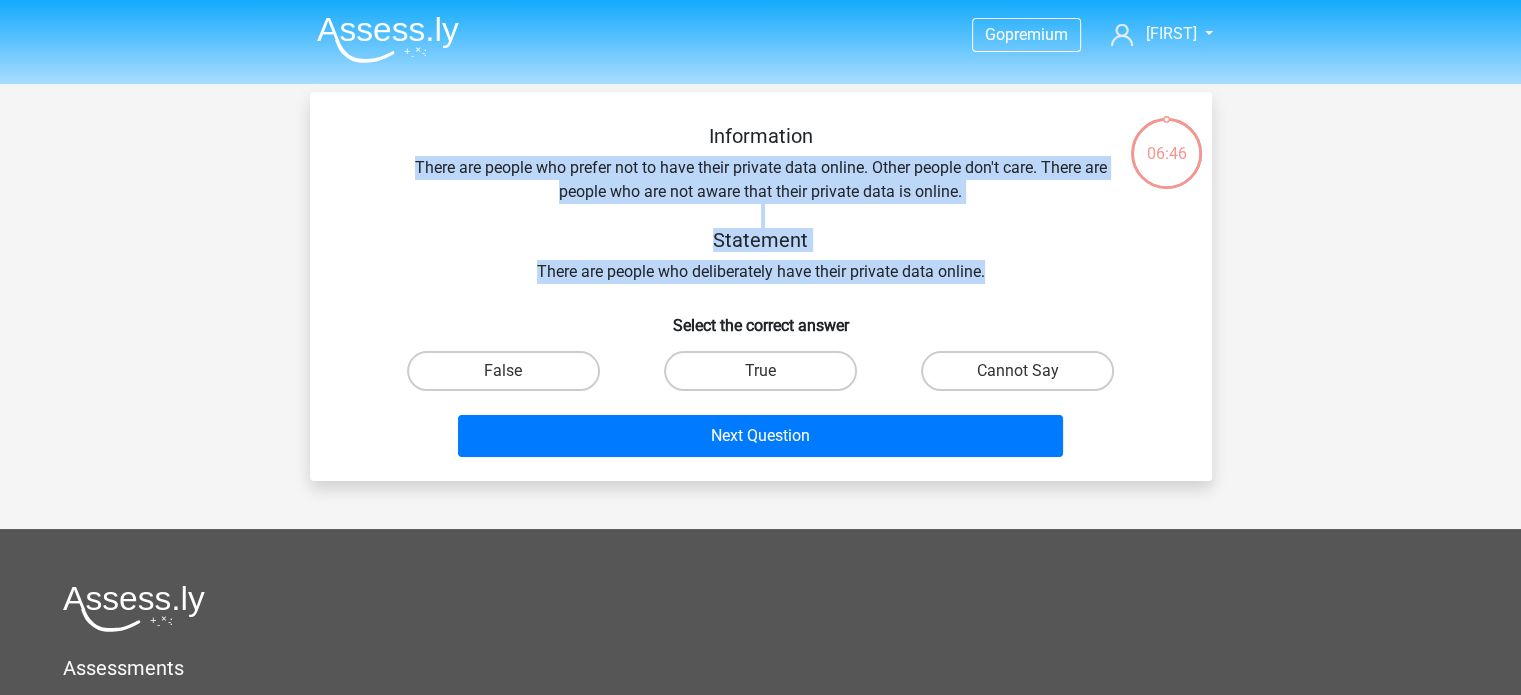 copy on "There are people who prefer not to have their private data online. Other people don't care. There are people who are not aware that their private data is online. Statement There are people who deliberately have their private data online." 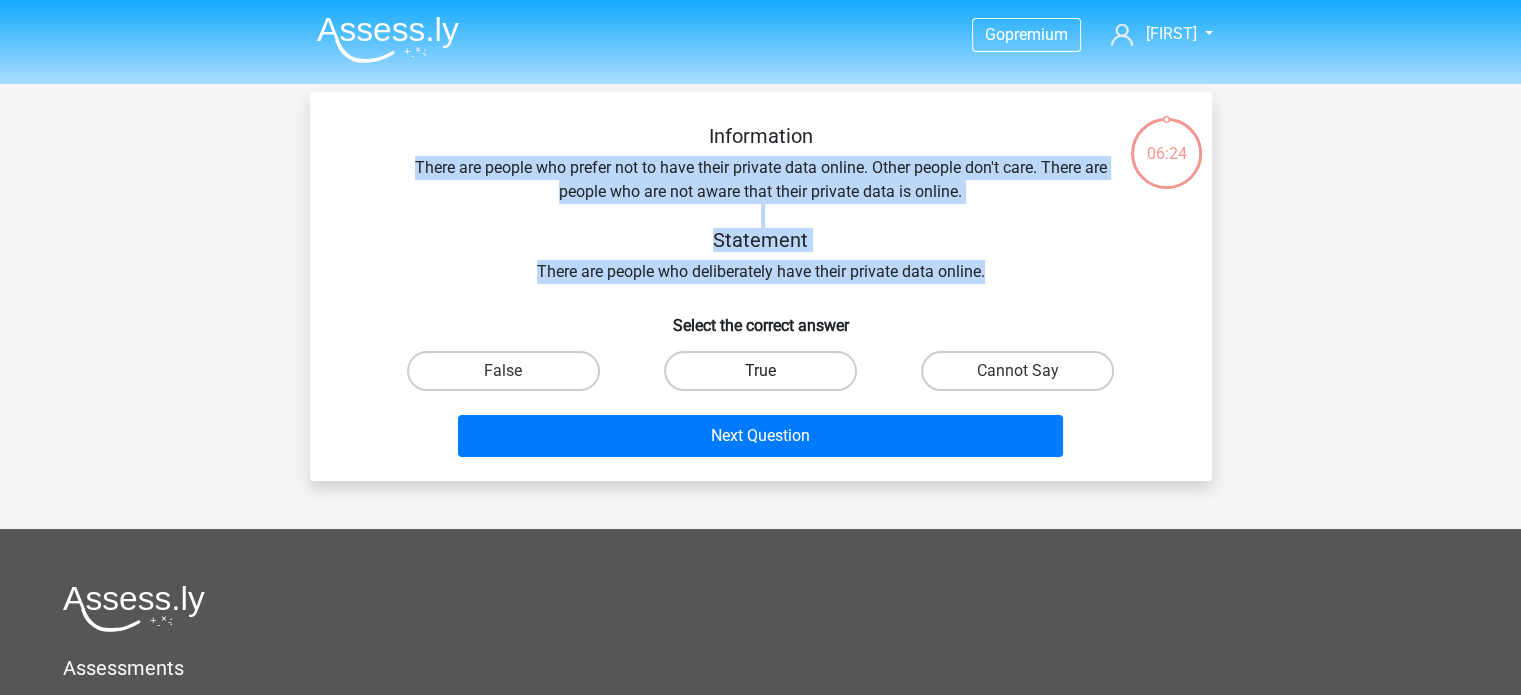 click on "True" at bounding box center (760, 371) 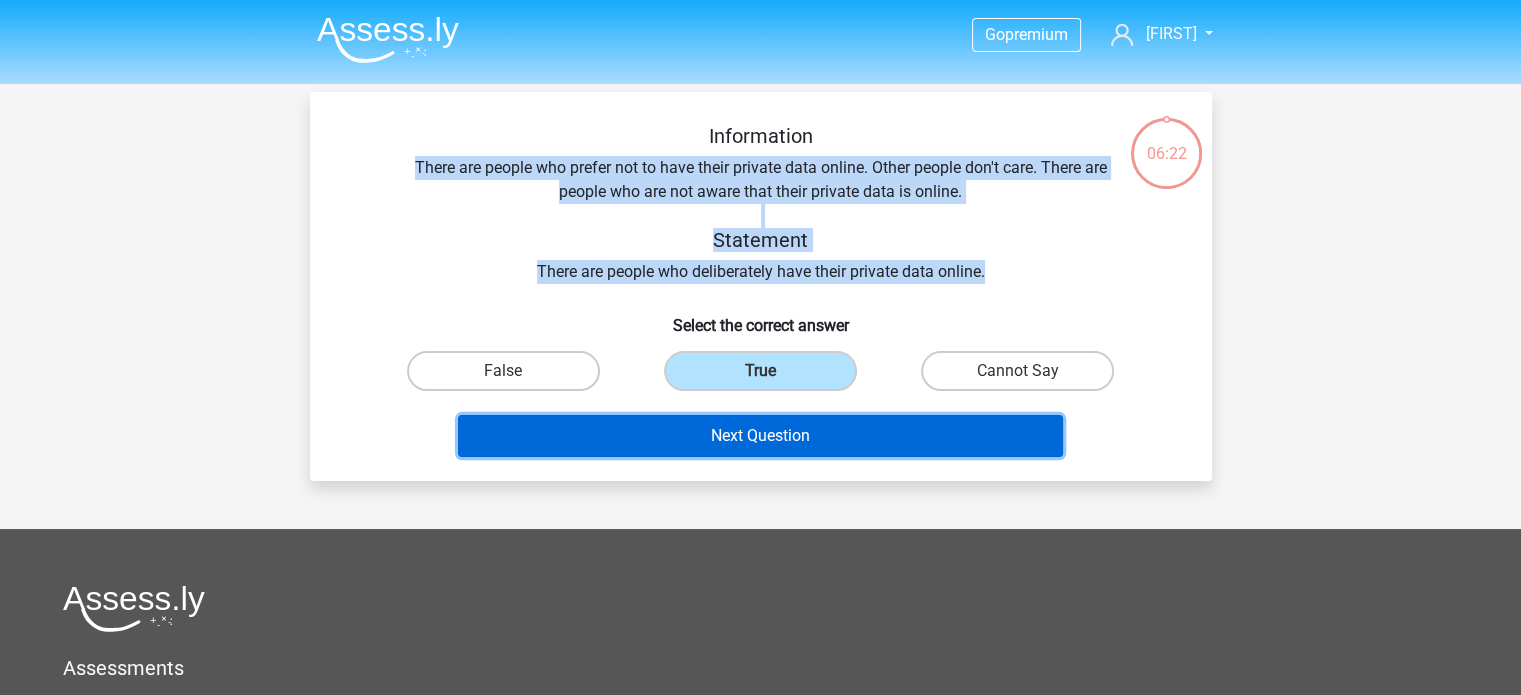 click on "Next Question" at bounding box center (760, 436) 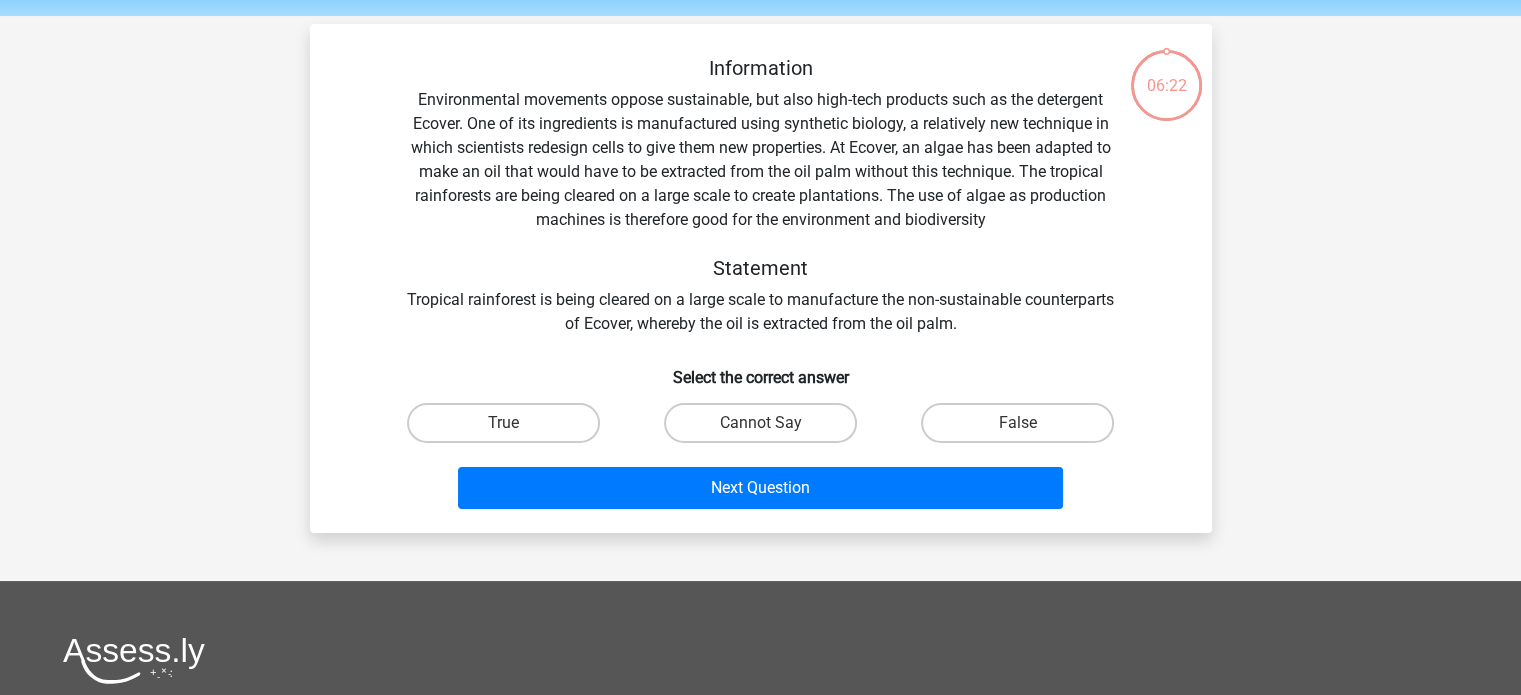 scroll, scrollTop: 92, scrollLeft: 0, axis: vertical 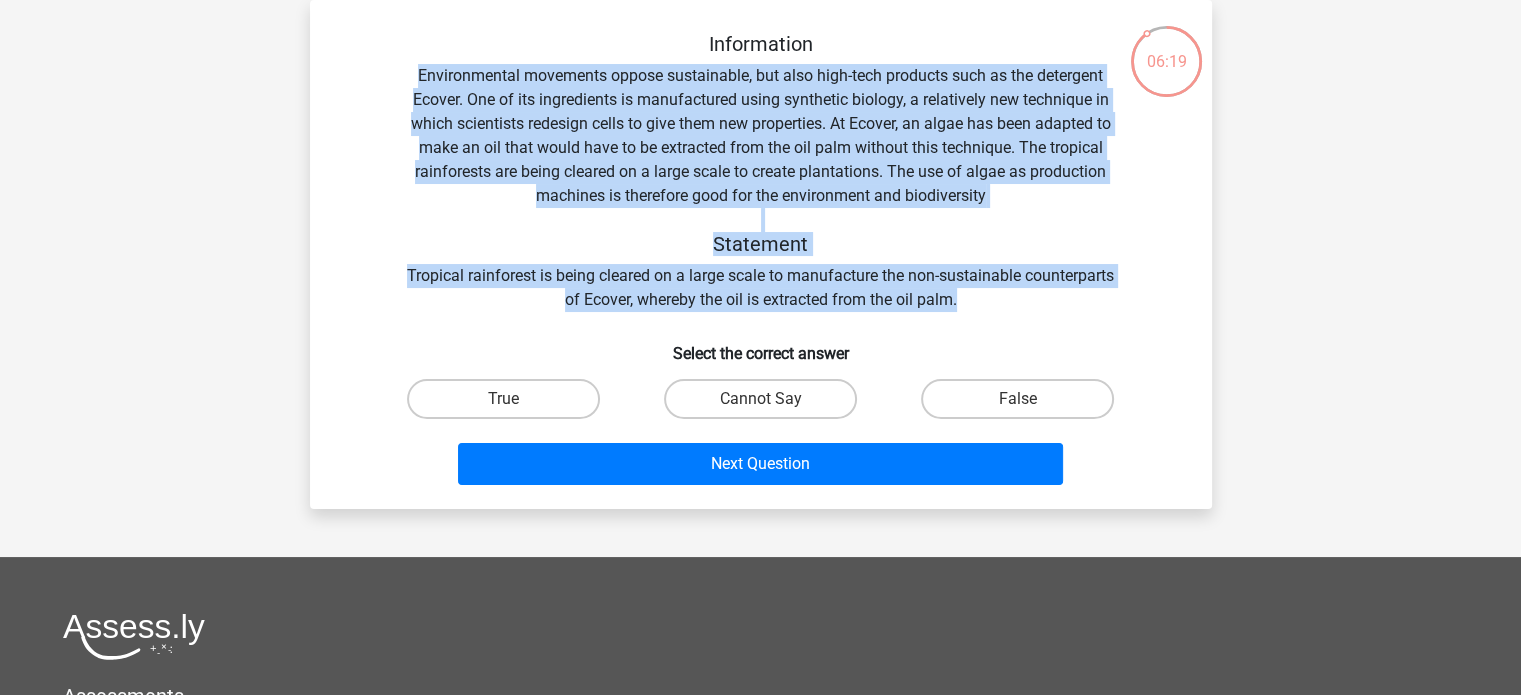 drag, startPoint x: 413, startPoint y: 69, endPoint x: 1058, endPoint y: 301, distance: 685.4553 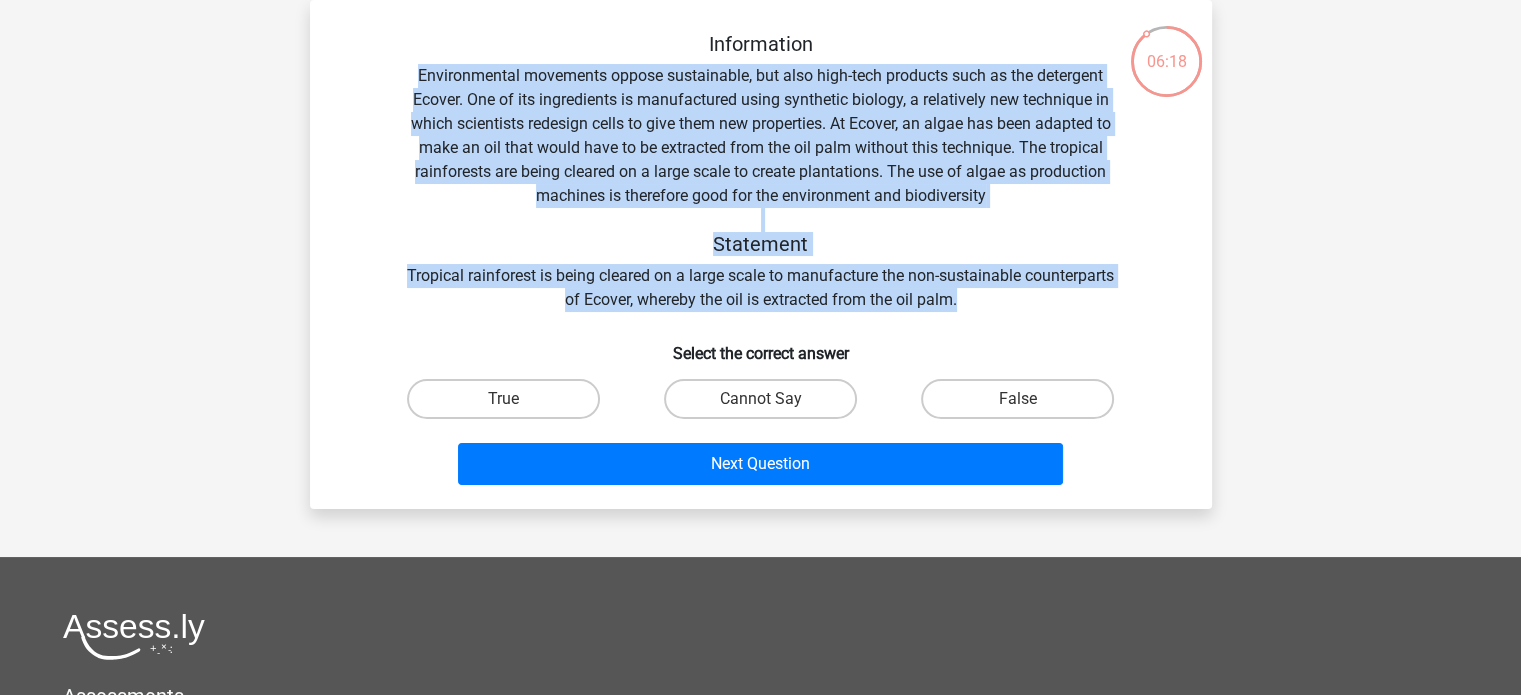 copy on "Environmental movements oppose sustainable, but also high-tech products such as the detergent Ecover. One of its ingredients is manufactured using synthetic biology, a relatively new technique in which scientists redesign cells to give them new properties. At Ecover, an algae has been adapted to make an oil that would have to be extracted from the oil palm without this technique. The tropical rainforests are being cleared on a large scale to create plantations. The use of algae as production machines is therefore good for the environment and biodiversity Statement Tropical rainforest is being cleared on a large scale to manufacture the non-sustainable counterparts of Ecover, whereby the oil is extracted from the oil palm." 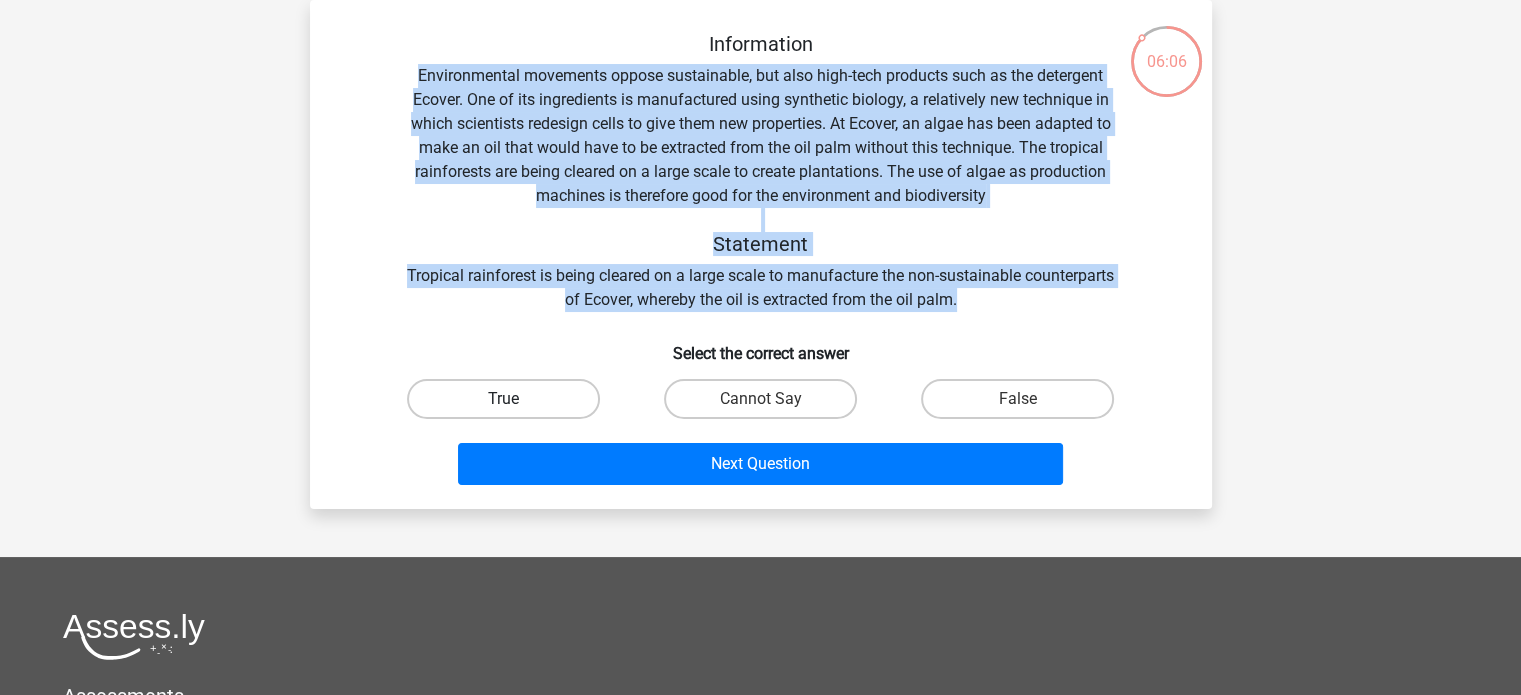 click on "True" at bounding box center (503, 399) 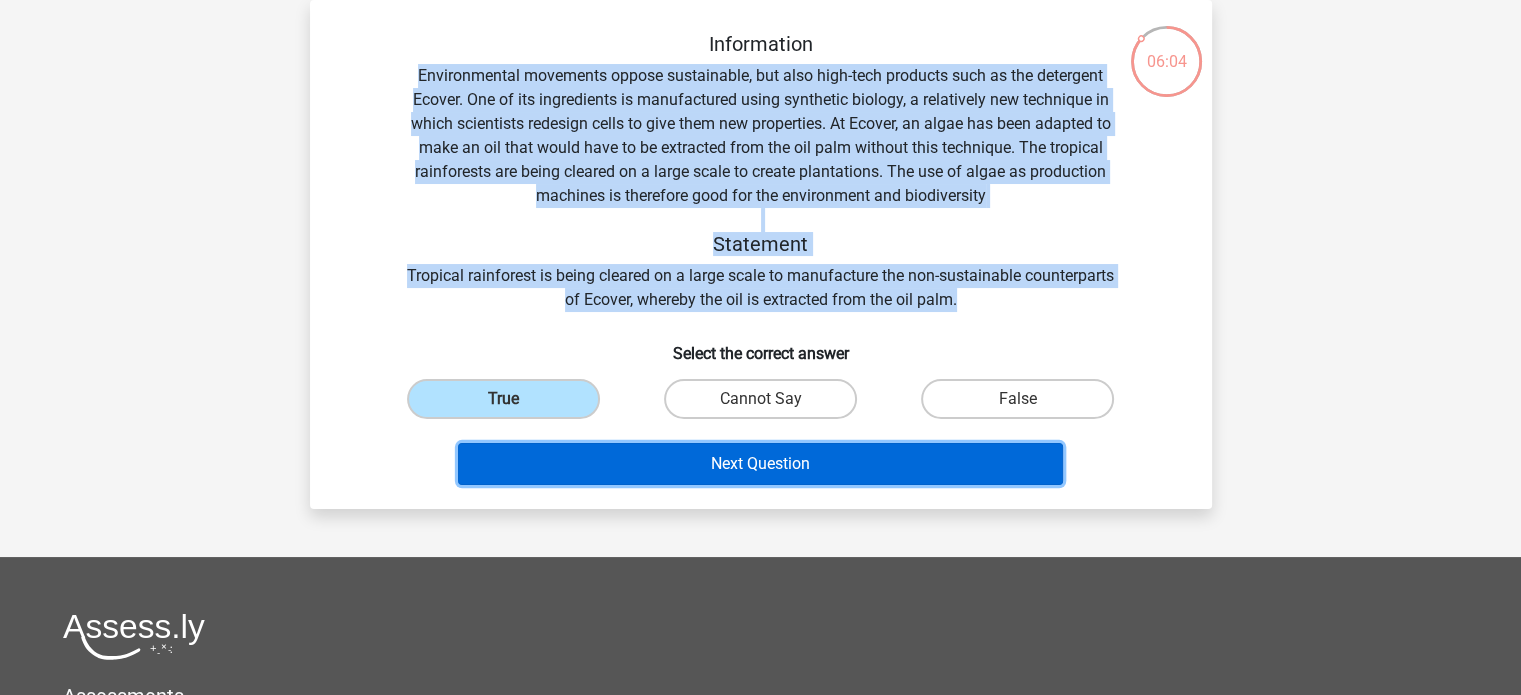click on "Next Question" at bounding box center [760, 464] 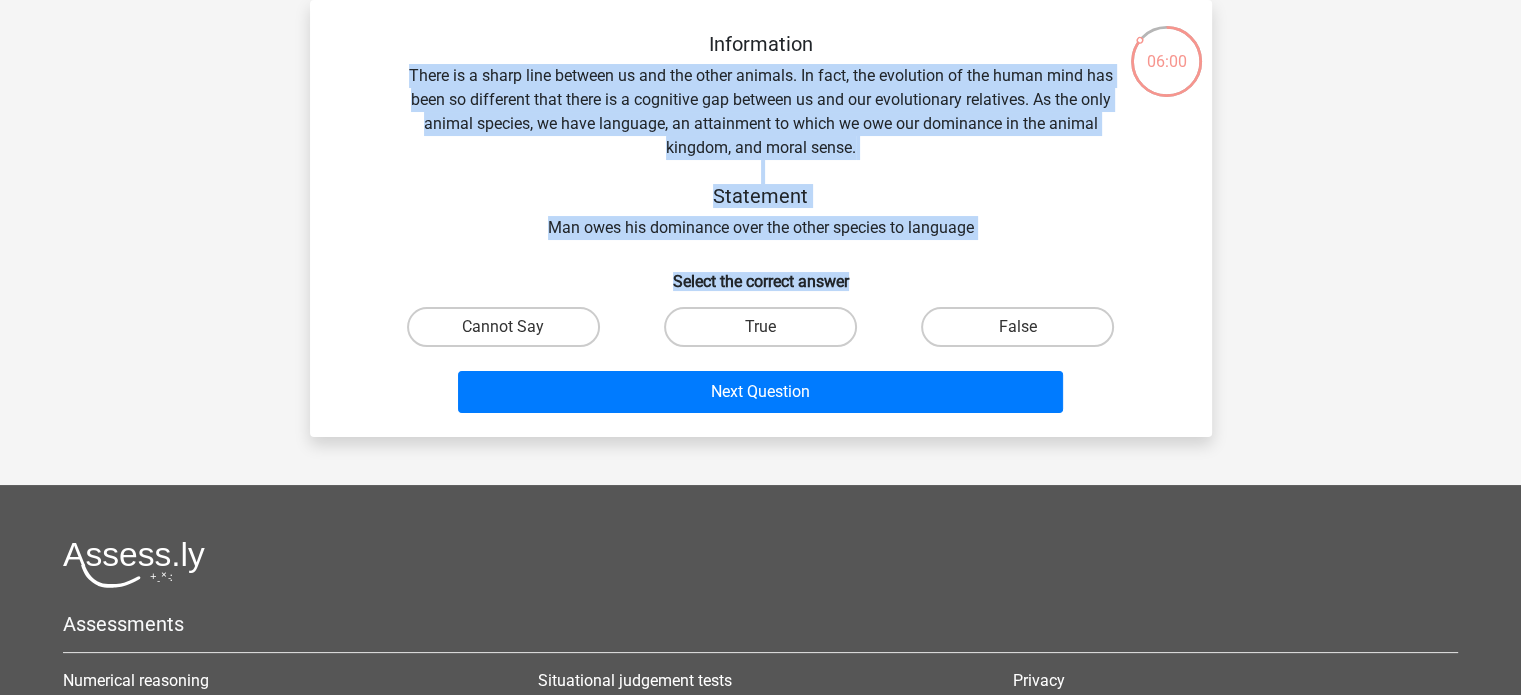 drag, startPoint x: 402, startPoint y: 65, endPoint x: 1004, endPoint y: 246, distance: 628.6215 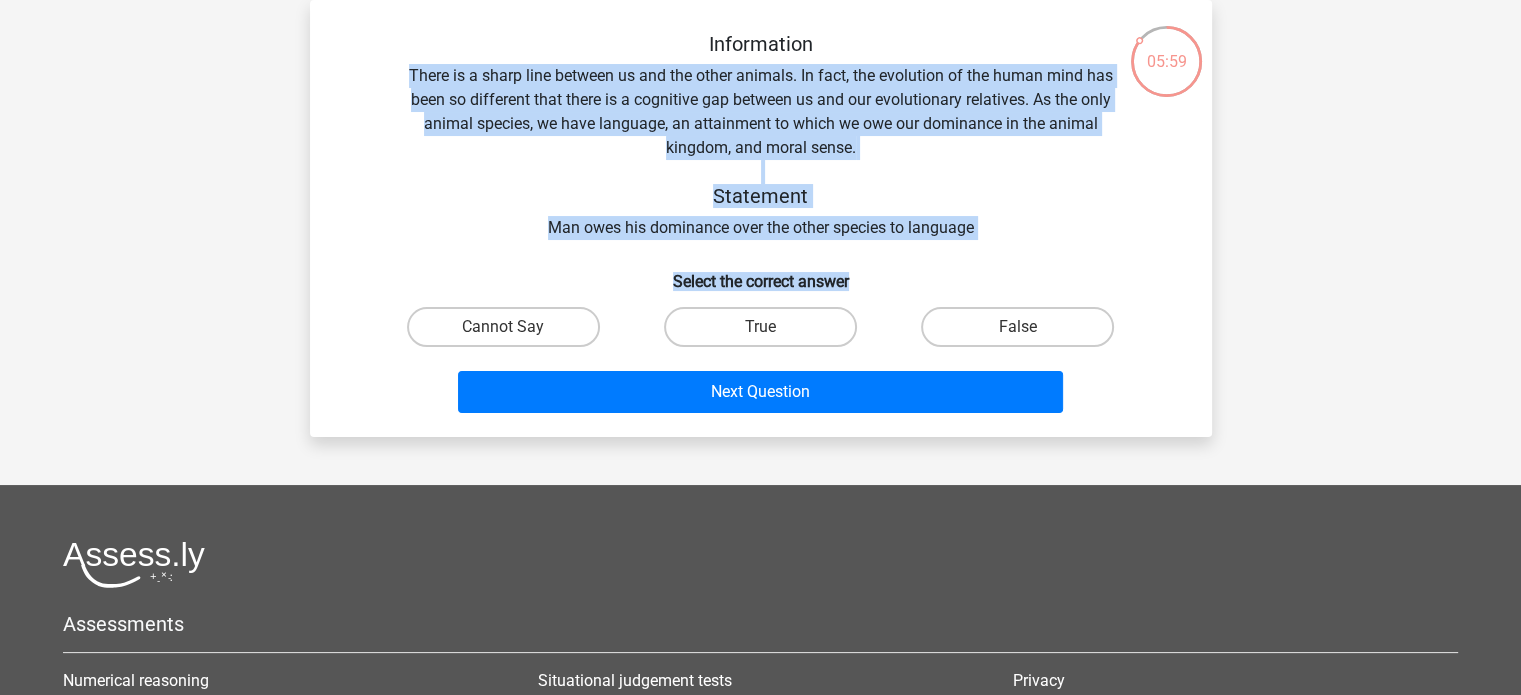 copy on "There is a sharp line between us and the other animals. In fact, the evolution of the human mind has been so different that there is a cognitive gap between us and our evolutionary relatives. As the only animal species, we have language, an attainment to which we owe our dominance in the animal kingdom, and moral sense. Statement Man owes his dominance over the other species to language
Select the correct answer" 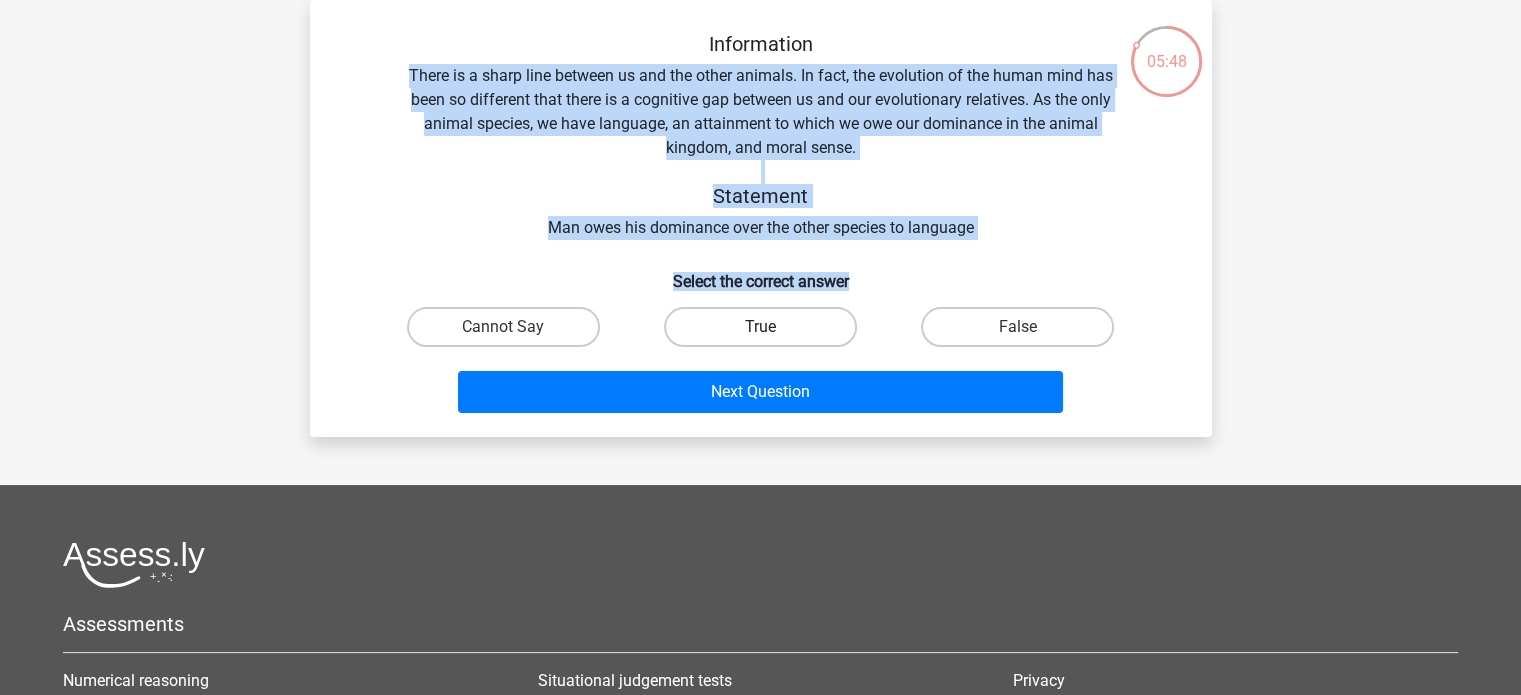 click on "True" at bounding box center (760, 327) 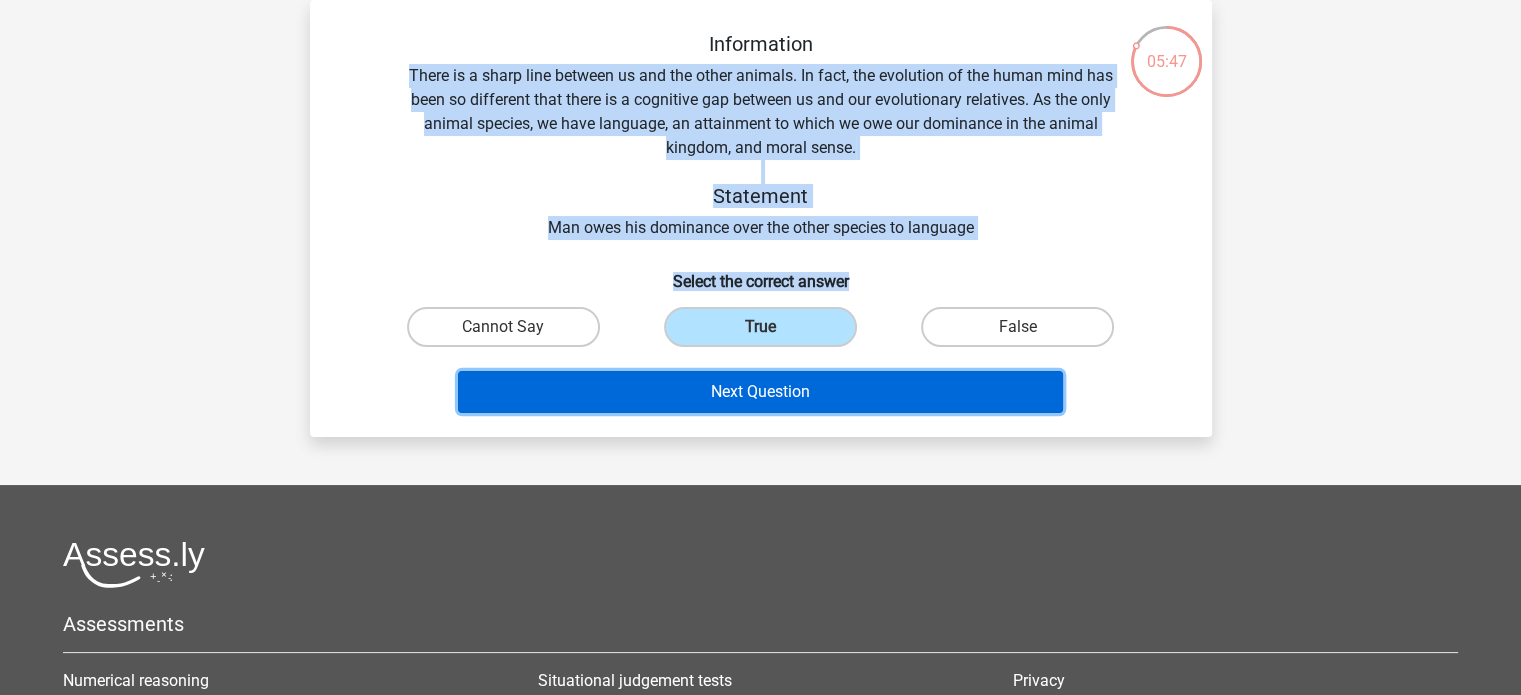 click on "Next Question" at bounding box center (760, 392) 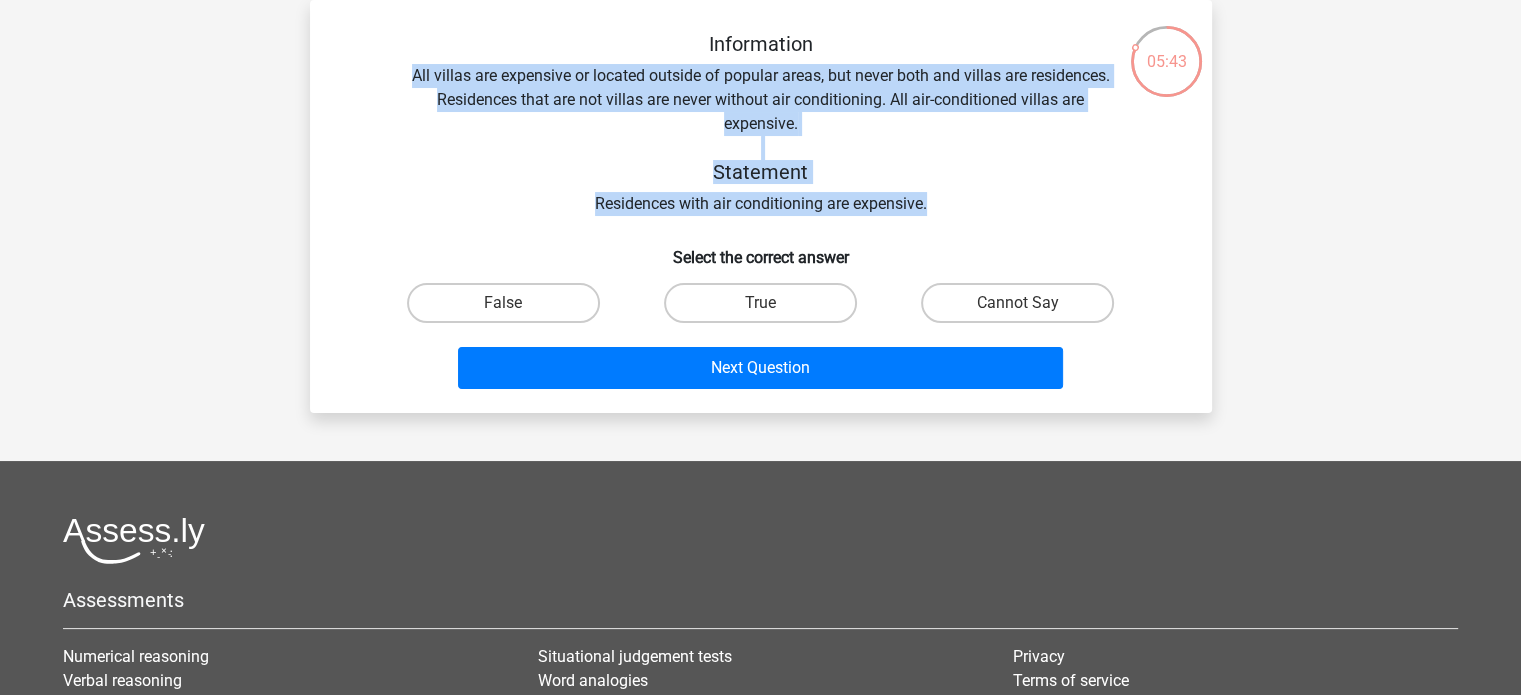 drag, startPoint x: 401, startPoint y: 71, endPoint x: 944, endPoint y: 203, distance: 558.8139 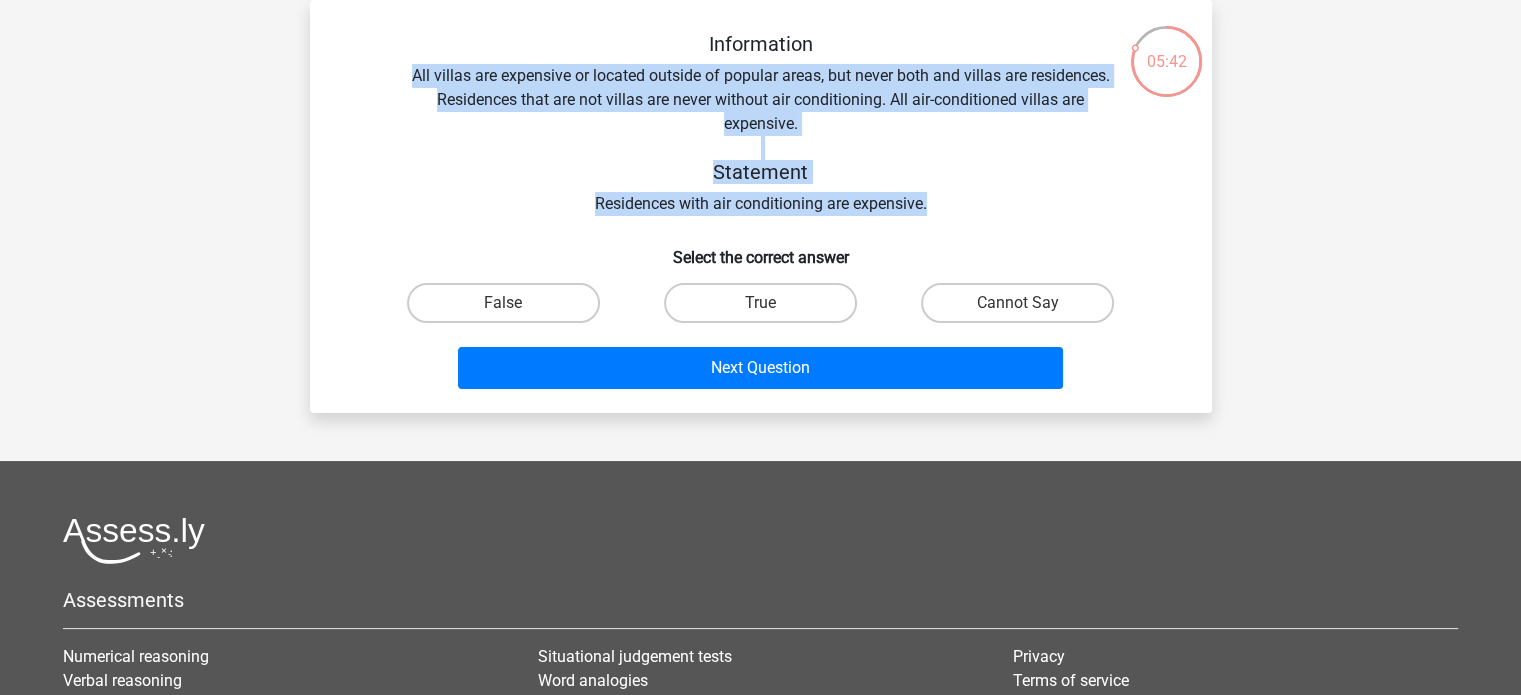 copy on "All villas are expensive or located outside of popular areas, but never both and villas are residences. Residences that are not villas are never without air conditioning. All air-conditioned villas are expensive. Statement Residences with air conditioning are expensive." 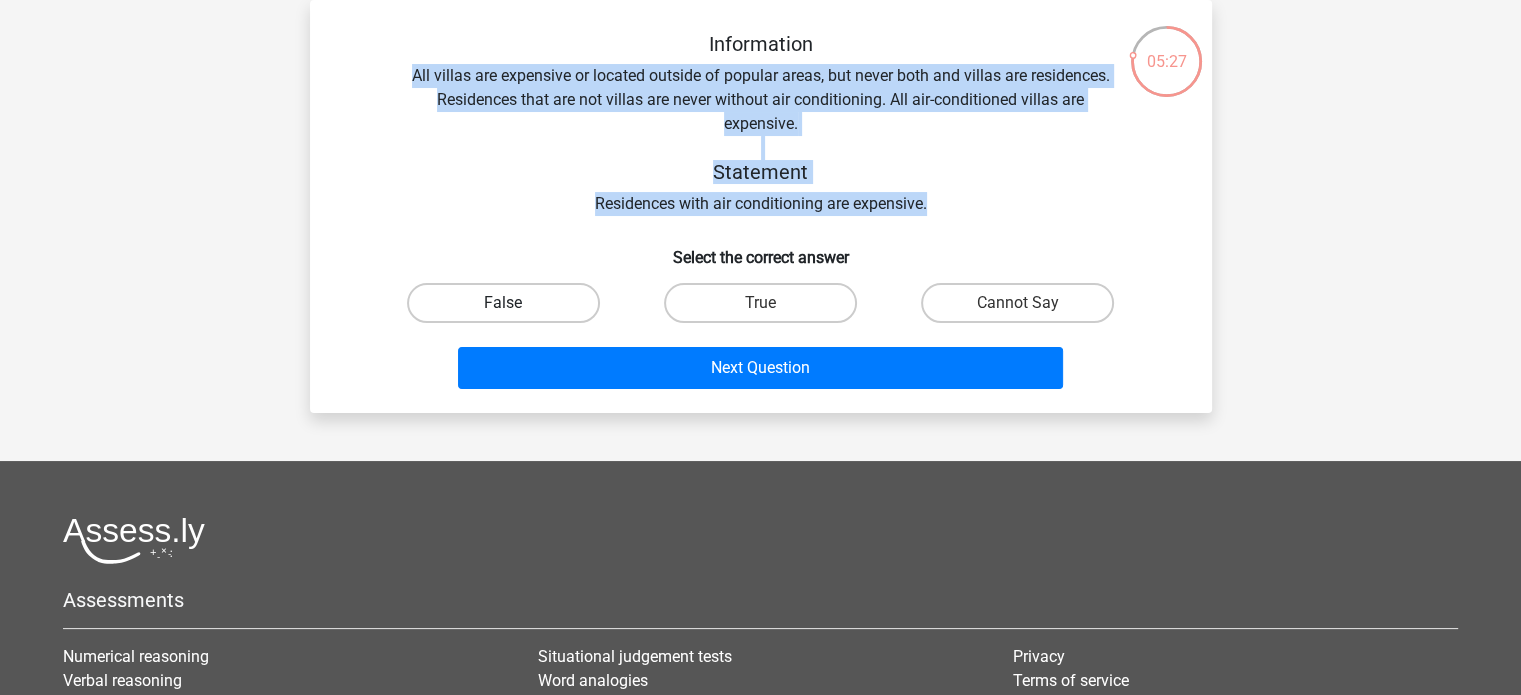 click on "False" at bounding box center (503, 303) 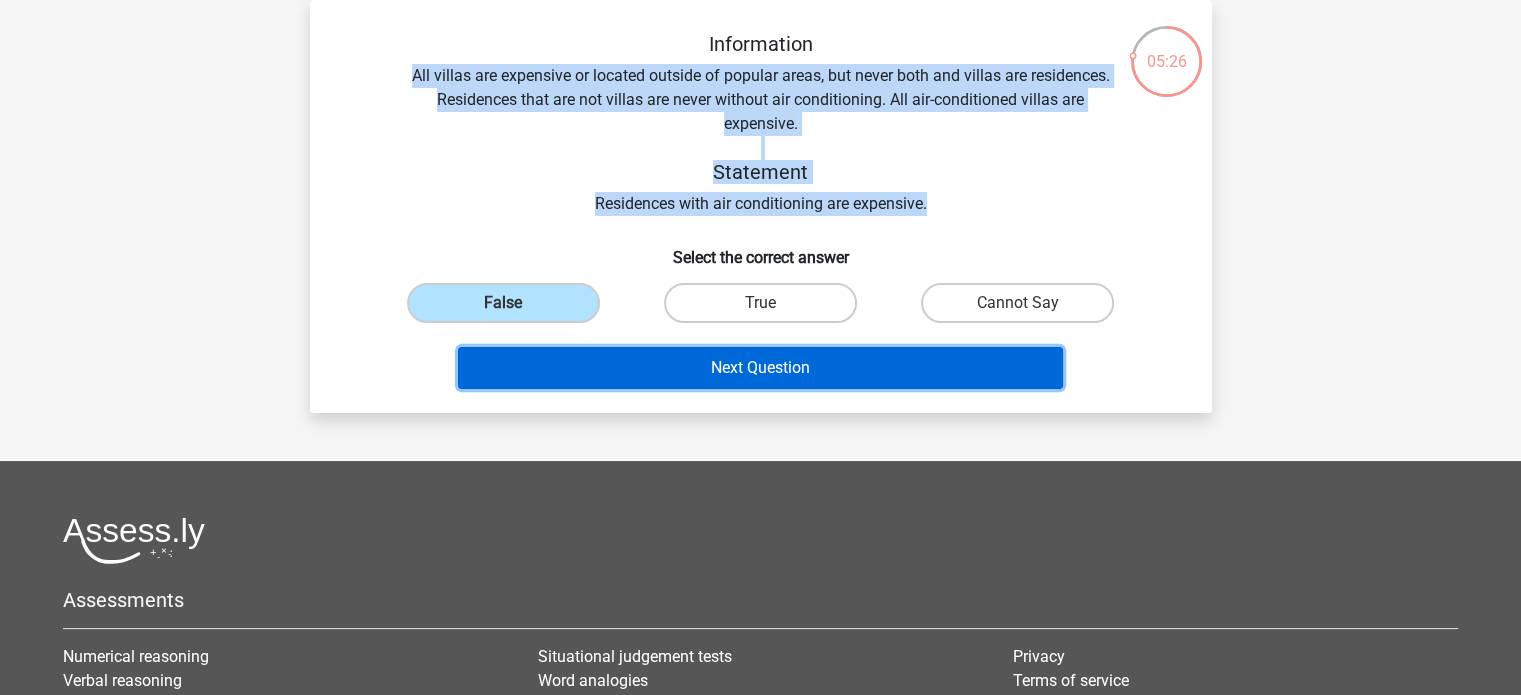 click on "Next Question" at bounding box center [760, 368] 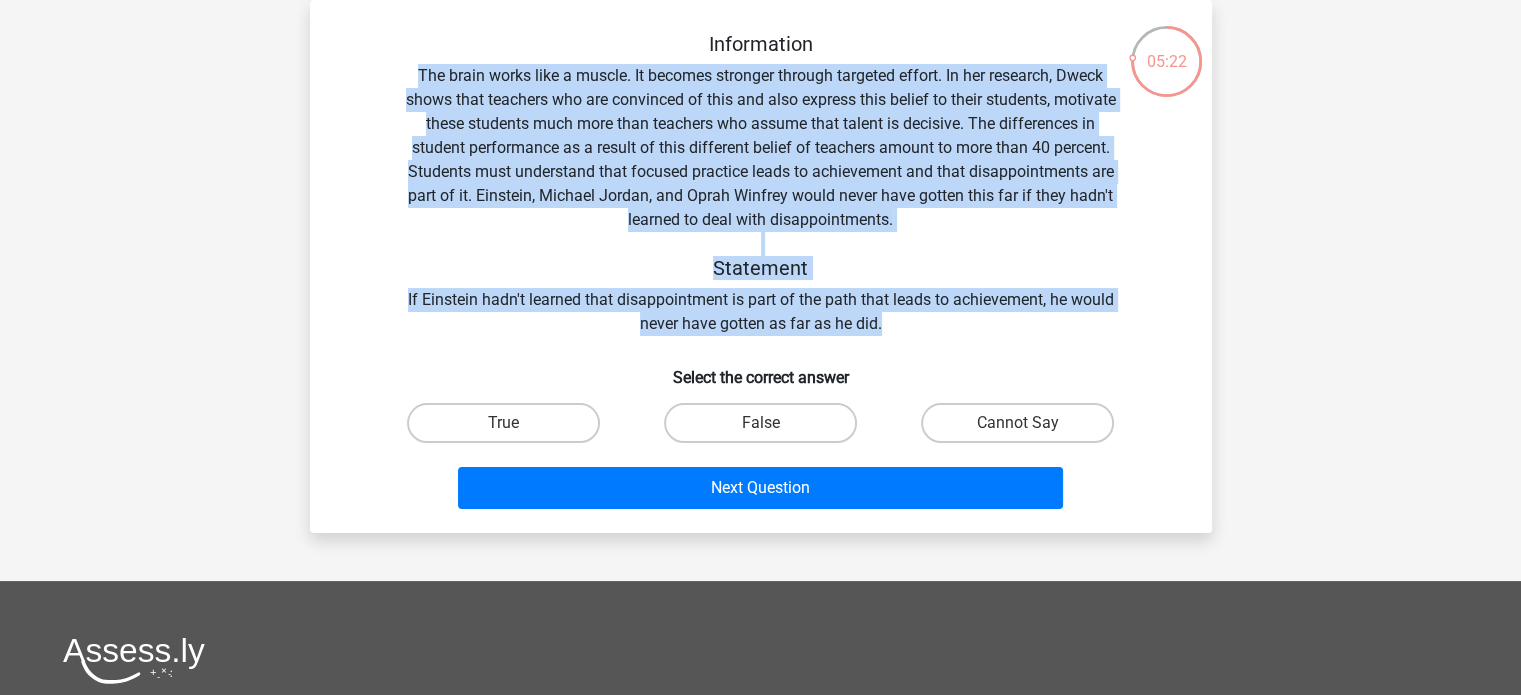 drag, startPoint x: 420, startPoint y: 71, endPoint x: 954, endPoint y: 317, distance: 587.9388 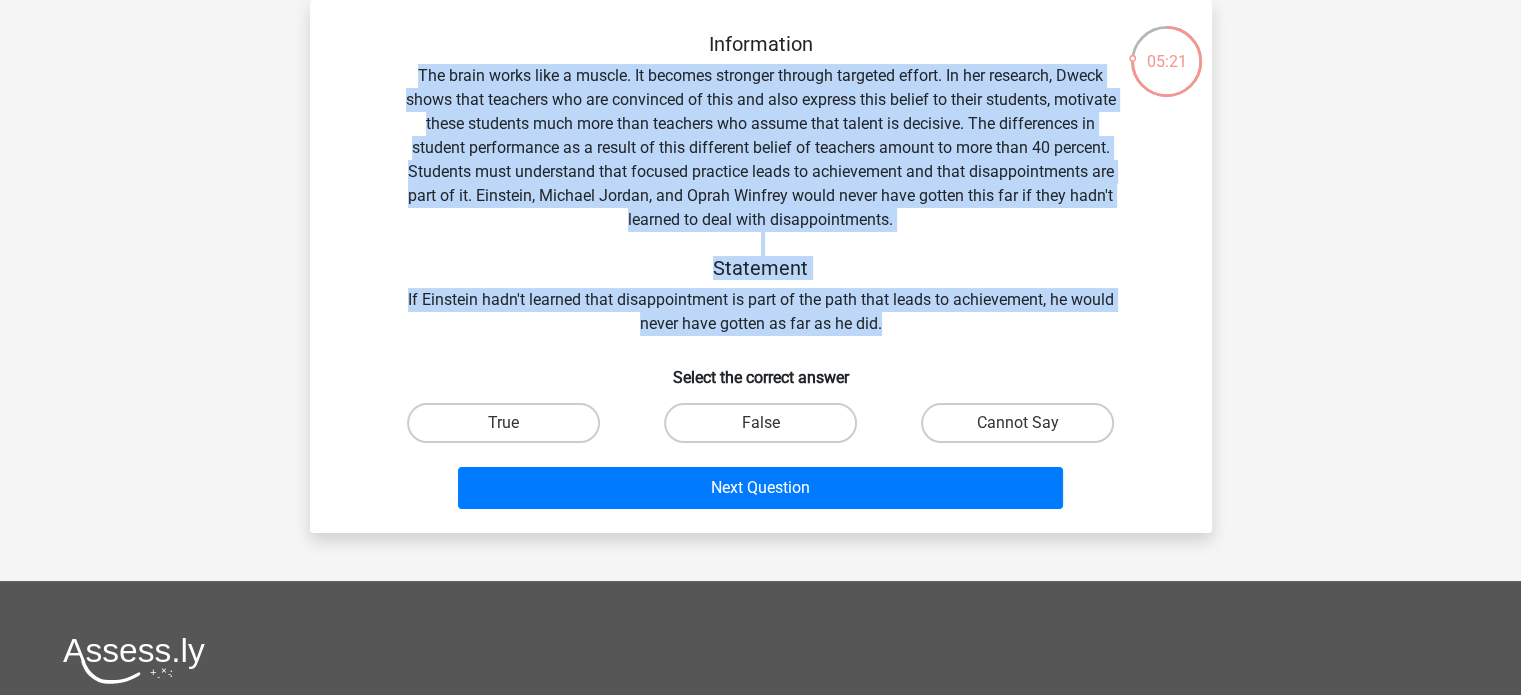 copy on "The brain works like a muscle. It becomes stronger through targeted effort. In her research, Dweck shows that teachers who are convinced of this and also express this belief to their students, motivate these students much more than teachers who assume that talent is decisive. The differences in student performance as a result of this different belief of teachers amount to more than 40 percent. Students must understand that focused practice leads to achievement and that disappointments are part of it. Einstein, Michael Jordan, and Oprah Winfrey would never have gotten this far if they hadn't learned to deal with disappointments. Statement If Einstein hadn't learned that disappointment is part of the path that leads to achievement, he would never have gotten as far as he did." 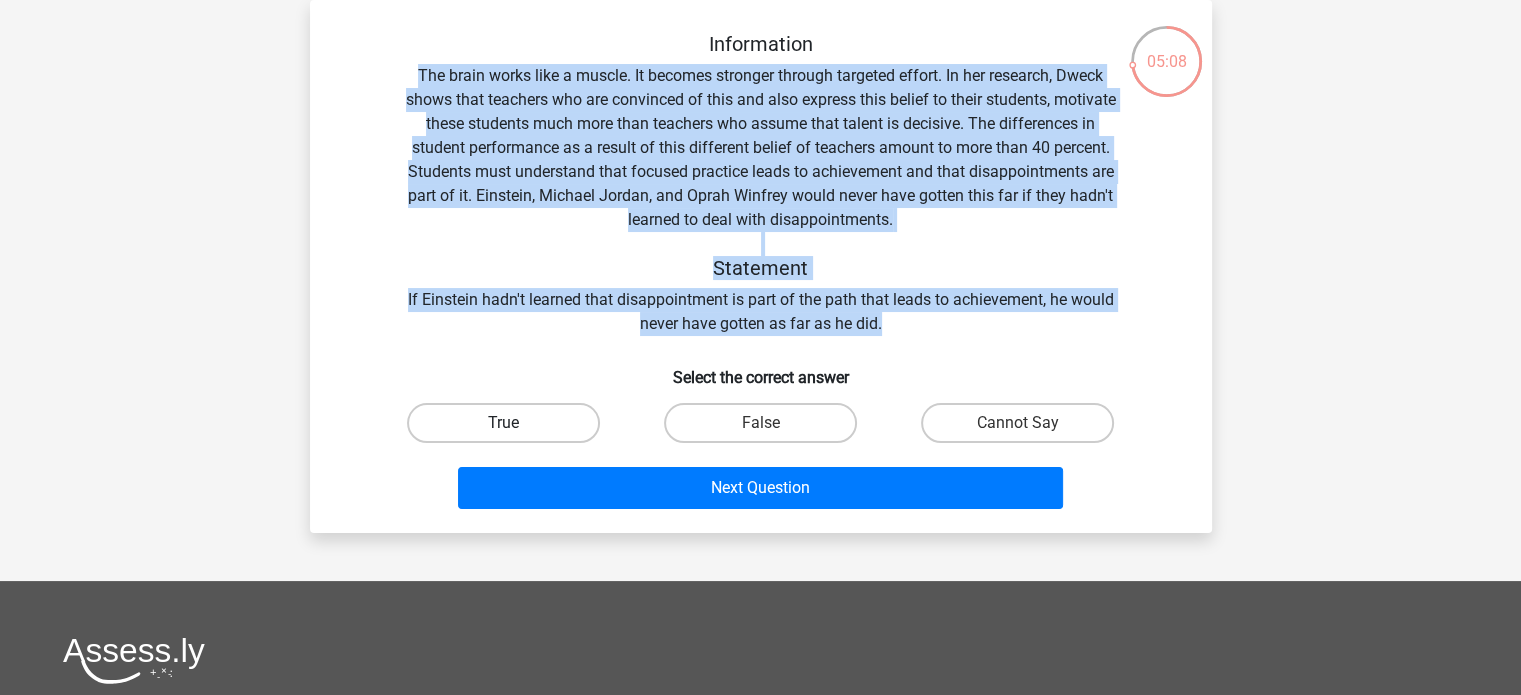 click on "True" at bounding box center (503, 423) 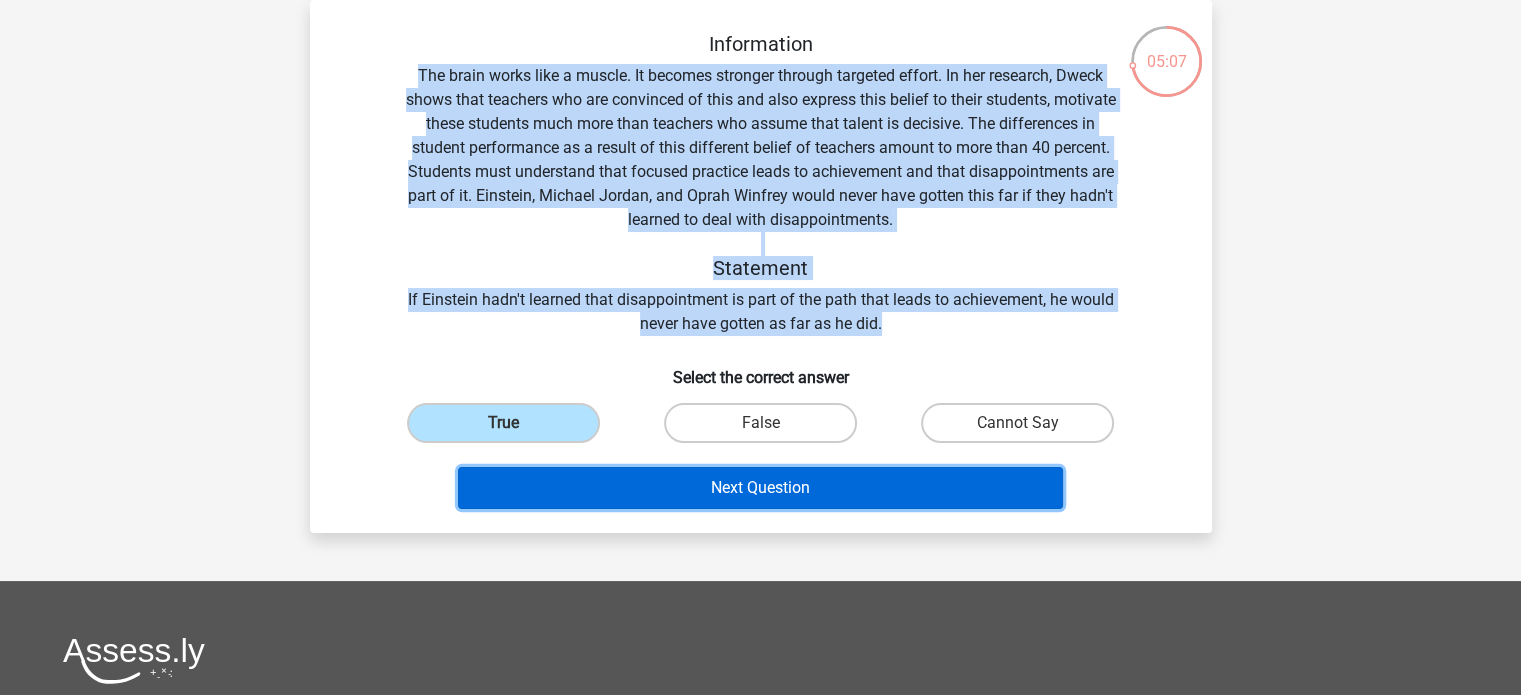 click on "Next Question" at bounding box center [760, 488] 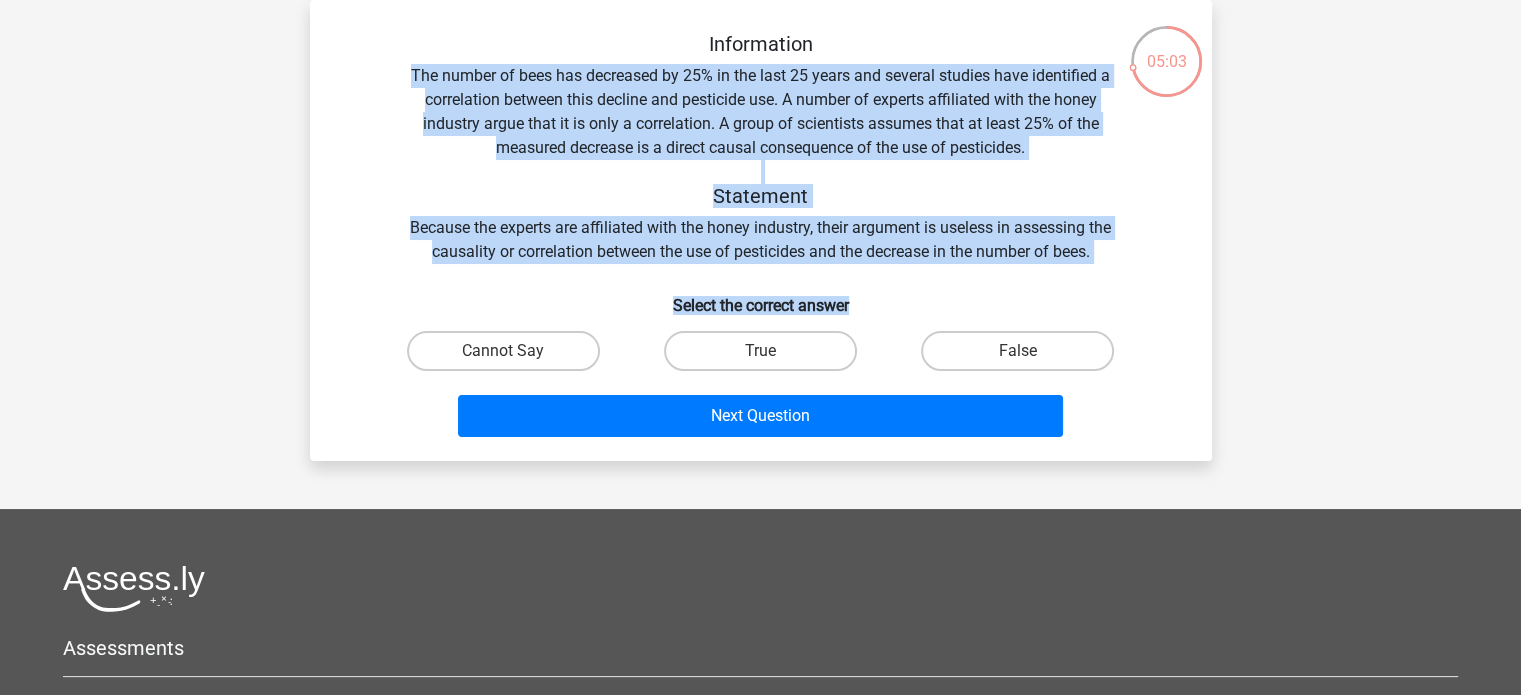 drag, startPoint x: 407, startPoint y: 68, endPoint x: 1099, endPoint y: 277, distance: 722.87274 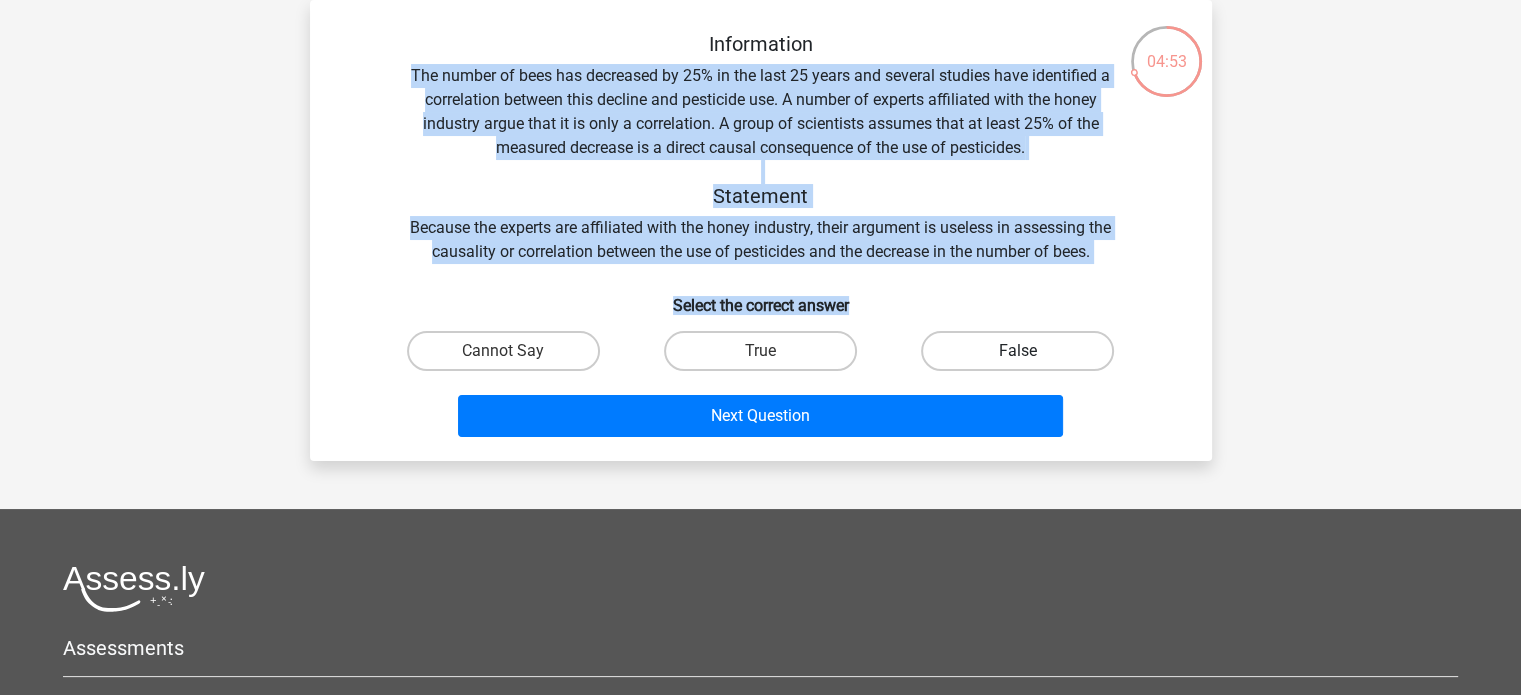 click on "False" at bounding box center [1017, 351] 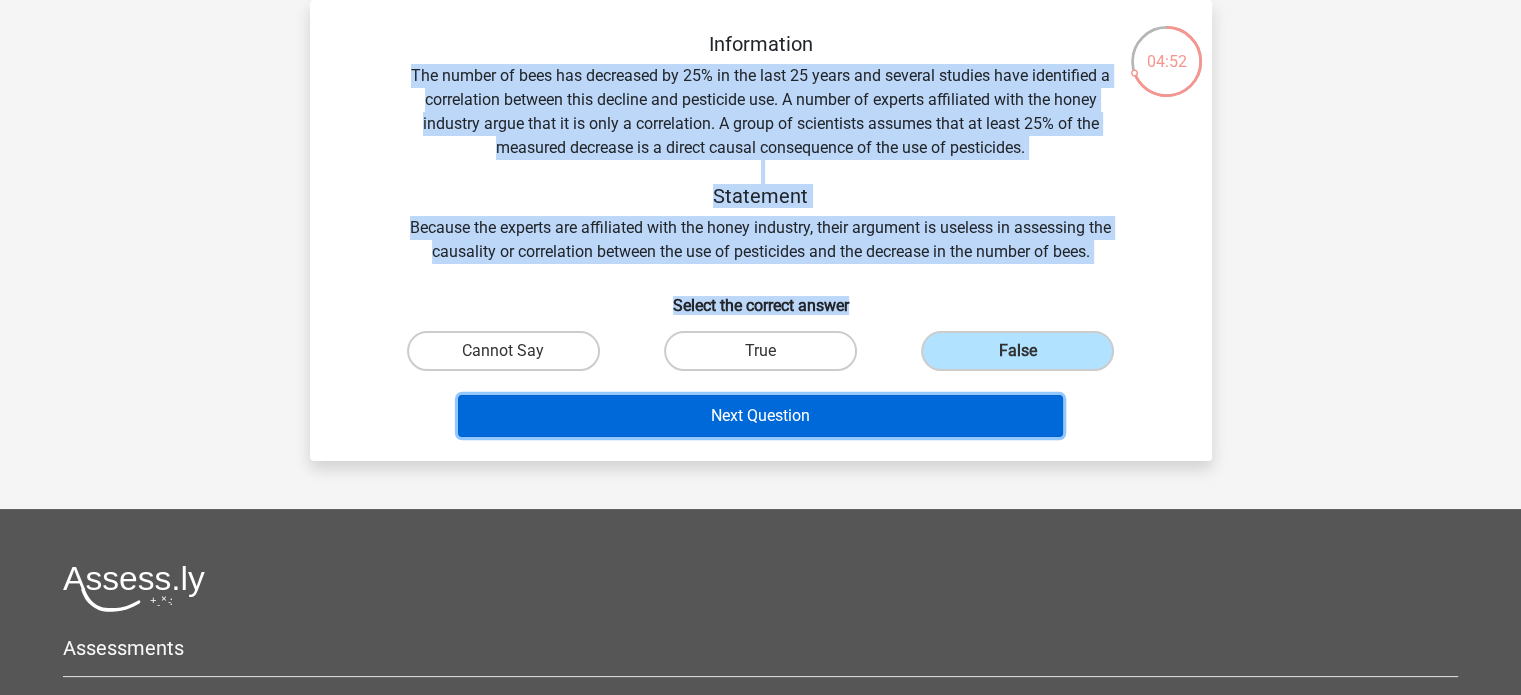 click on "Next Question" at bounding box center (760, 416) 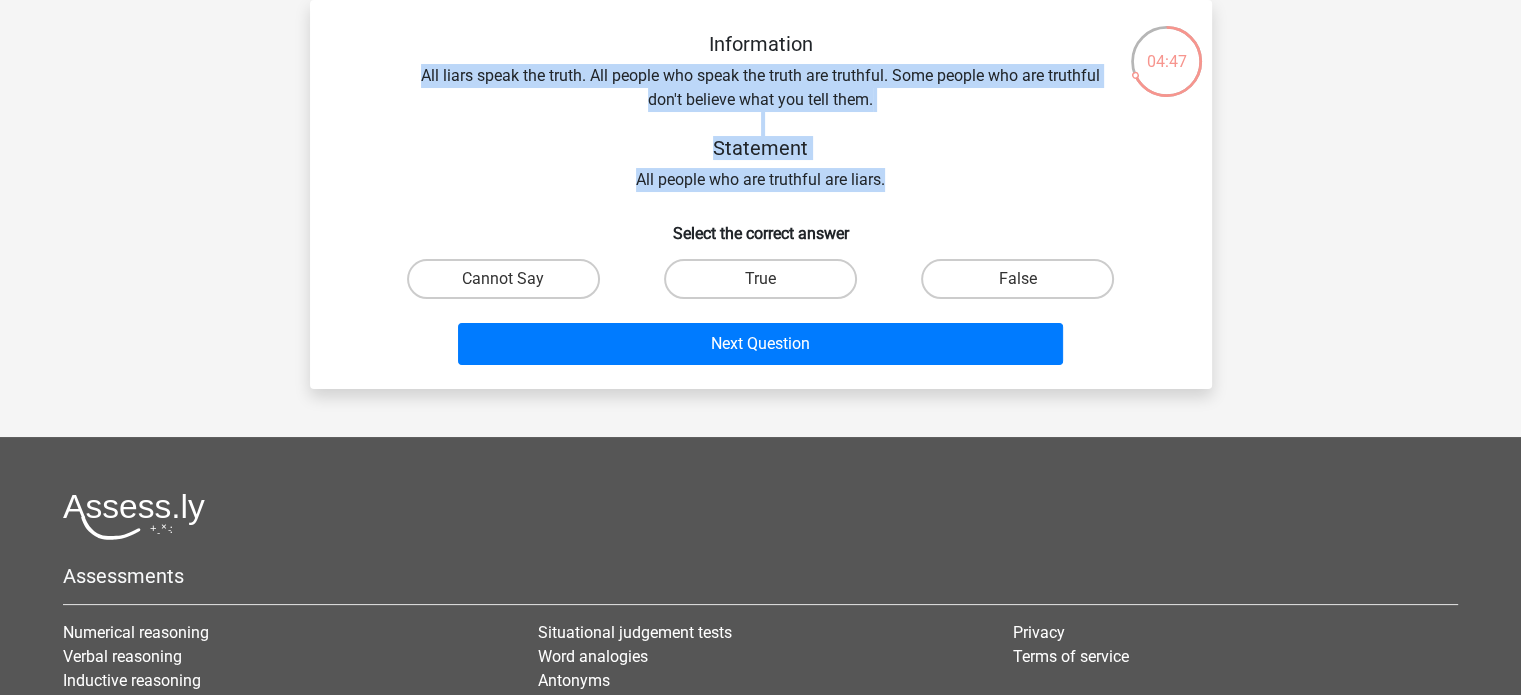 drag, startPoint x: 418, startPoint y: 70, endPoint x: 927, endPoint y: 192, distance: 523.4167 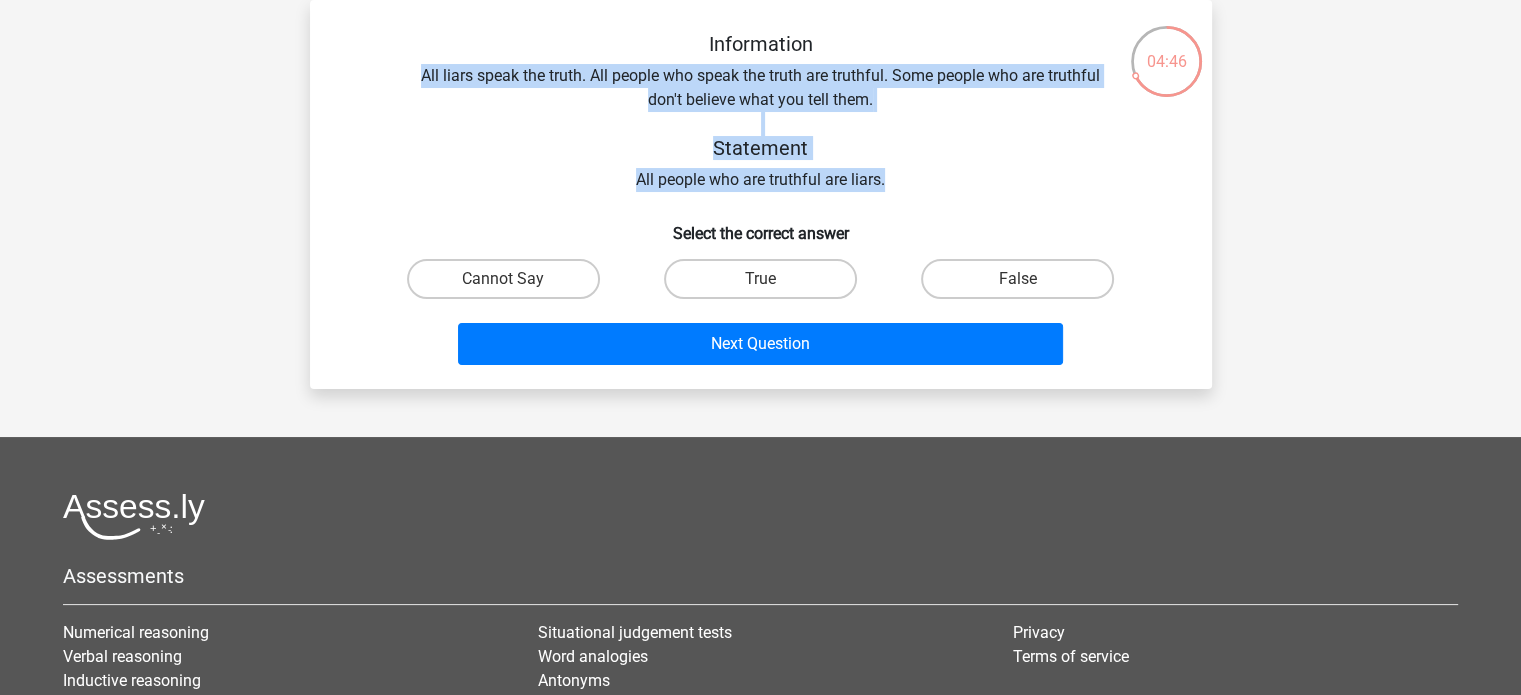 copy on "All liars speak the truth. All people who speak the truth are truthful. Some people who are truthful don't believe what you tell them. Statement All people who are truthful are liars." 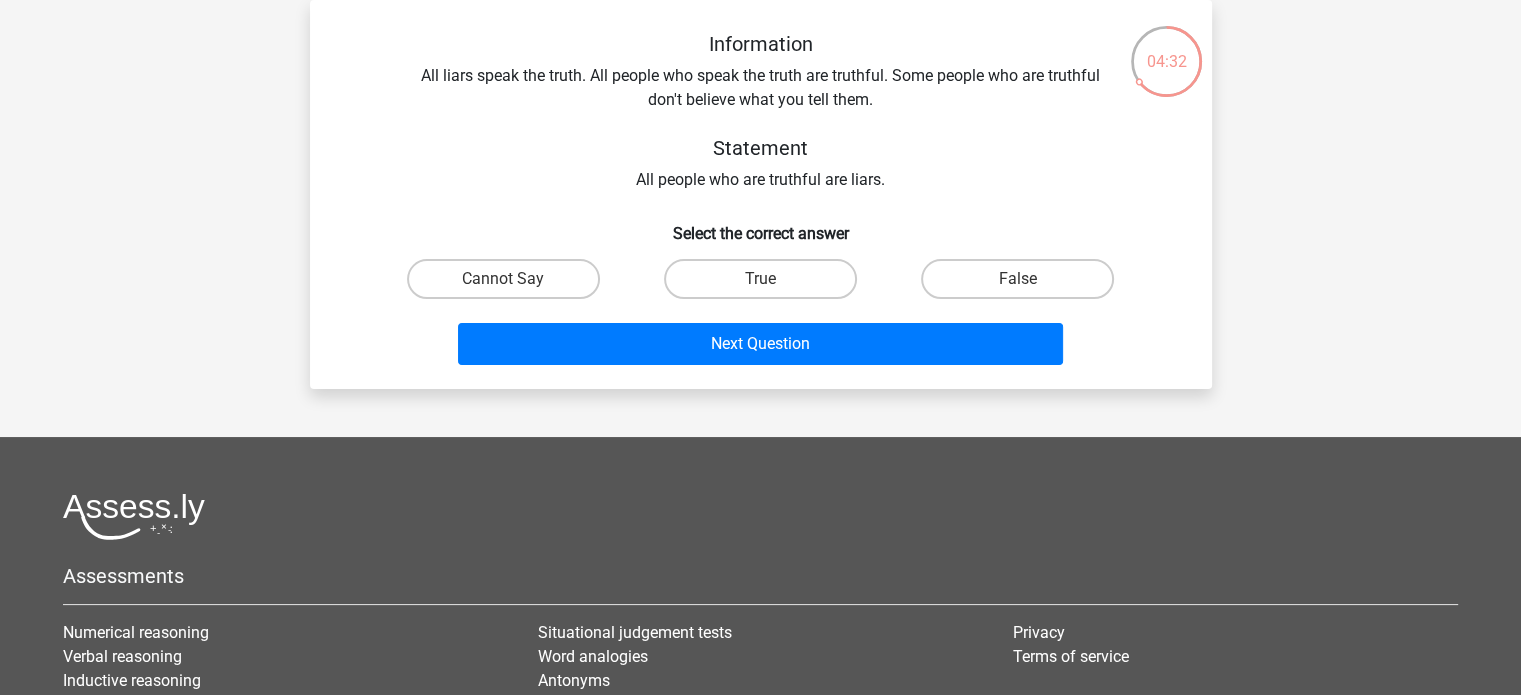 click on "False" at bounding box center (1017, 279) 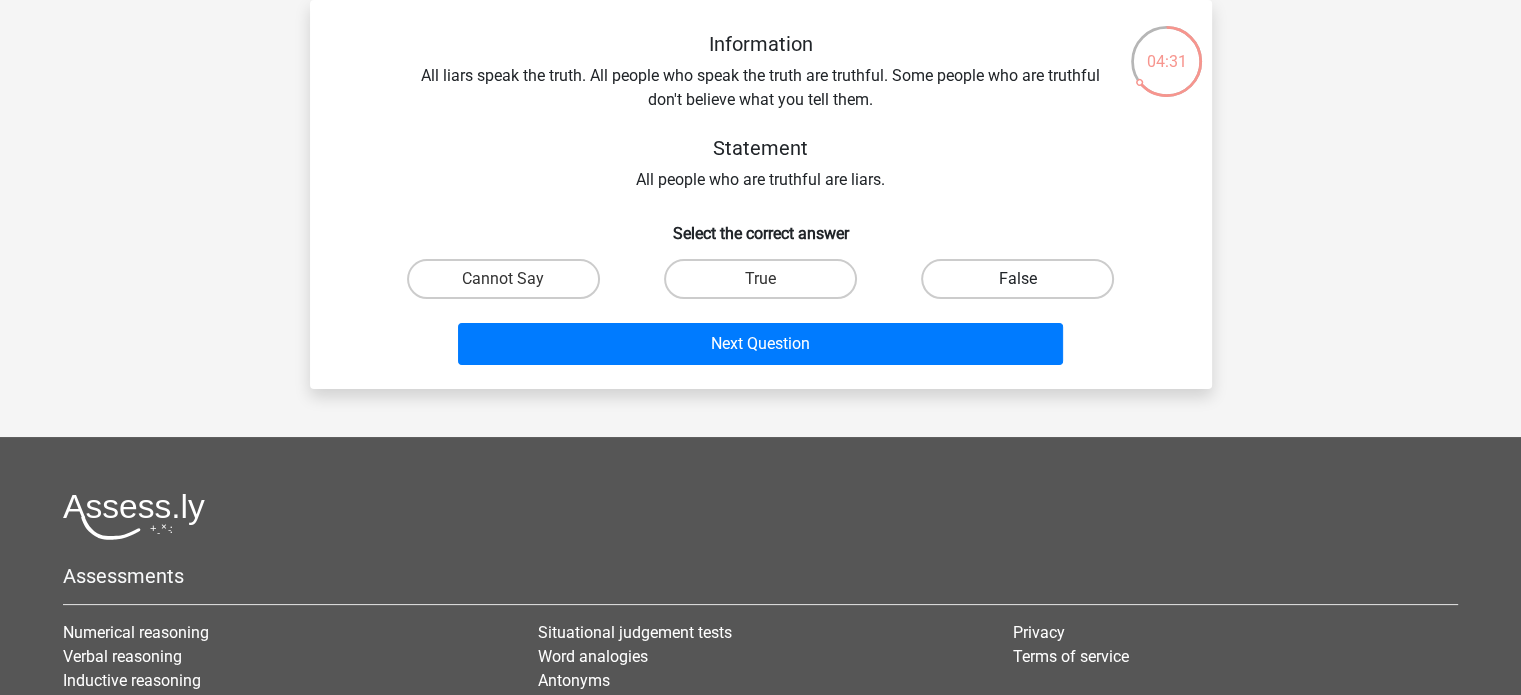 click on "False" at bounding box center [1017, 279] 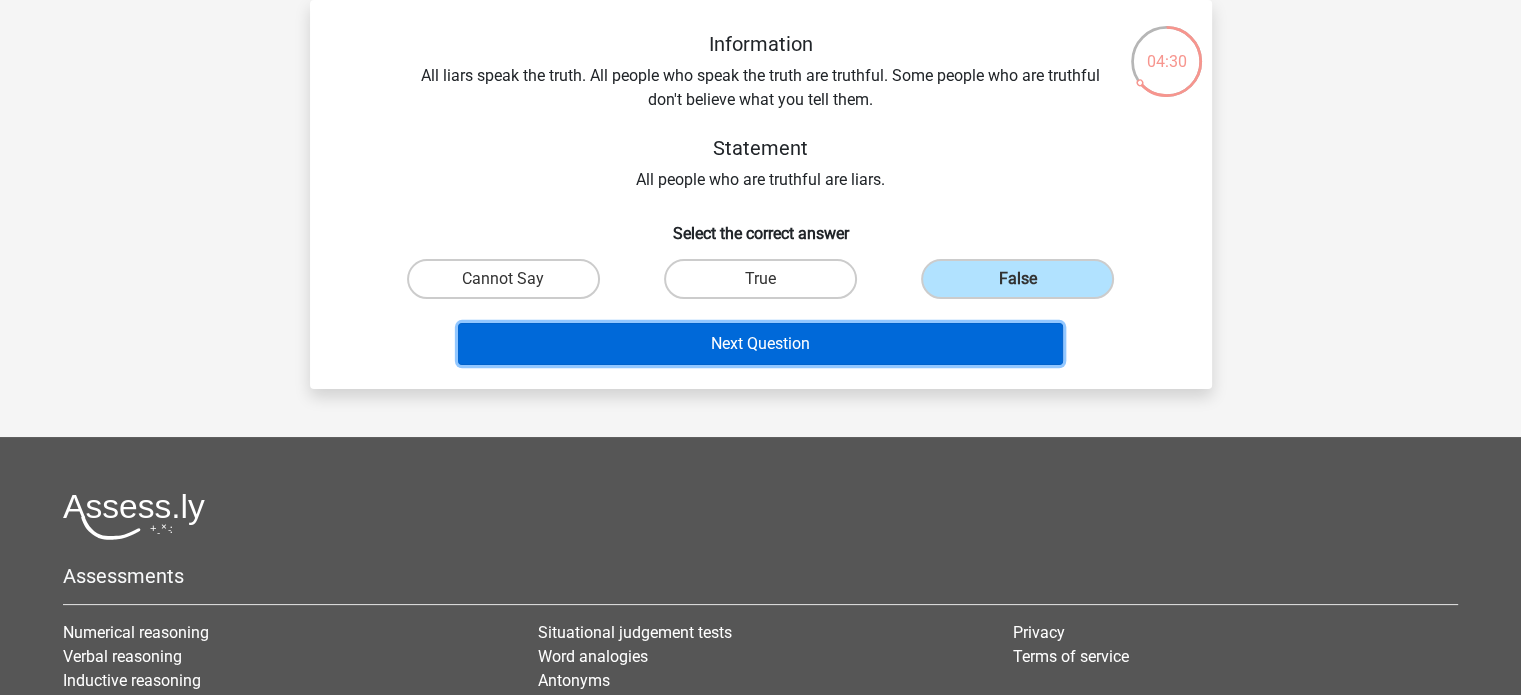 click on "Next Question" at bounding box center (760, 344) 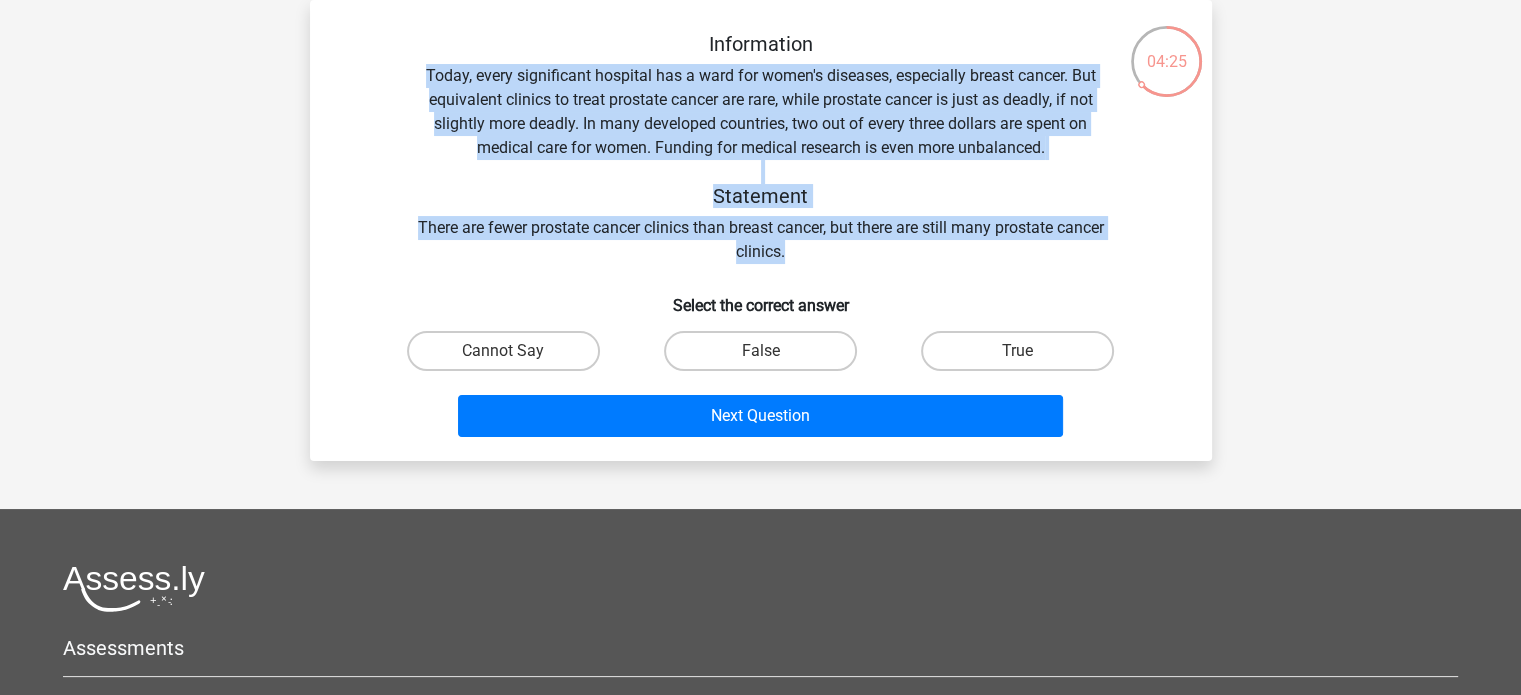 drag, startPoint x: 408, startPoint y: 74, endPoint x: 888, endPoint y: 247, distance: 510.22446 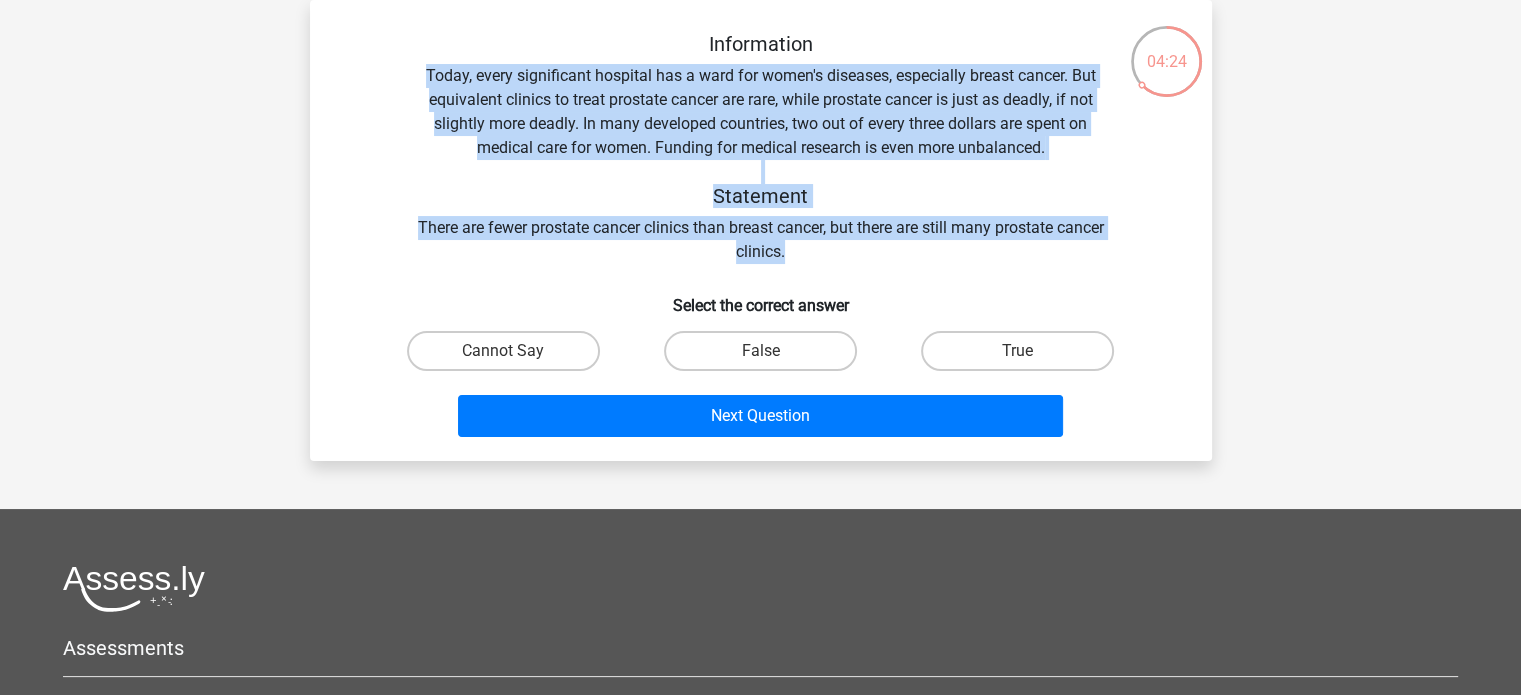 copy on "Today, every significant hospital has a ward for women's diseases, especially breast cancer. But equivalent clinics to treat prostate cancer are rare, while prostate cancer is just as deadly, if not slightly more deadly. In many developed countries, two out of every three dollars are spent on medical care for women. Funding for medical research is even more unbalanced. Statement There are fewer prostate cancer clinics than breast cancer, but there are still many prostate cancer clinics." 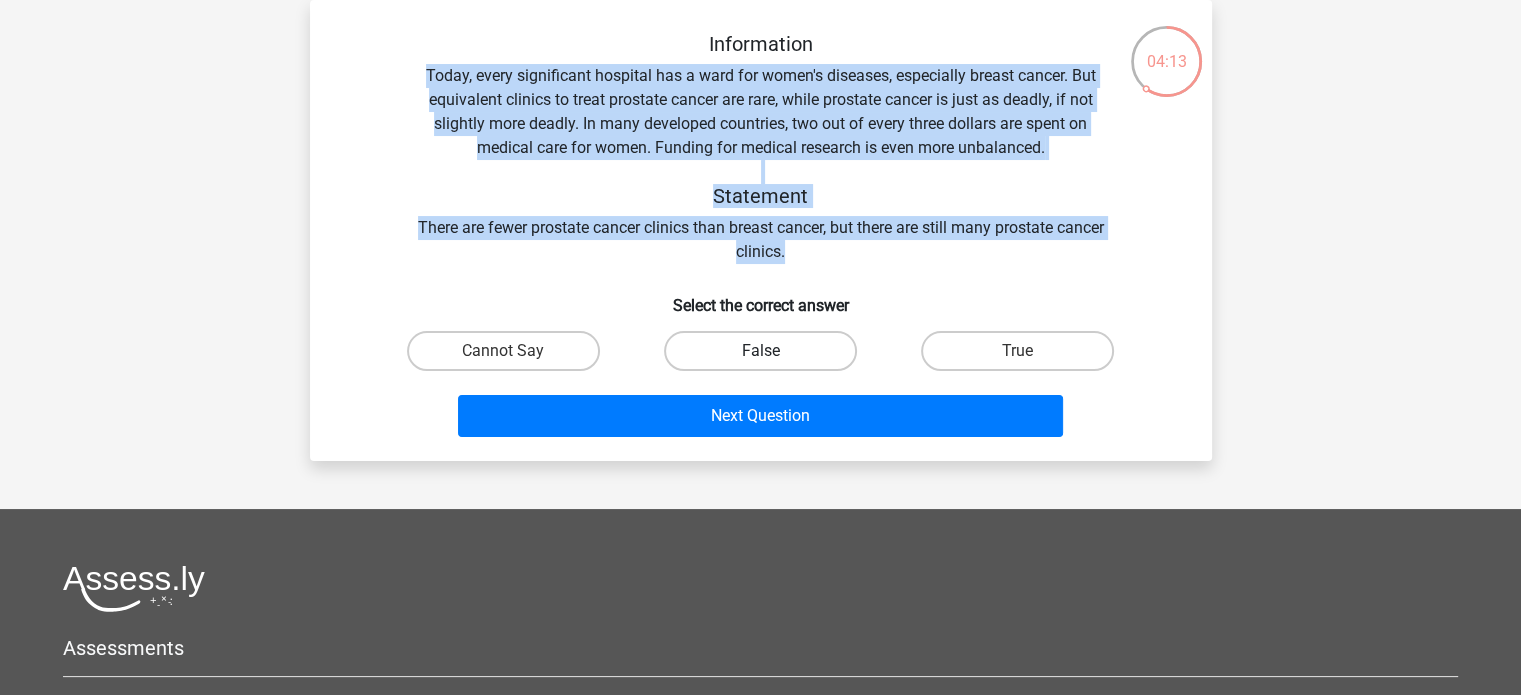 click on "False" at bounding box center (760, 351) 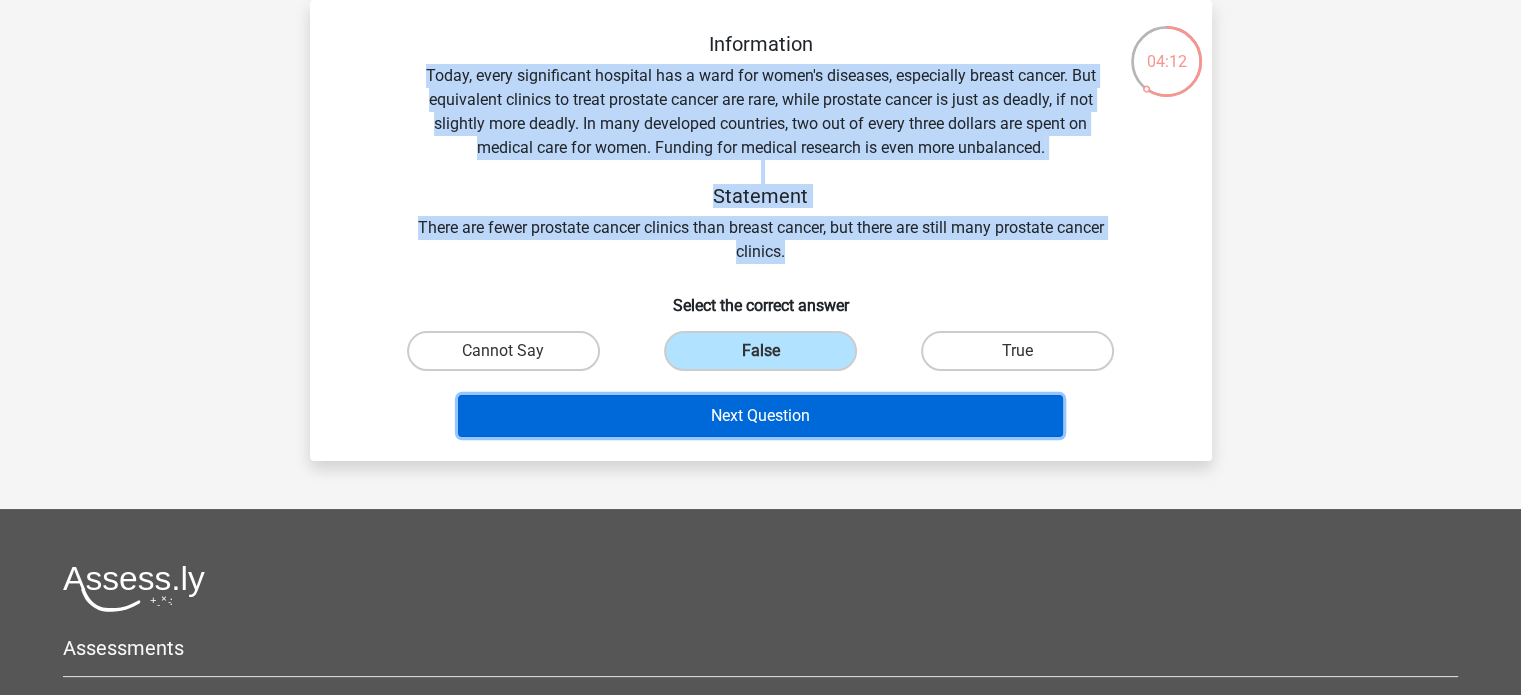 click on "Next Question" at bounding box center (760, 416) 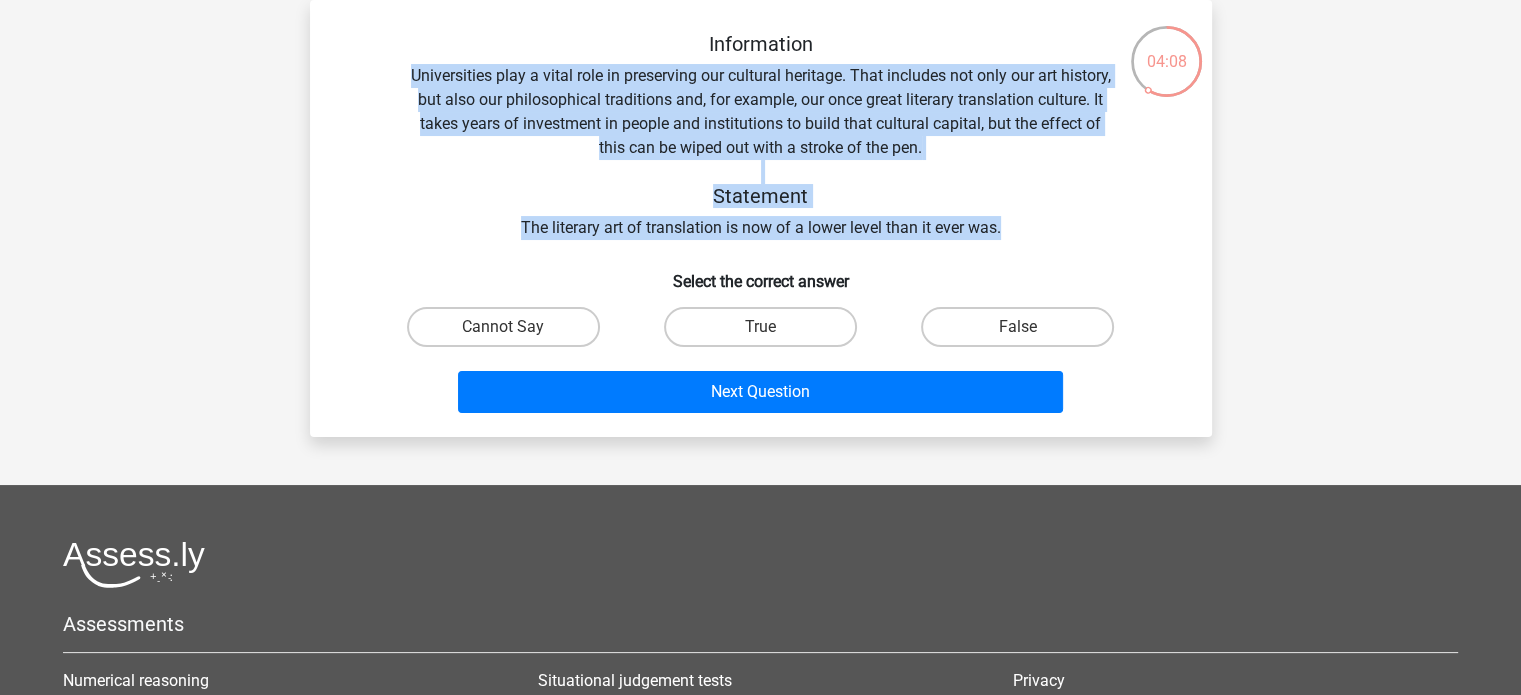 drag, startPoint x: 404, startPoint y: 75, endPoint x: 1036, endPoint y: 226, distance: 649.78845 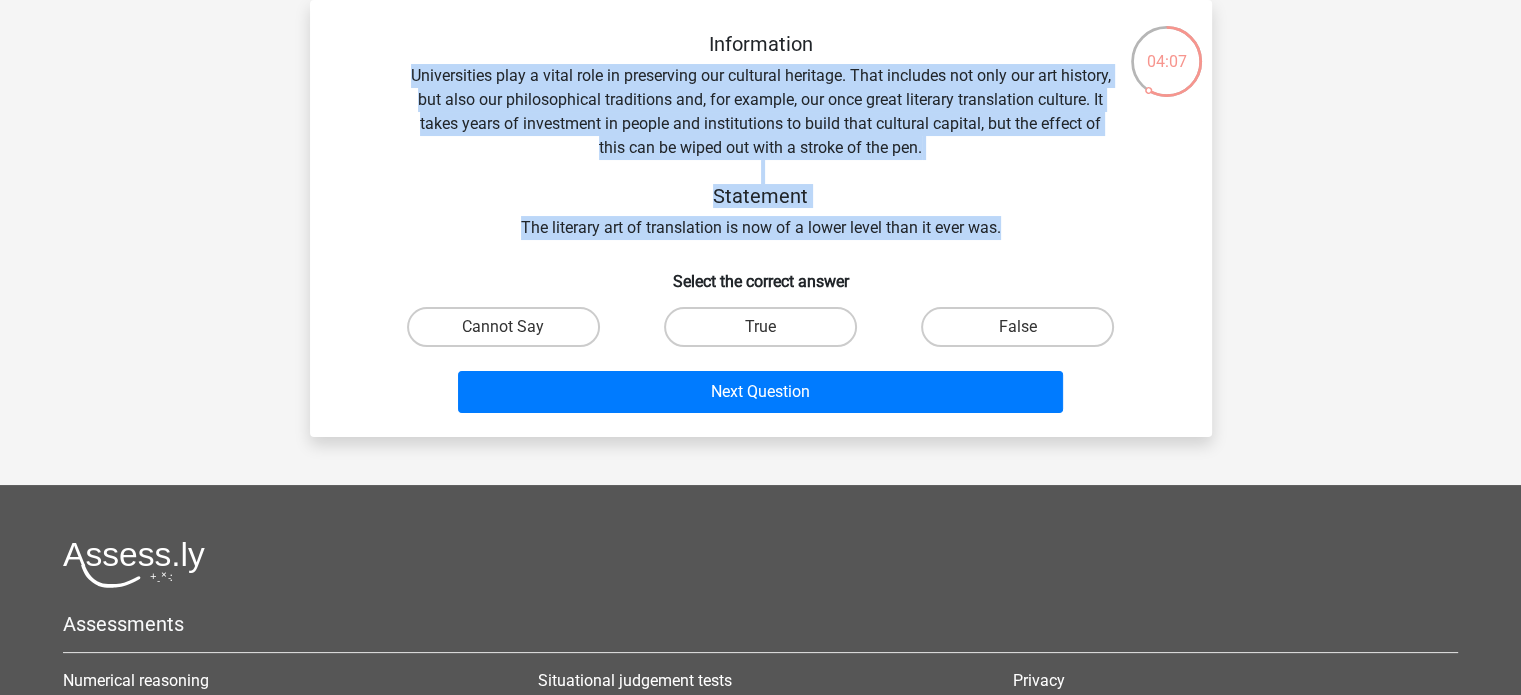 copy on "Universities play a vital role in preserving our cultural heritage. That includes not only our art history, but also our philosophical traditions and, for example, our once great literary translation culture. It takes years of investment in people and institutions to build that cultural capital, but the effect of this can be wiped out with a stroke of the pen. Statement The literary art of translation is now of a lower level than it ever was." 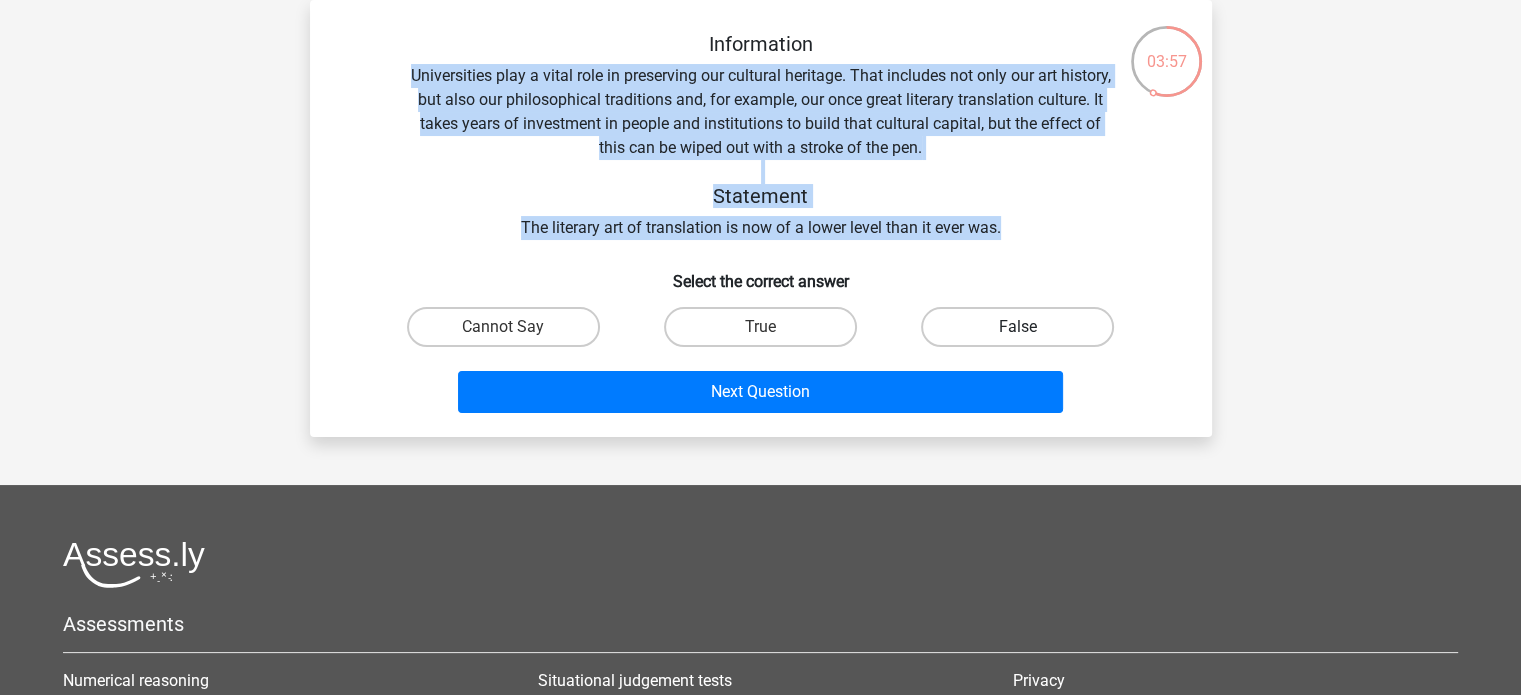 click on "False" at bounding box center (1017, 327) 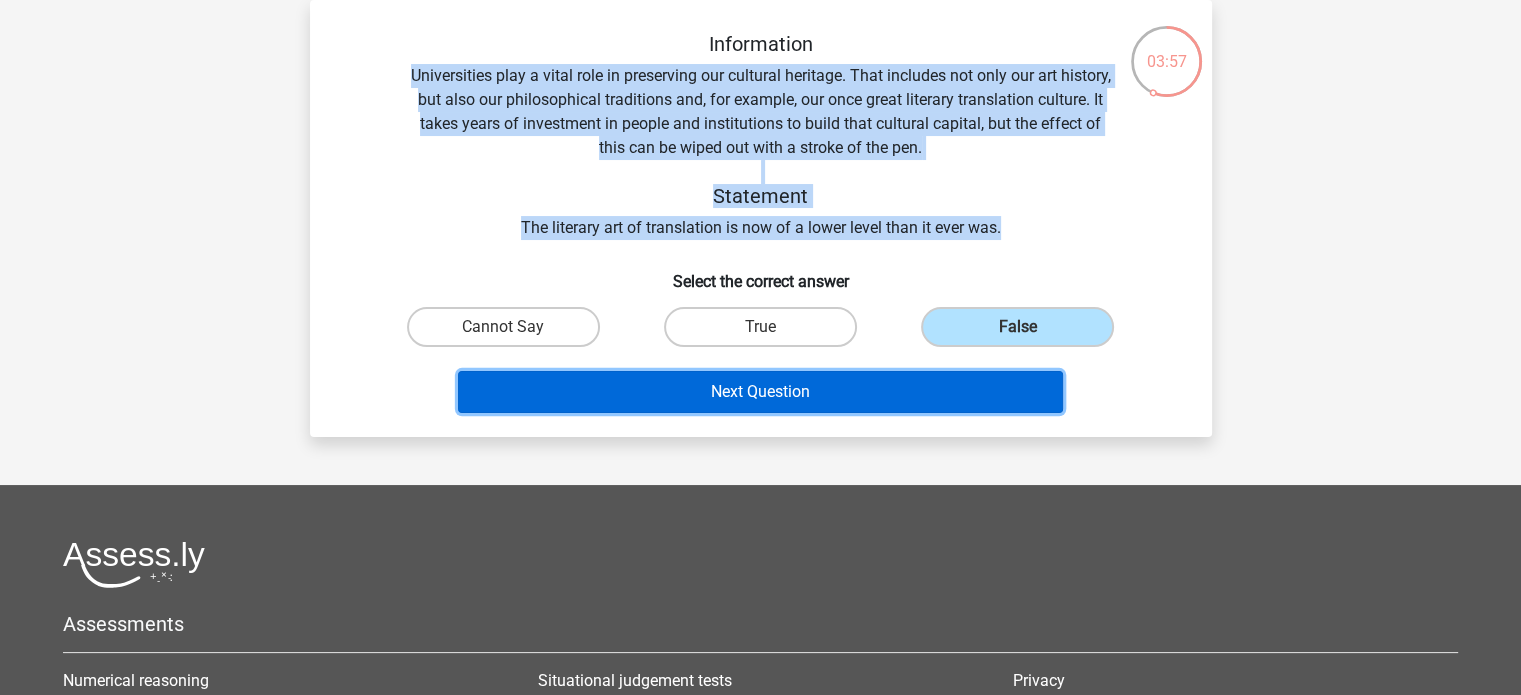 click on "Next Question" at bounding box center (760, 392) 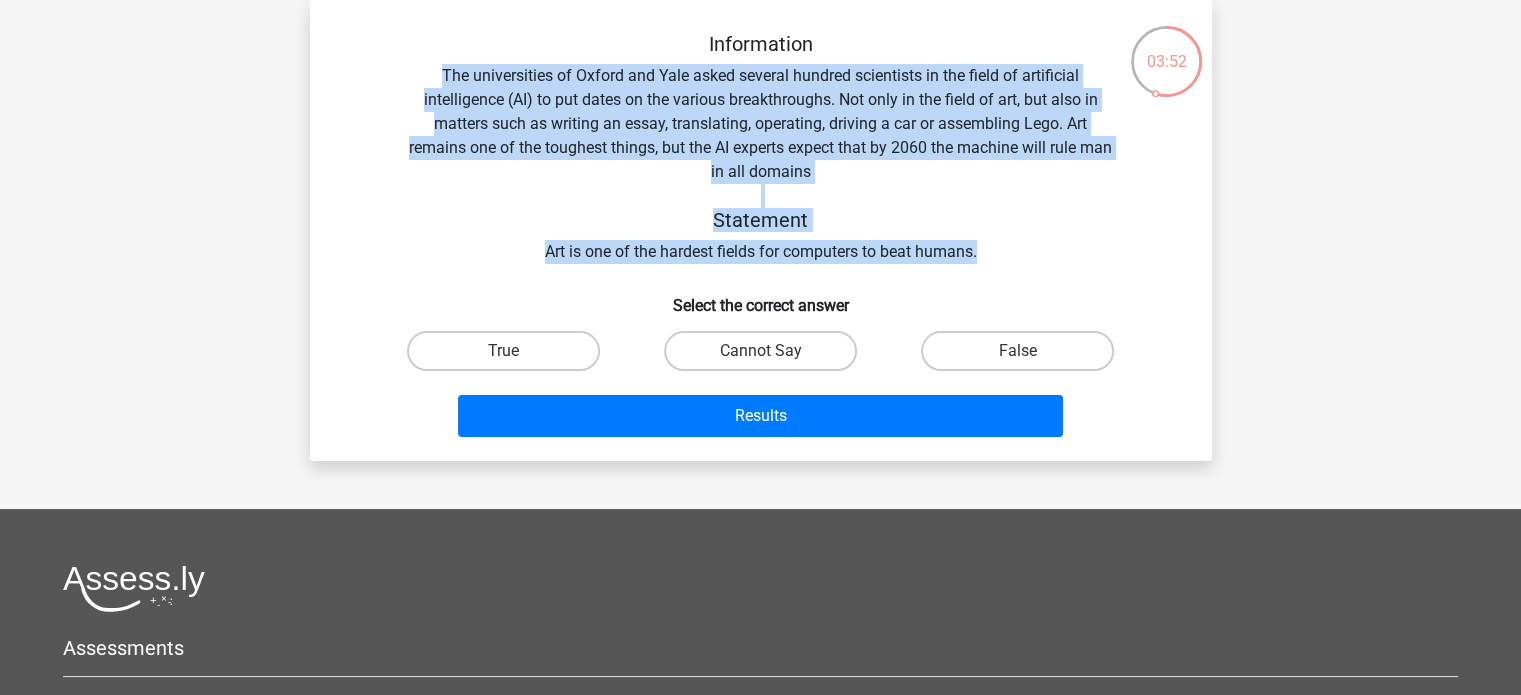 drag, startPoint x: 437, startPoint y: 67, endPoint x: 1022, endPoint y: 263, distance: 616.9611 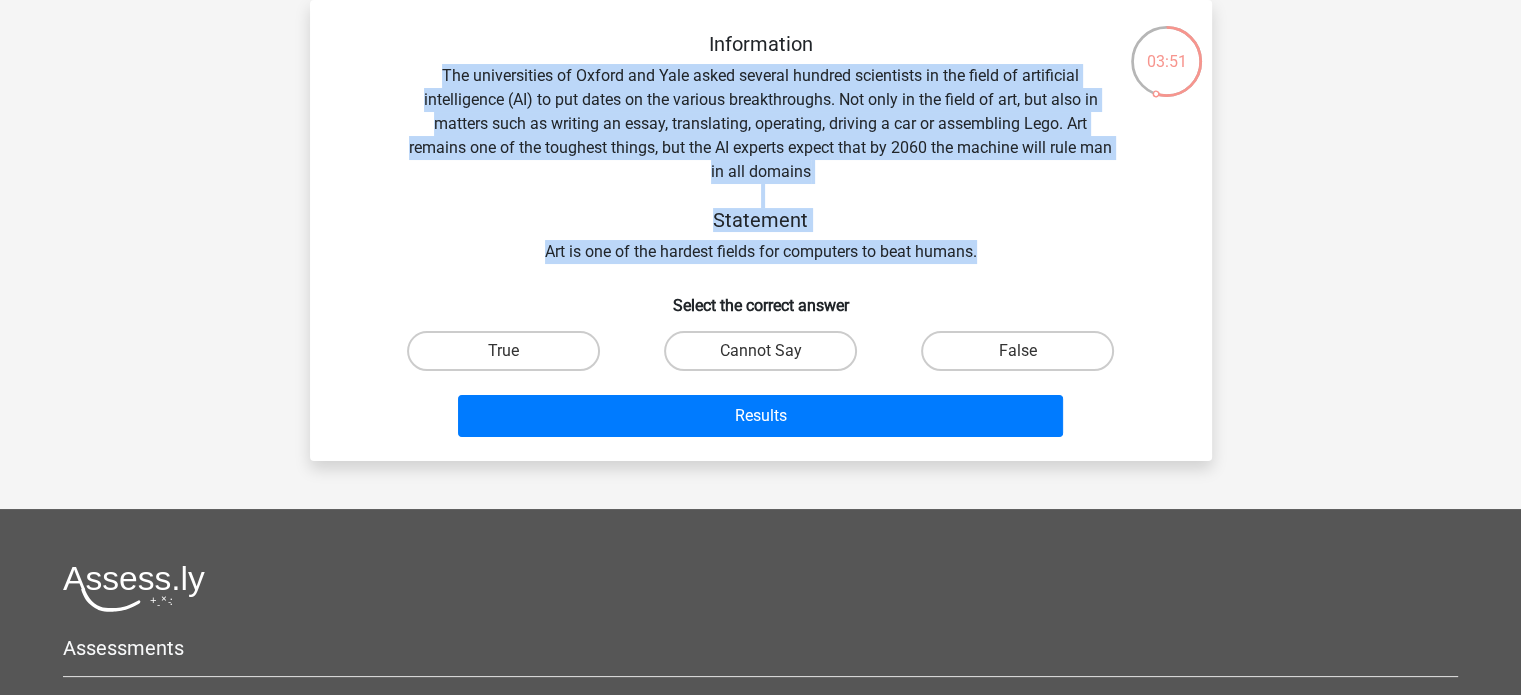 copy on "The universities of Oxford and Yale asked several hundred scientists in the field of artificial intelligence (AI) to put dates on the various breakthroughs. Not only in the field of art, but also in matters such as writing an essay, translating, operating, driving a car or assembling Lego. Art remains one of the toughest things, but the AI ​​experts expect that by 2060 the machine will rule man in all domains Statement Art is one of the hardest fields for computers to beat humans." 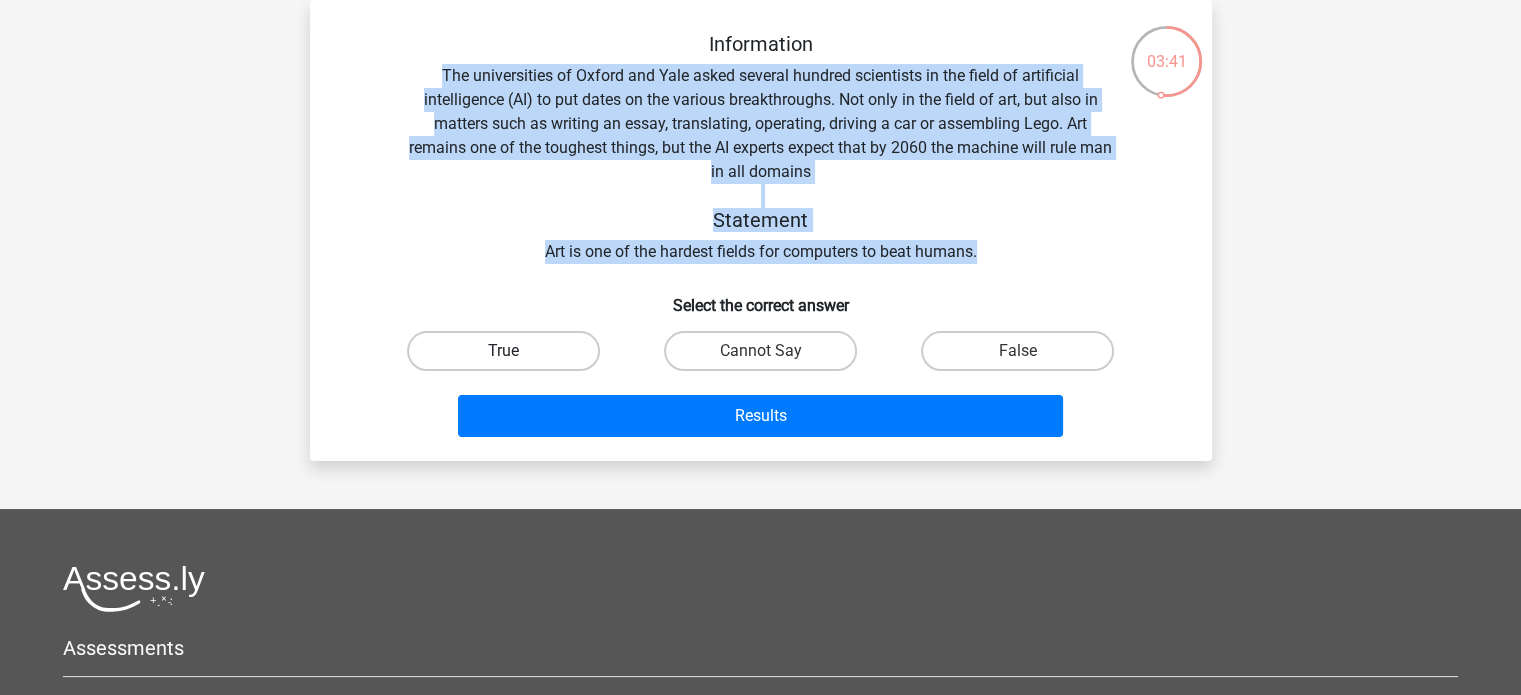click on "True" at bounding box center [503, 351] 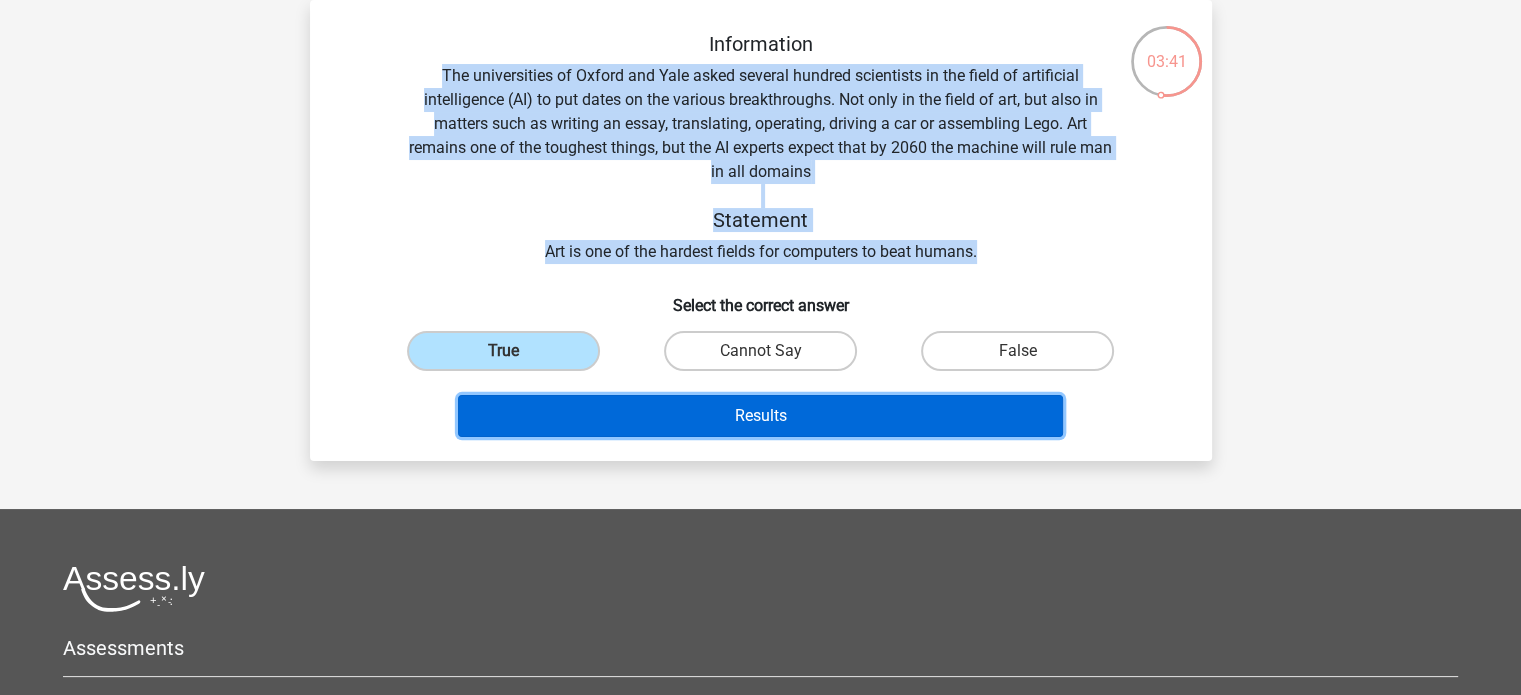 click on "Results" at bounding box center (760, 416) 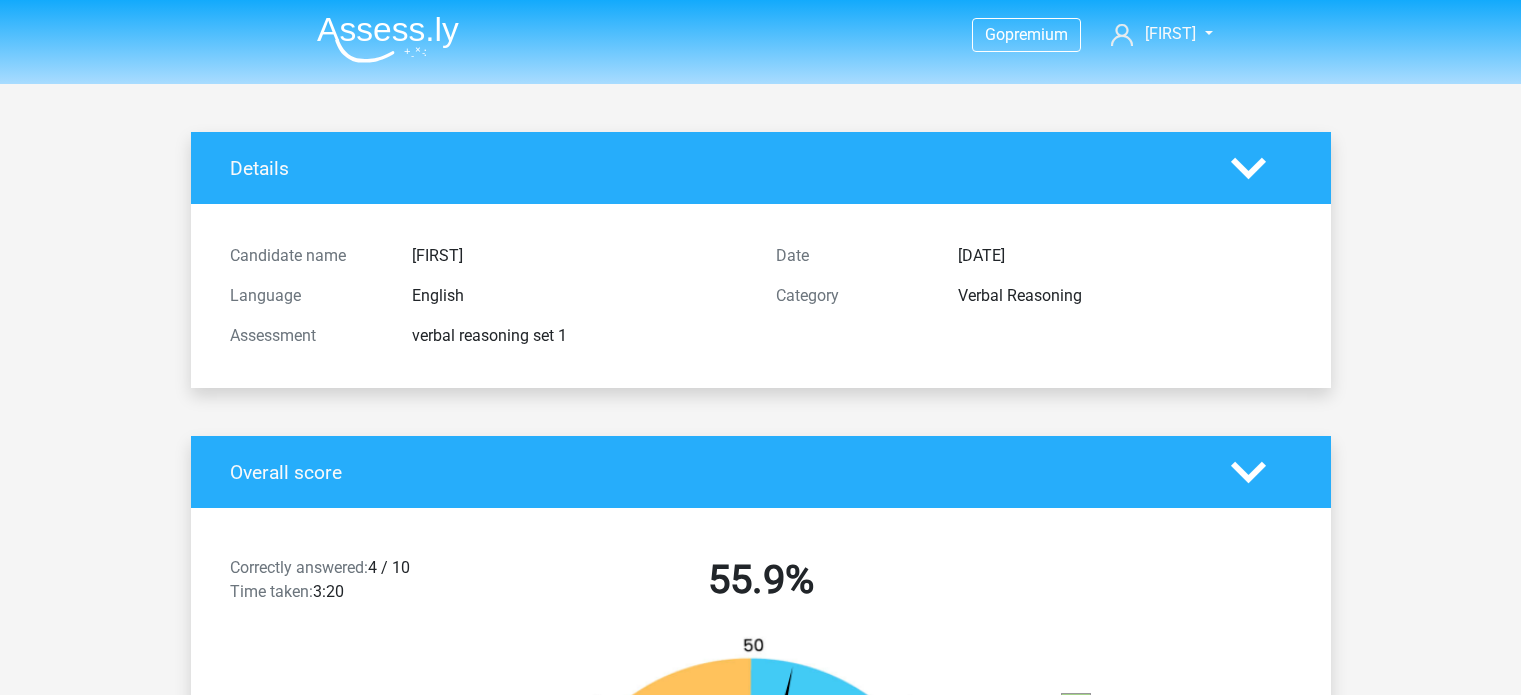 scroll, scrollTop: 0, scrollLeft: 0, axis: both 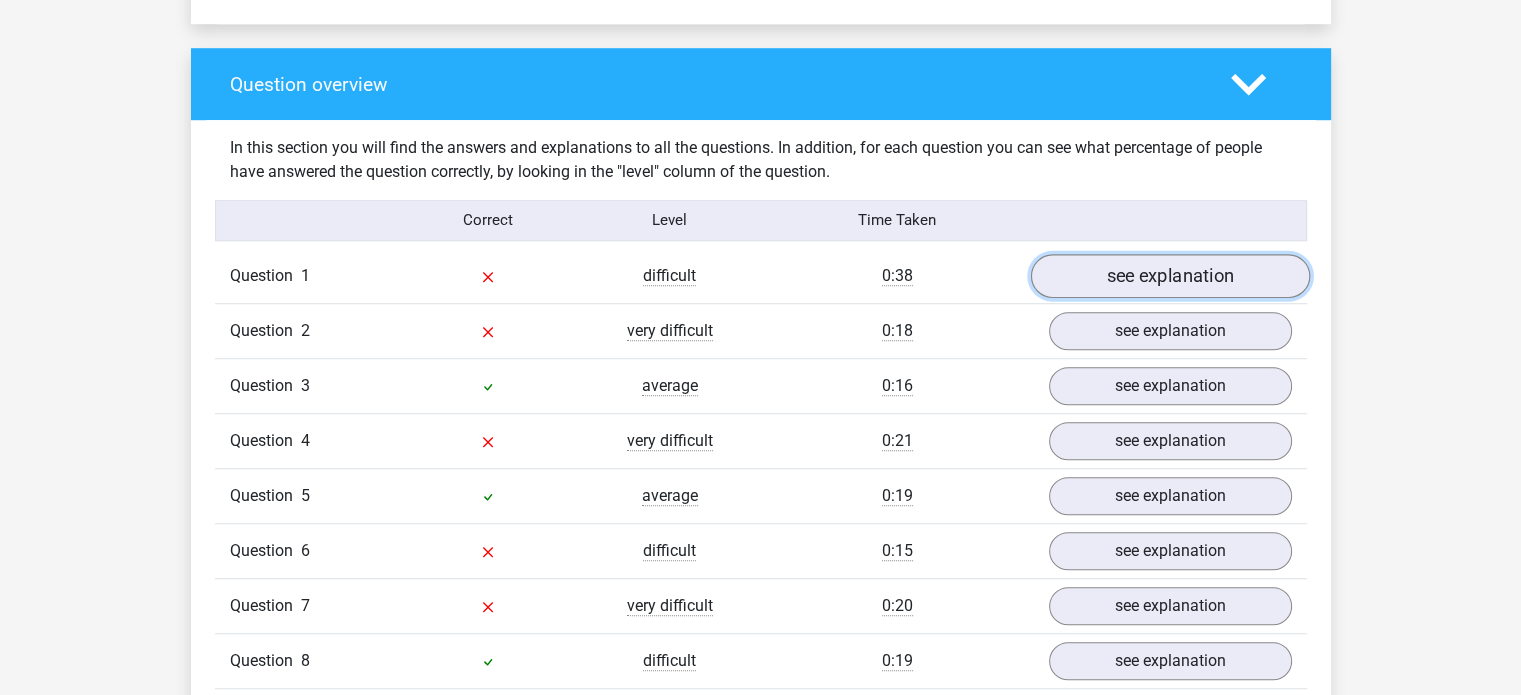 click on "see explanation" at bounding box center [1169, 276] 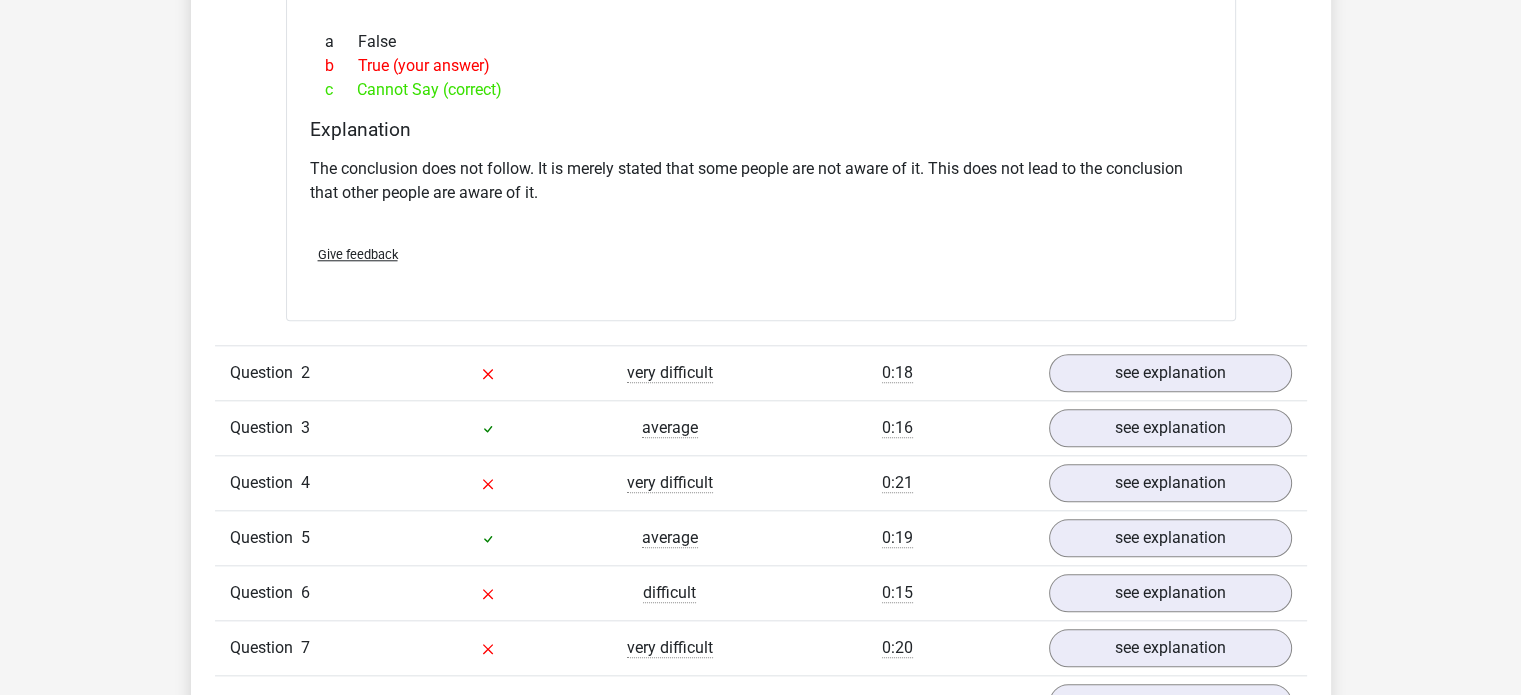scroll, scrollTop: 1956, scrollLeft: 0, axis: vertical 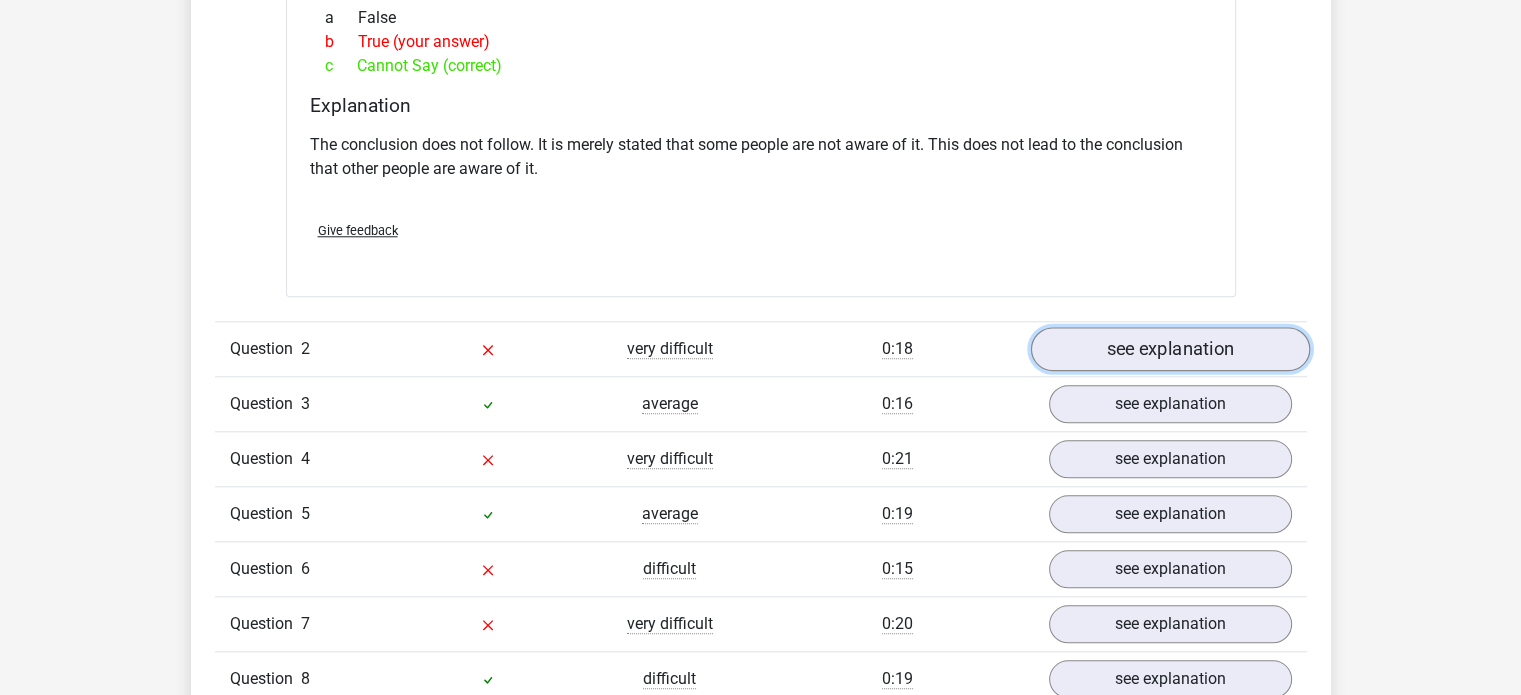 click on "see explanation" at bounding box center [1169, 349] 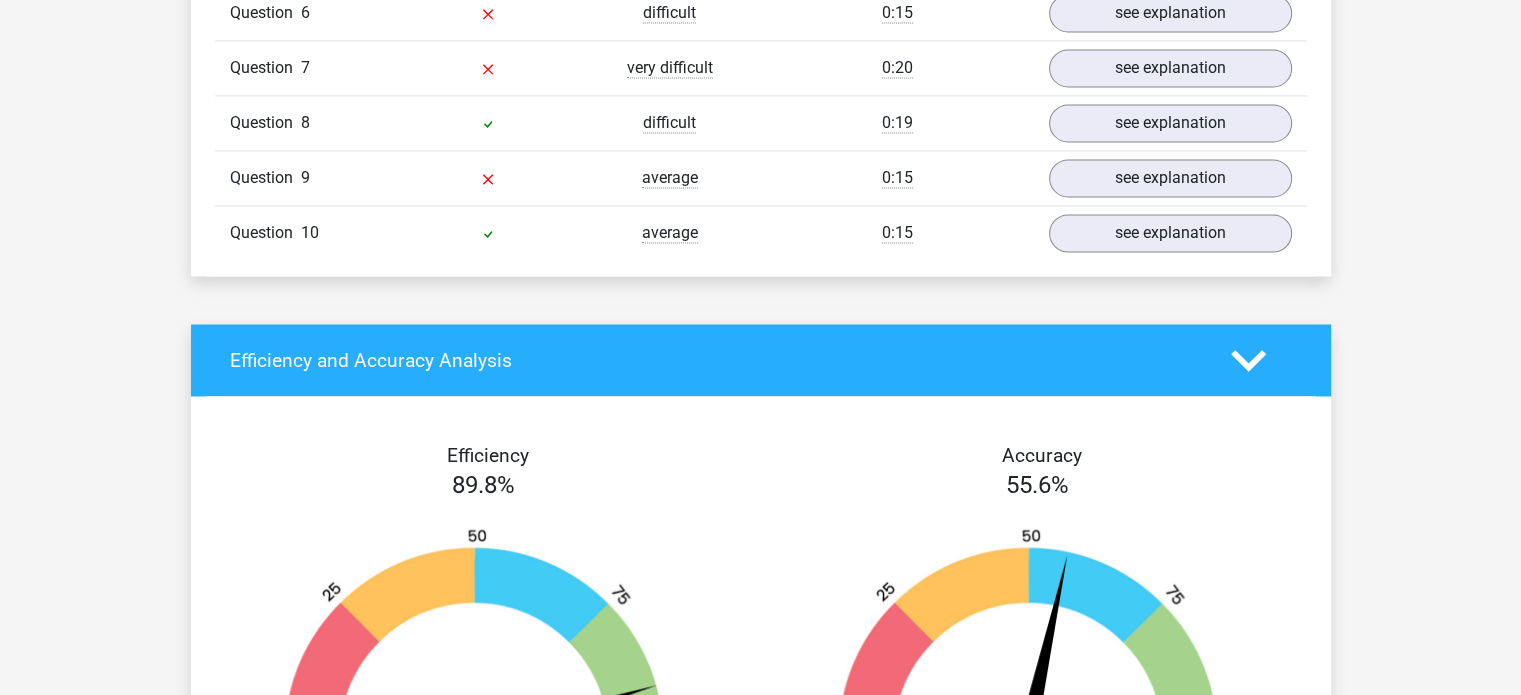 scroll, scrollTop: 2619, scrollLeft: 0, axis: vertical 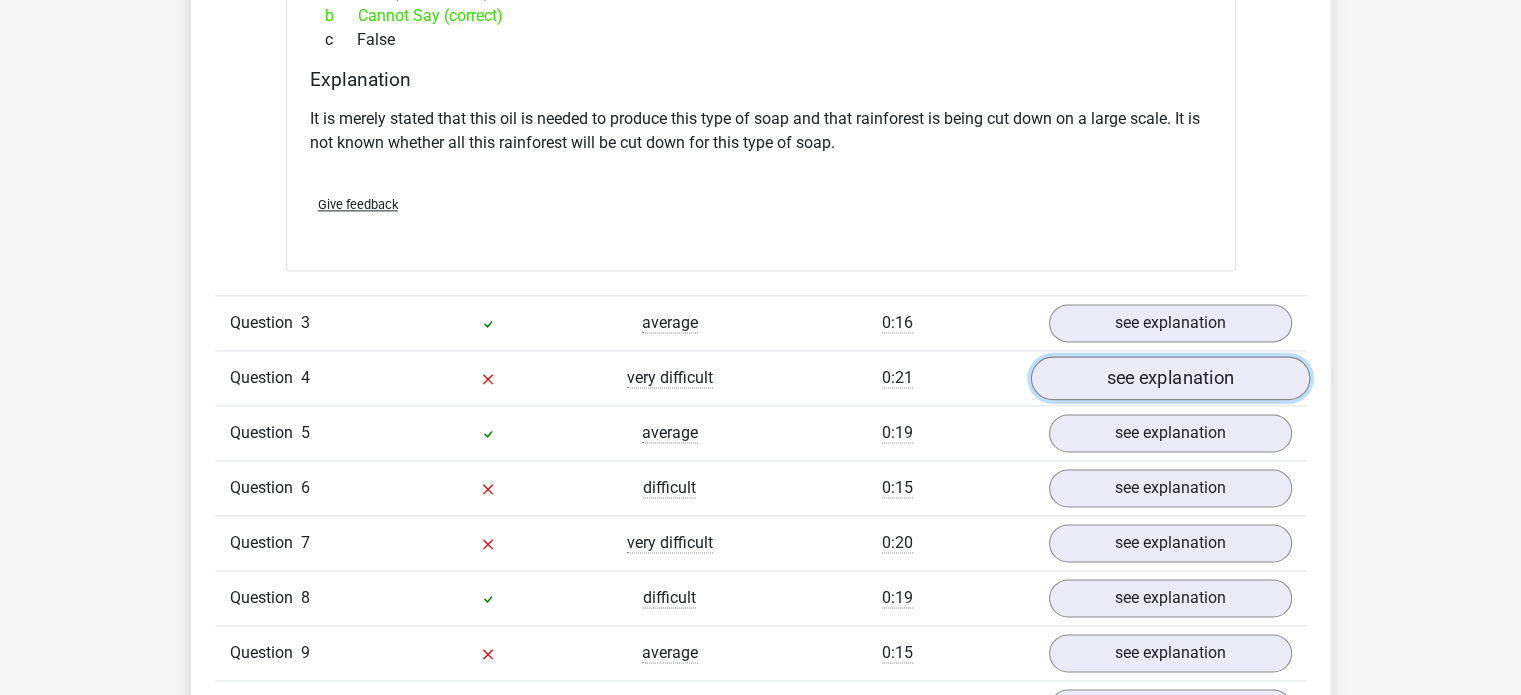 click on "see explanation" at bounding box center [1169, 378] 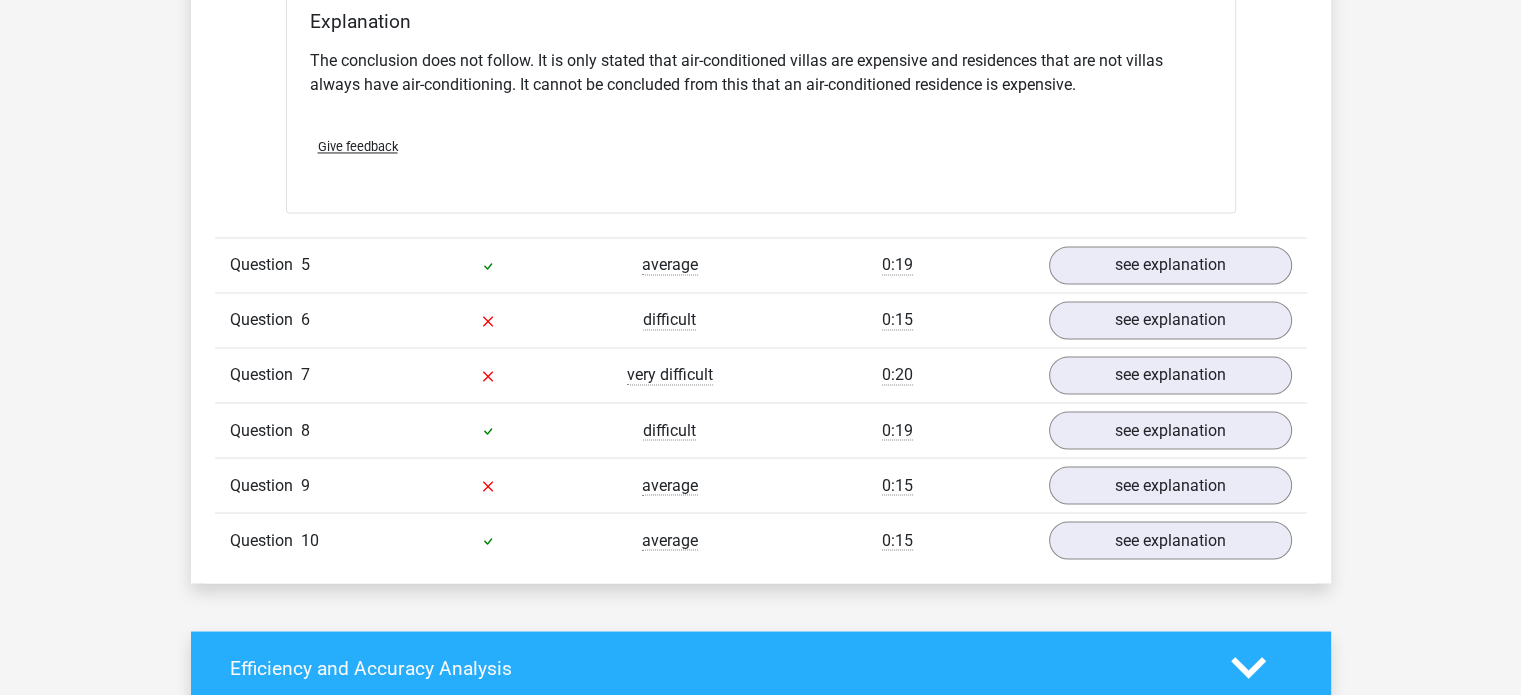 scroll, scrollTop: 3411, scrollLeft: 0, axis: vertical 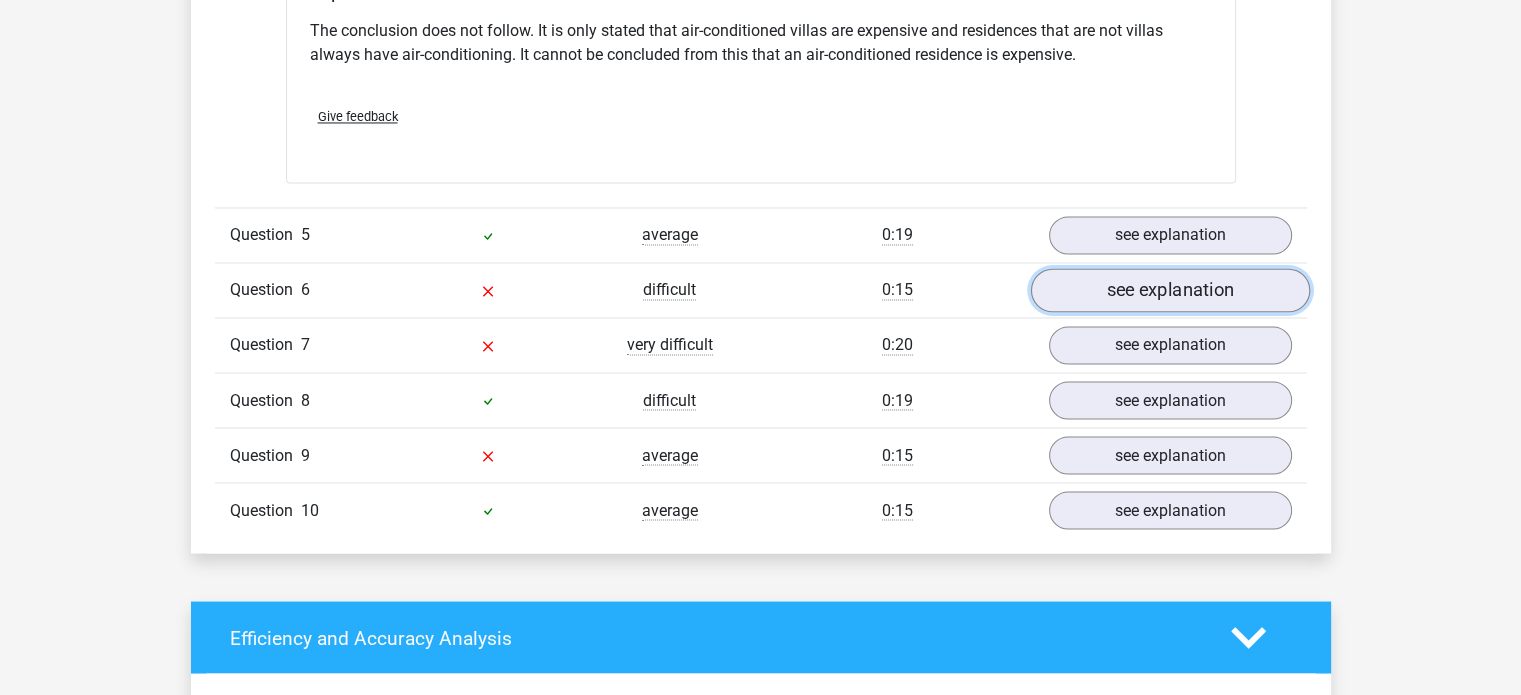 click on "see explanation" at bounding box center (1169, 291) 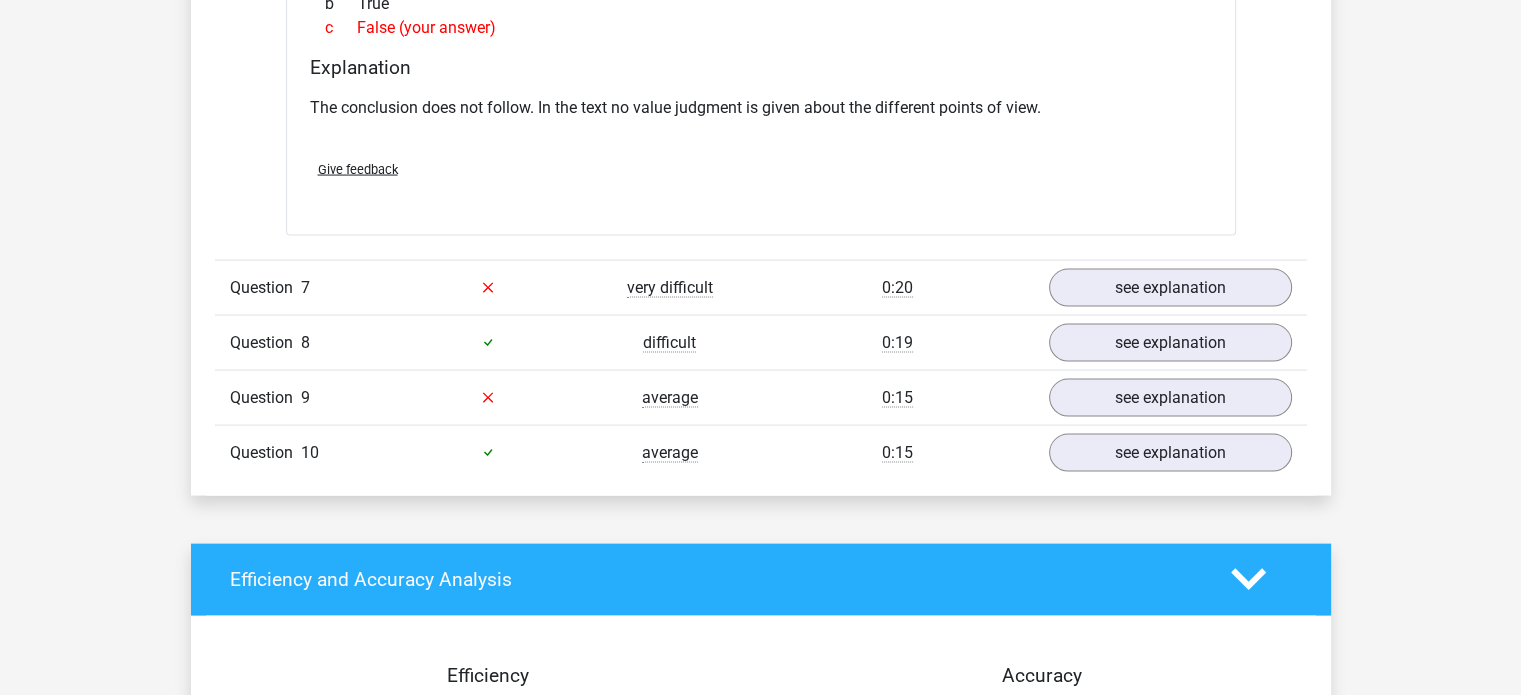 scroll, scrollTop: 4041, scrollLeft: 0, axis: vertical 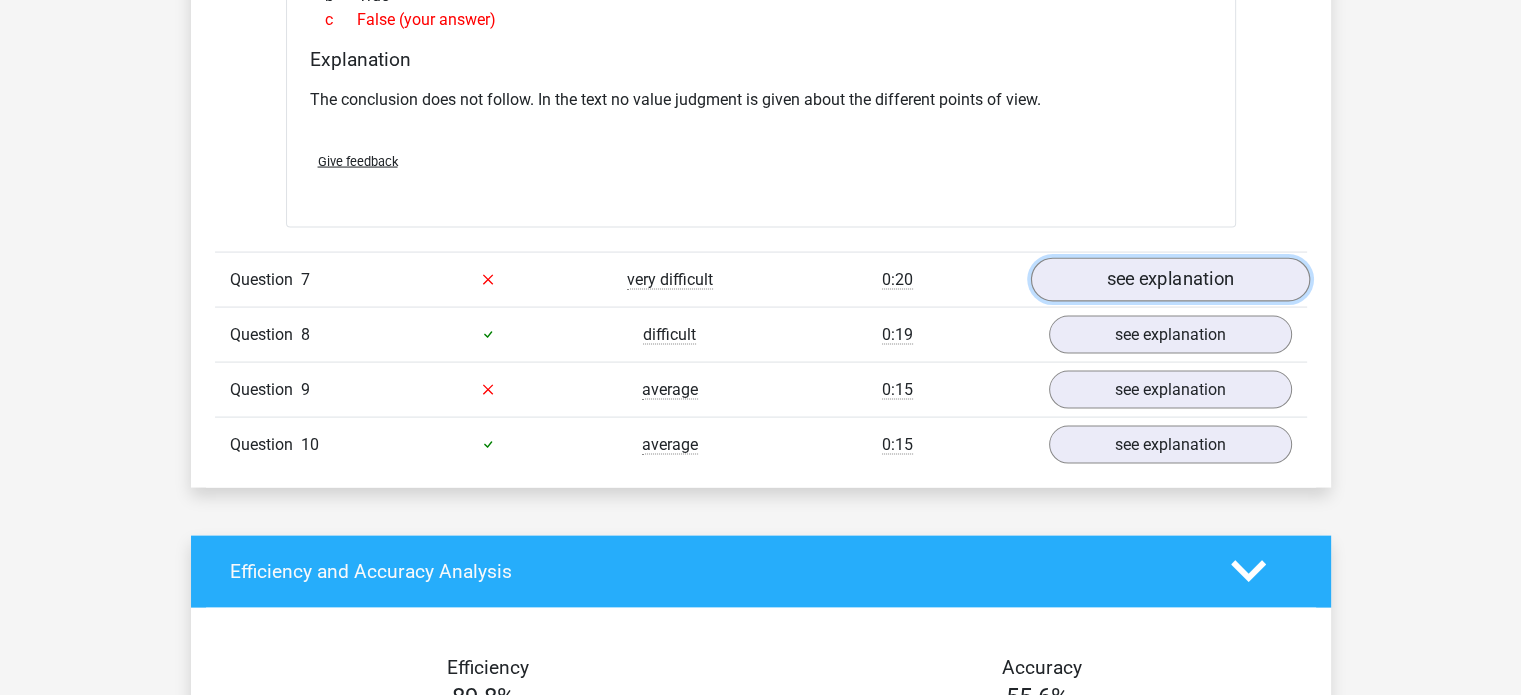 click on "see explanation" at bounding box center (1169, 280) 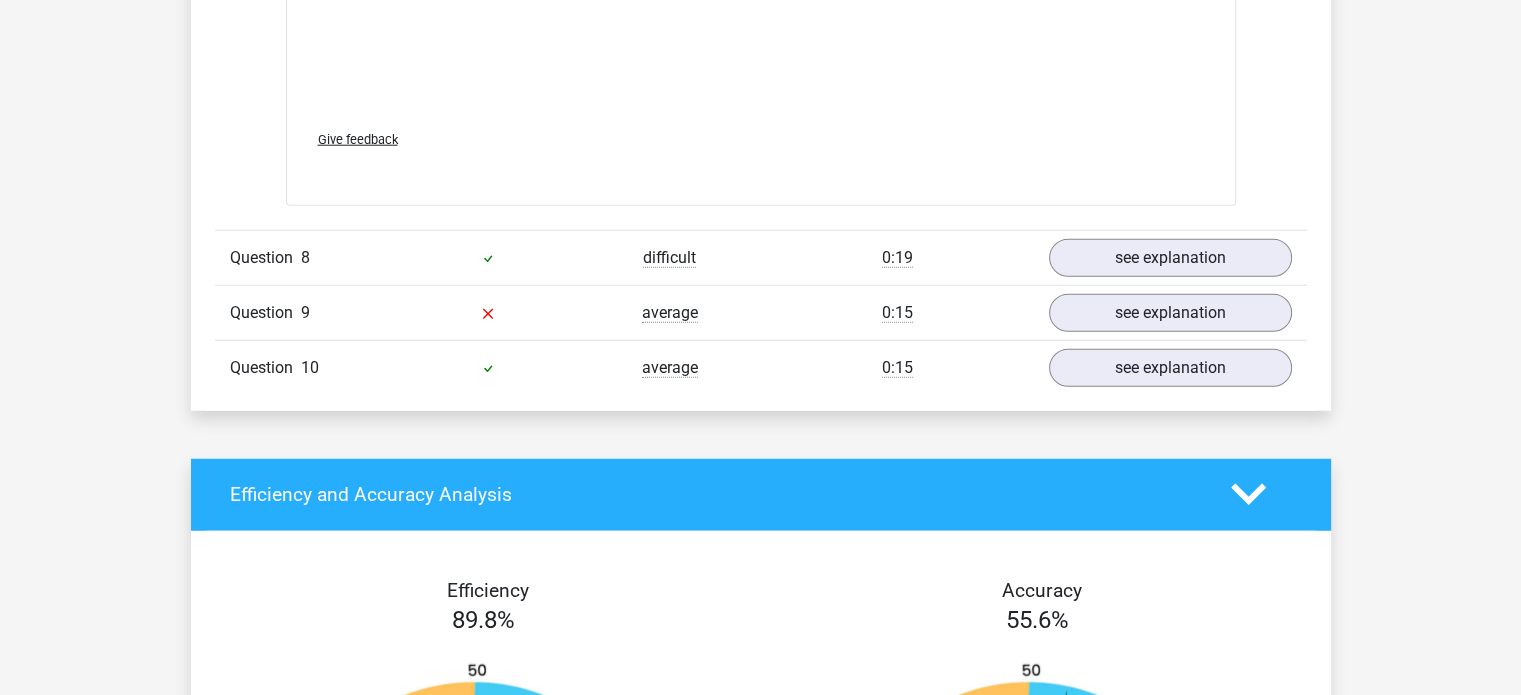 scroll, scrollTop: 5198, scrollLeft: 0, axis: vertical 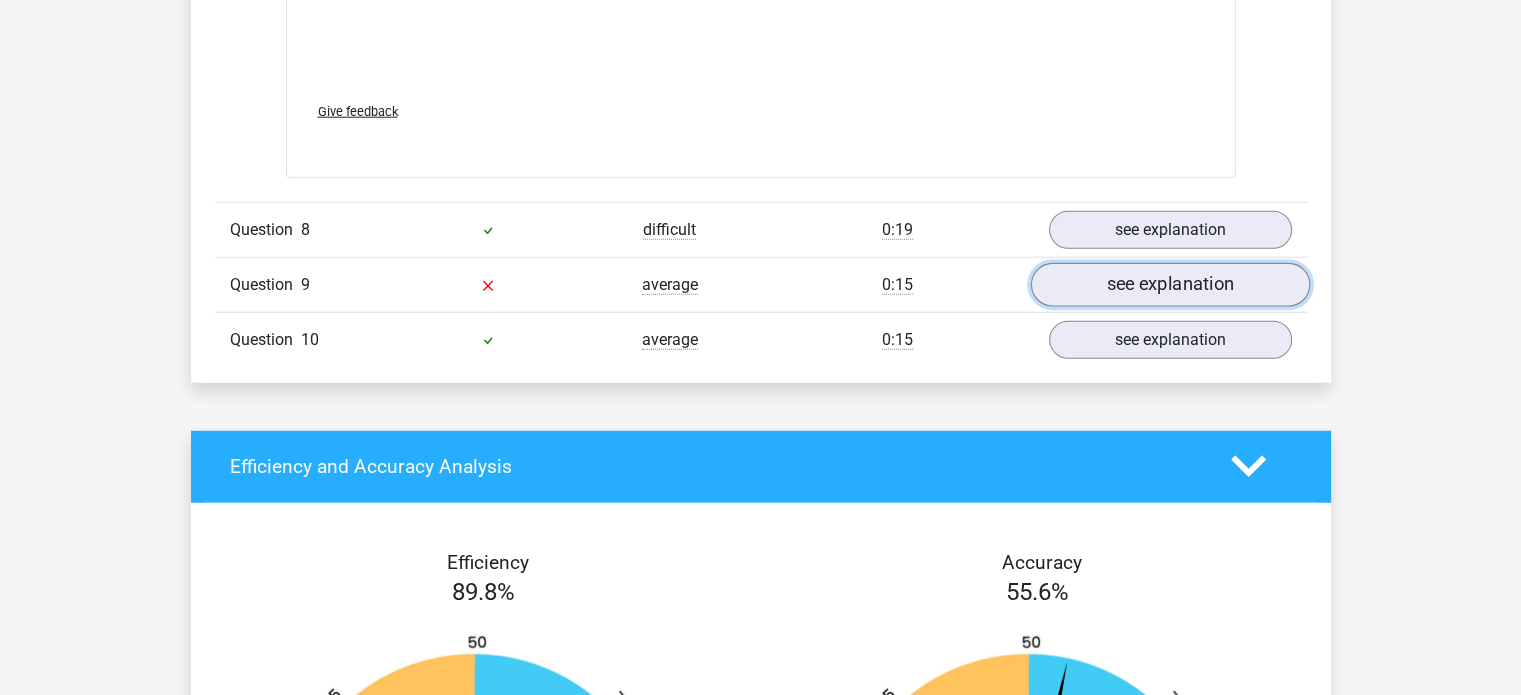 click on "see explanation" at bounding box center [1169, 285] 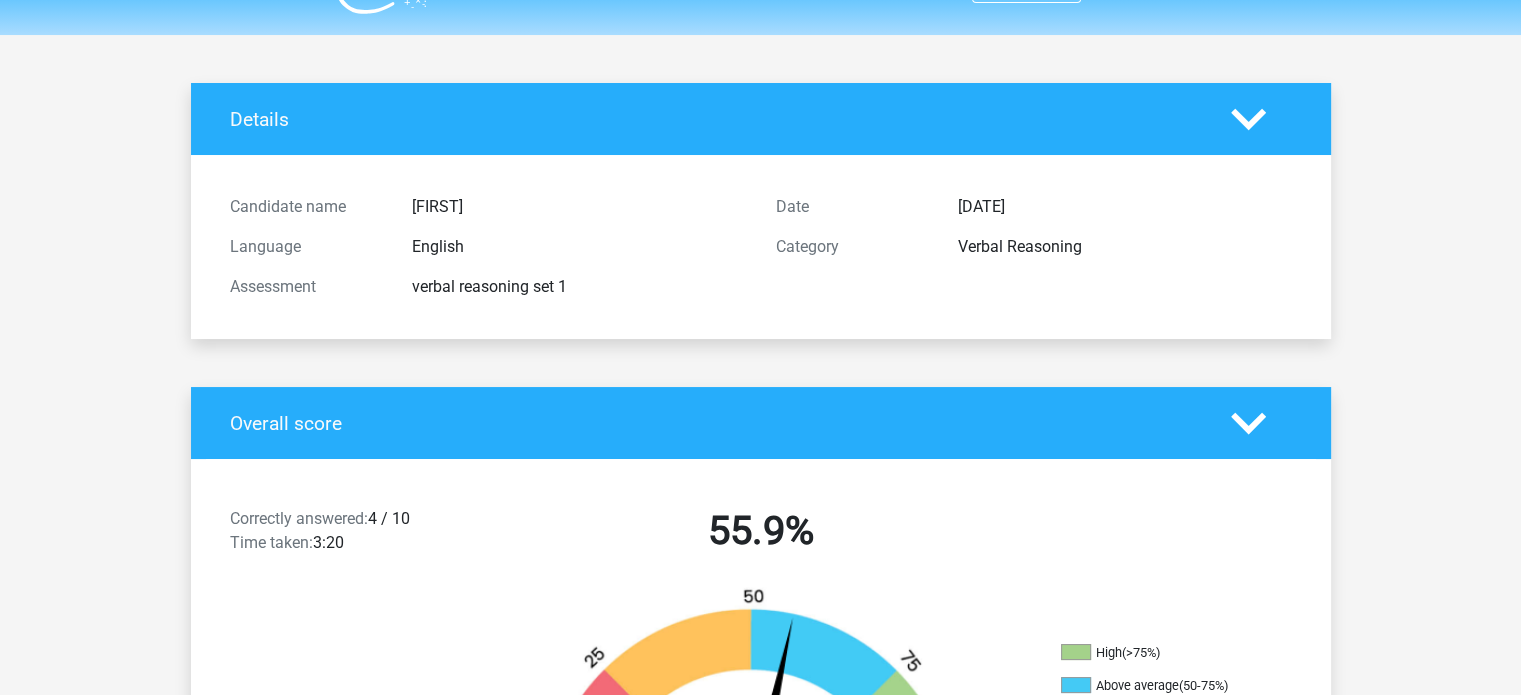 scroll, scrollTop: 0, scrollLeft: 0, axis: both 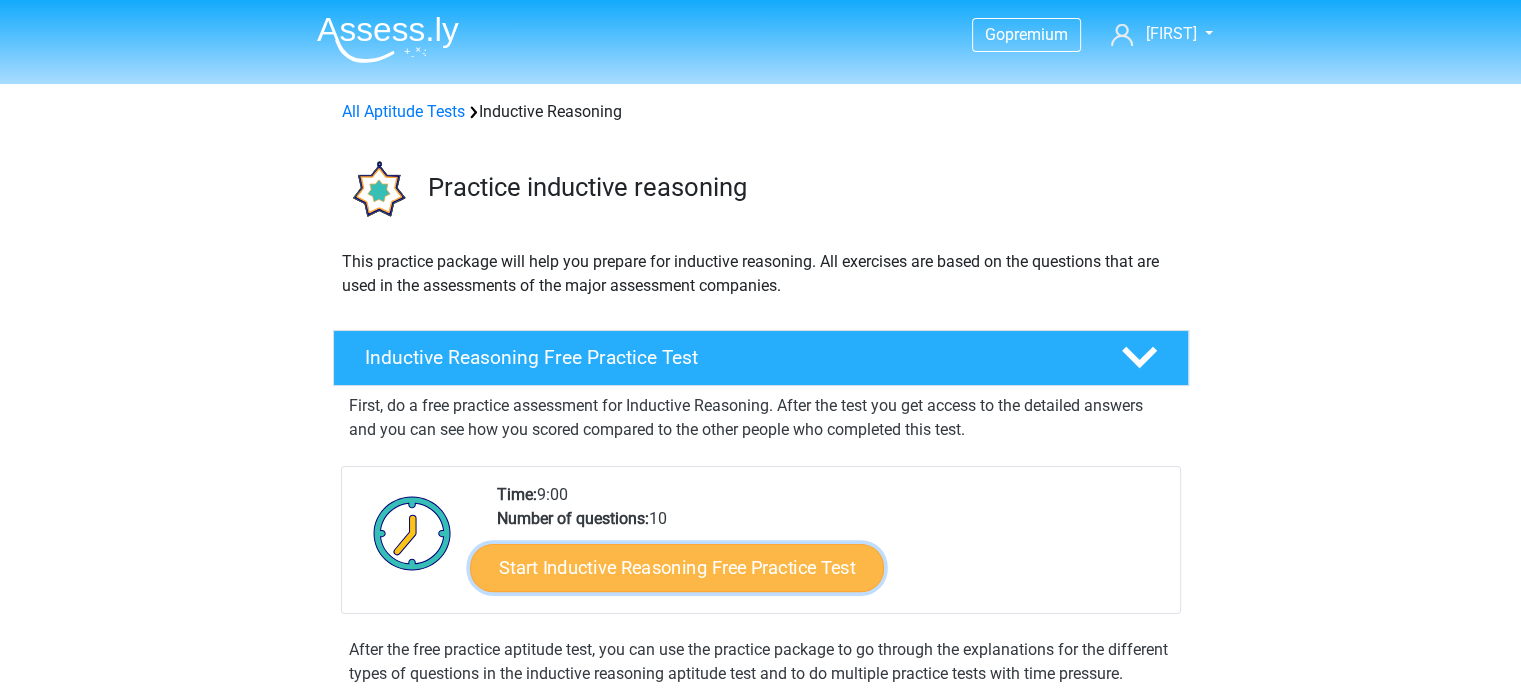 click on "Start Inductive Reasoning
Free Practice Test" at bounding box center [677, 567] 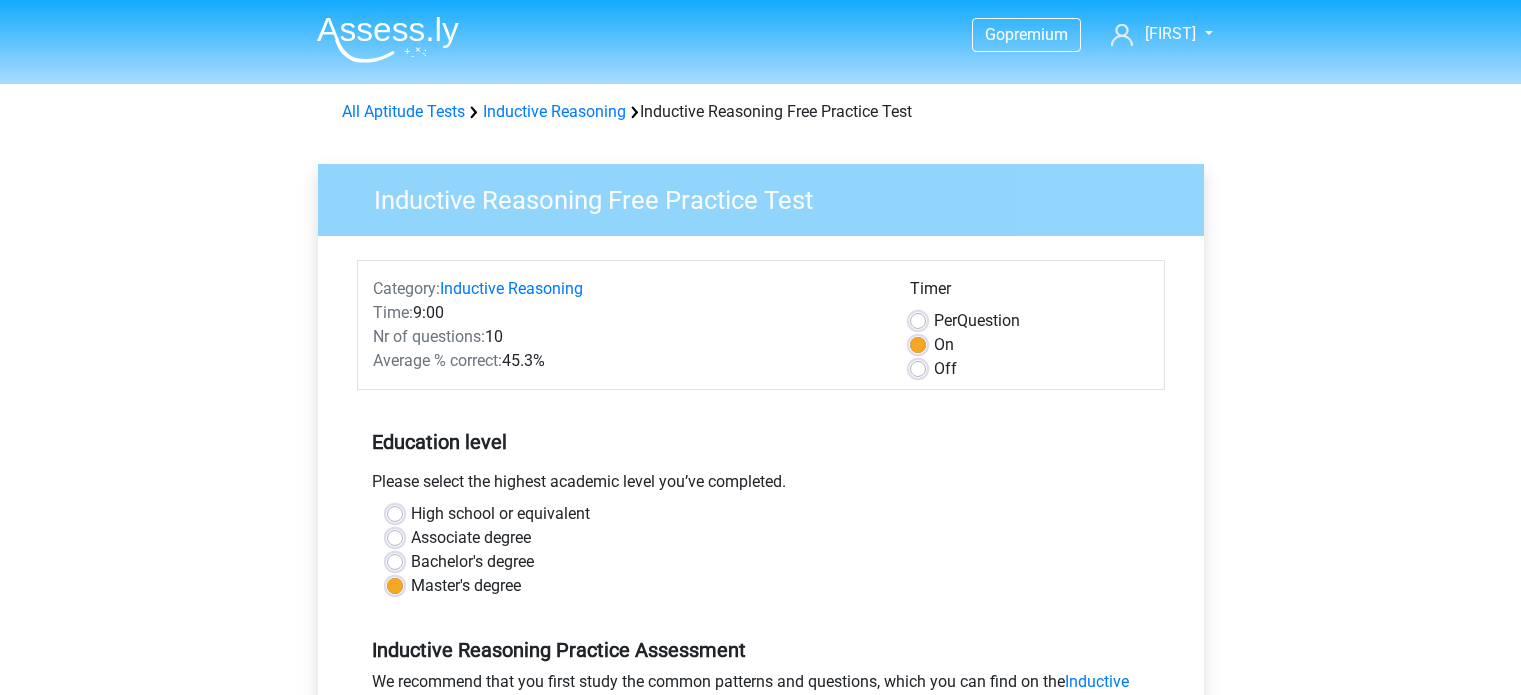 scroll, scrollTop: 0, scrollLeft: 0, axis: both 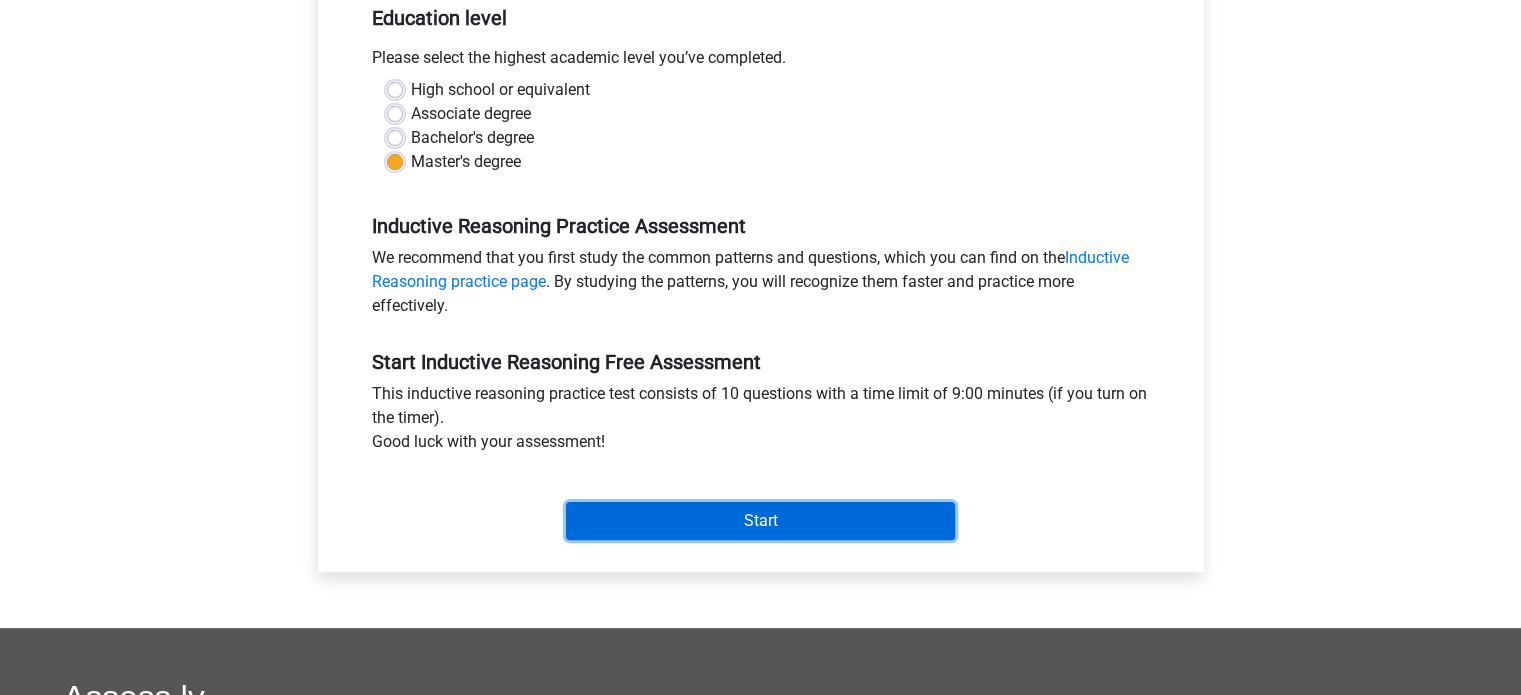 click on "Start" at bounding box center [760, 521] 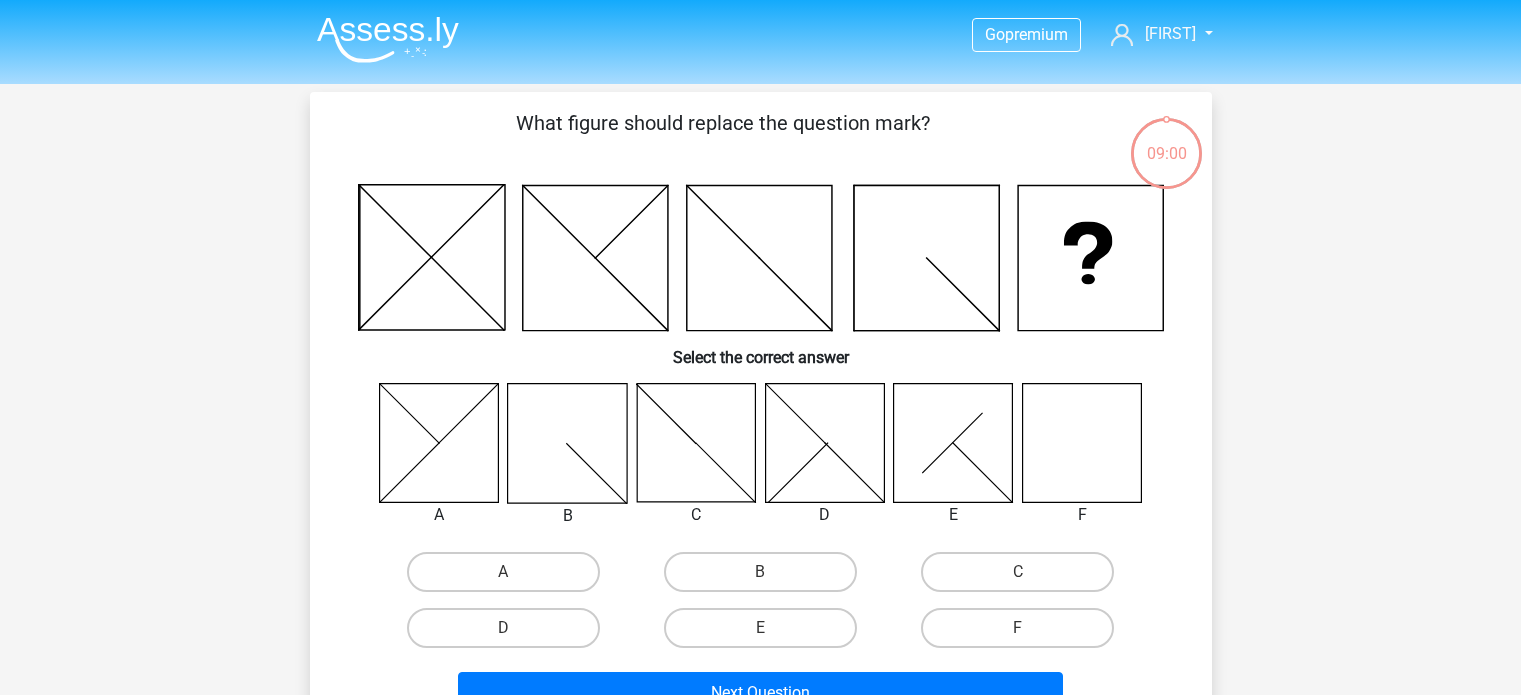 scroll, scrollTop: 0, scrollLeft: 0, axis: both 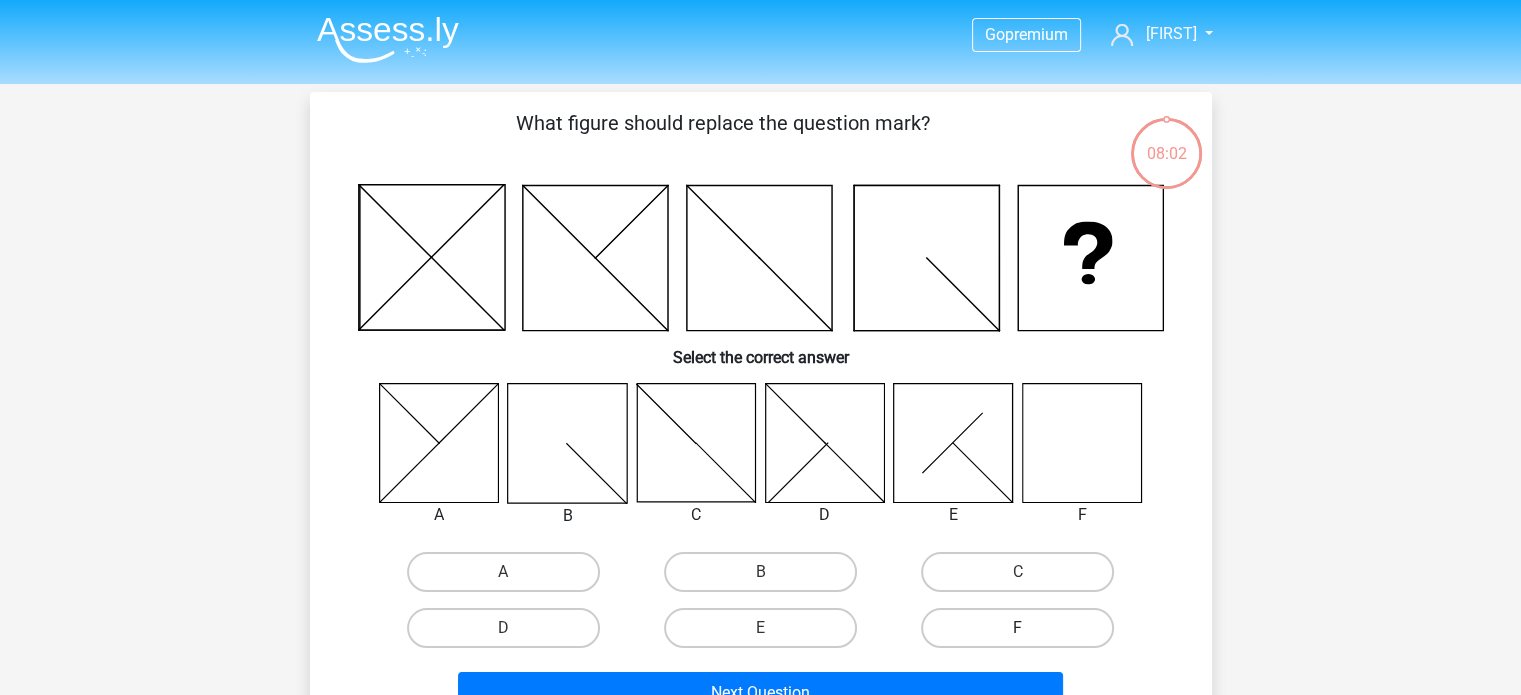 click on "F" at bounding box center [1017, 628] 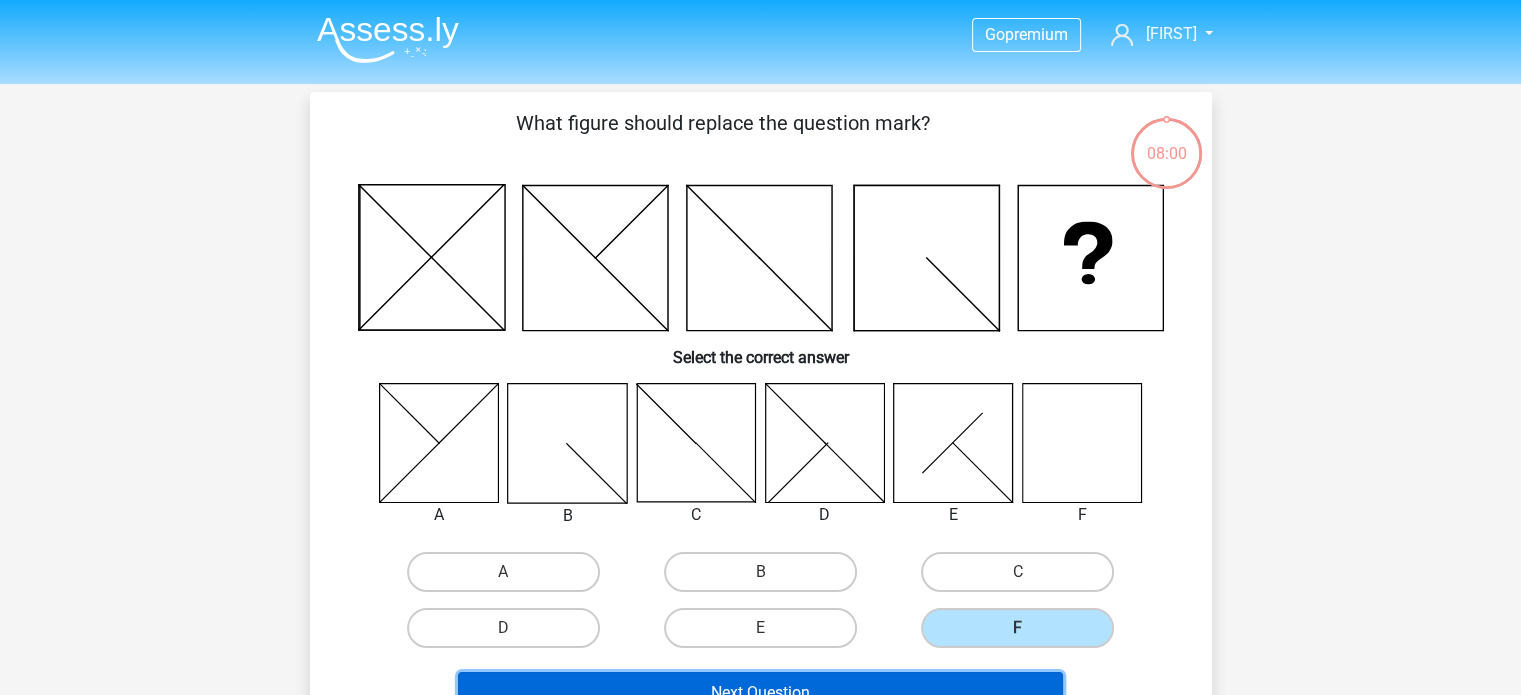click on "Next Question" at bounding box center (760, 693) 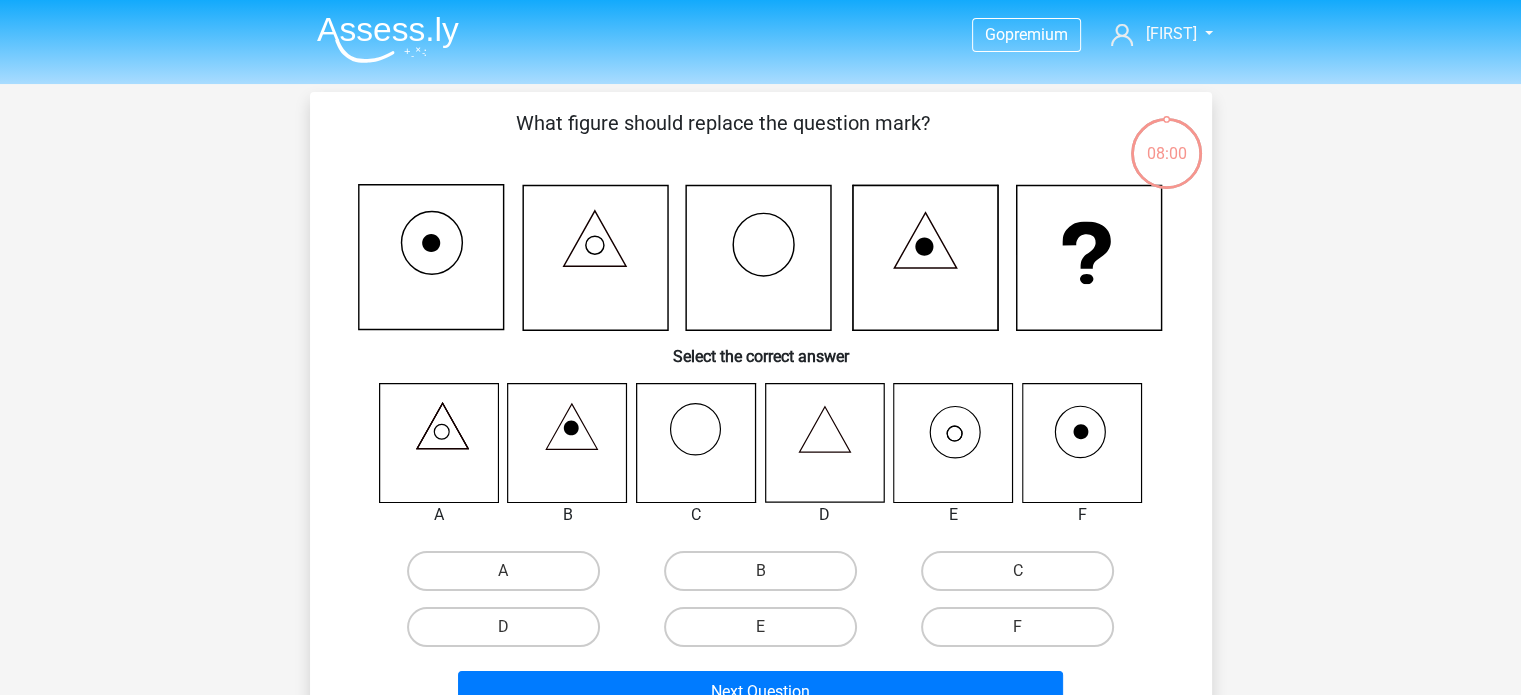 scroll, scrollTop: 92, scrollLeft: 0, axis: vertical 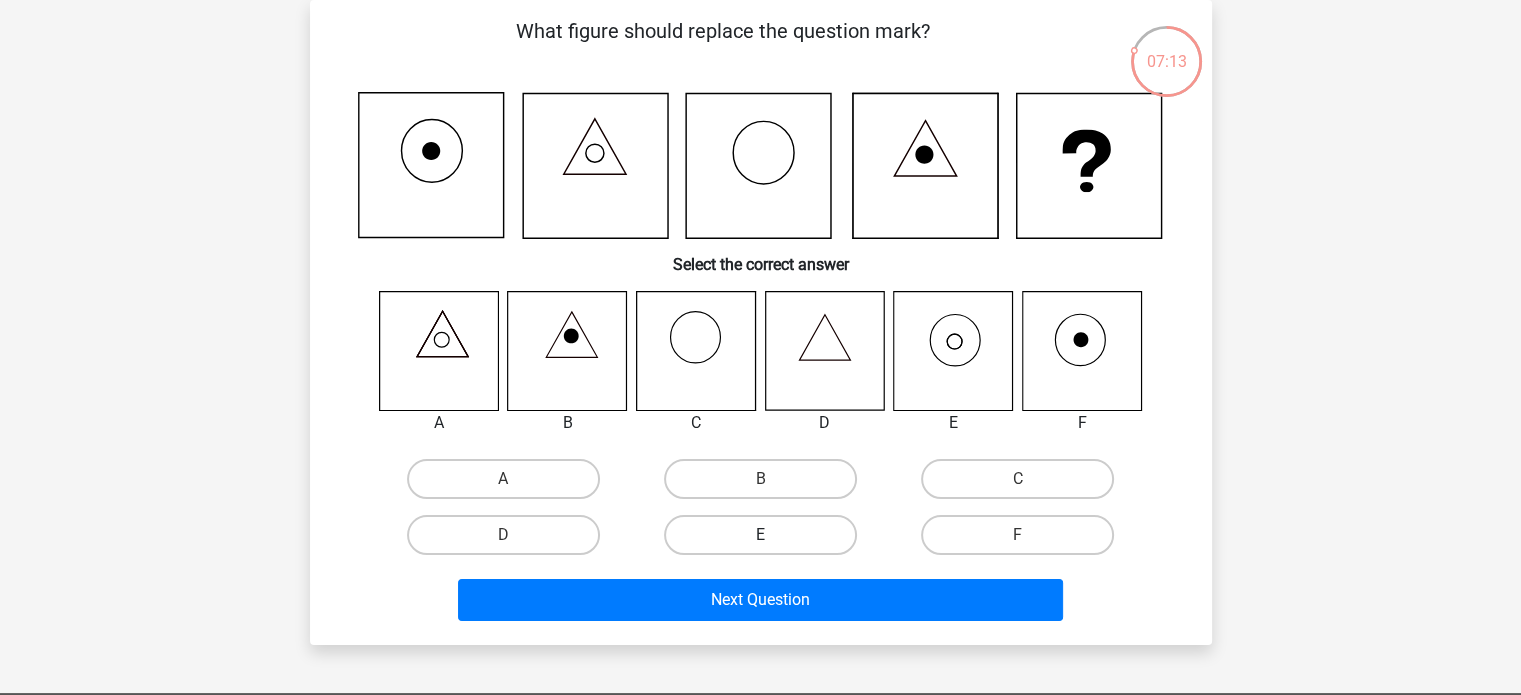 click on "E" at bounding box center [760, 535] 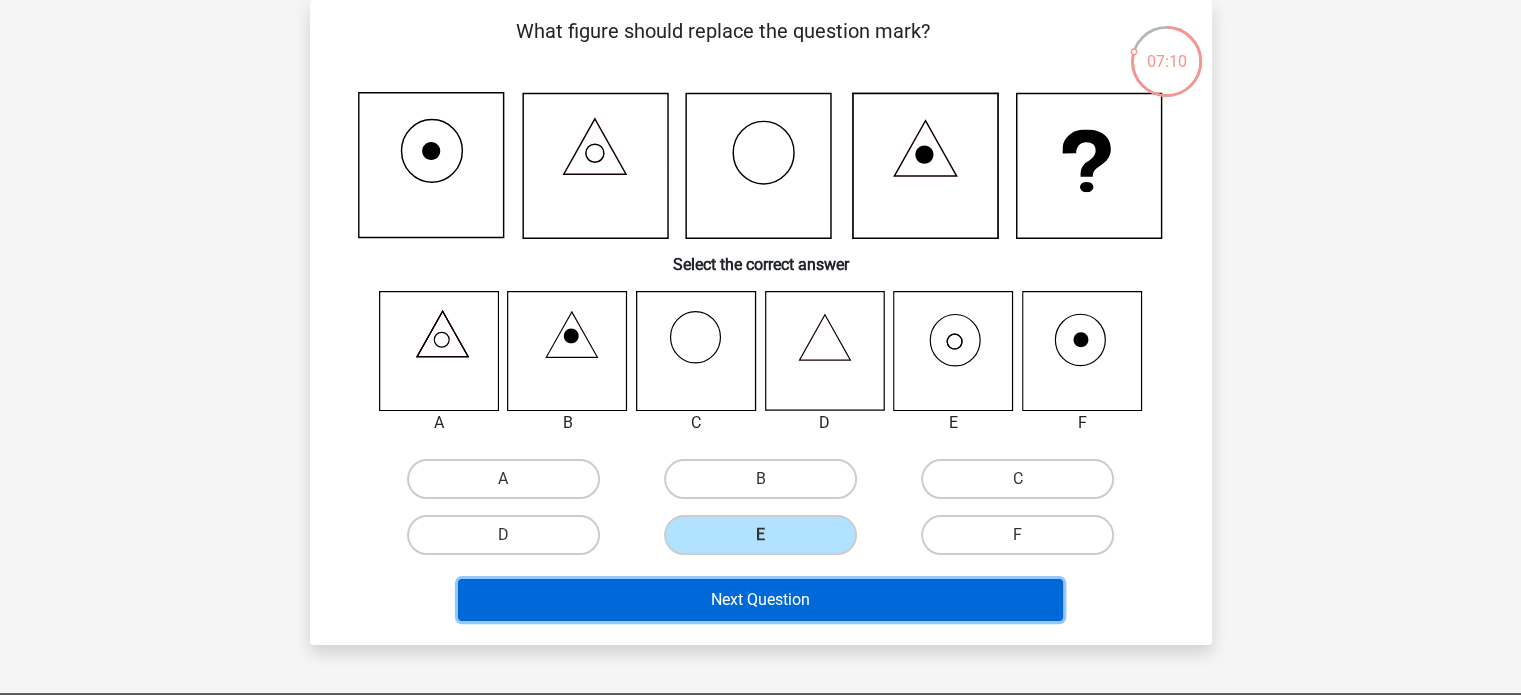 click on "Next Question" at bounding box center [760, 600] 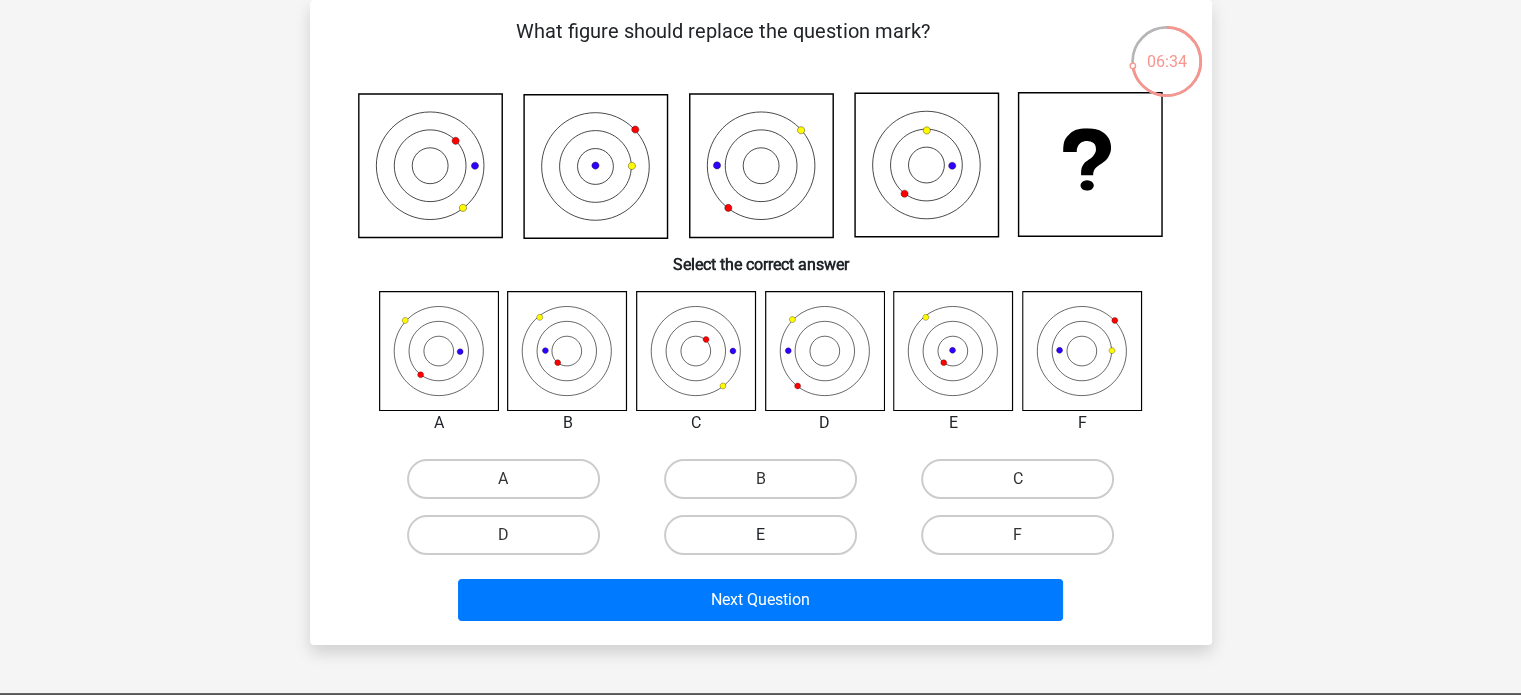 click on "E" at bounding box center (760, 535) 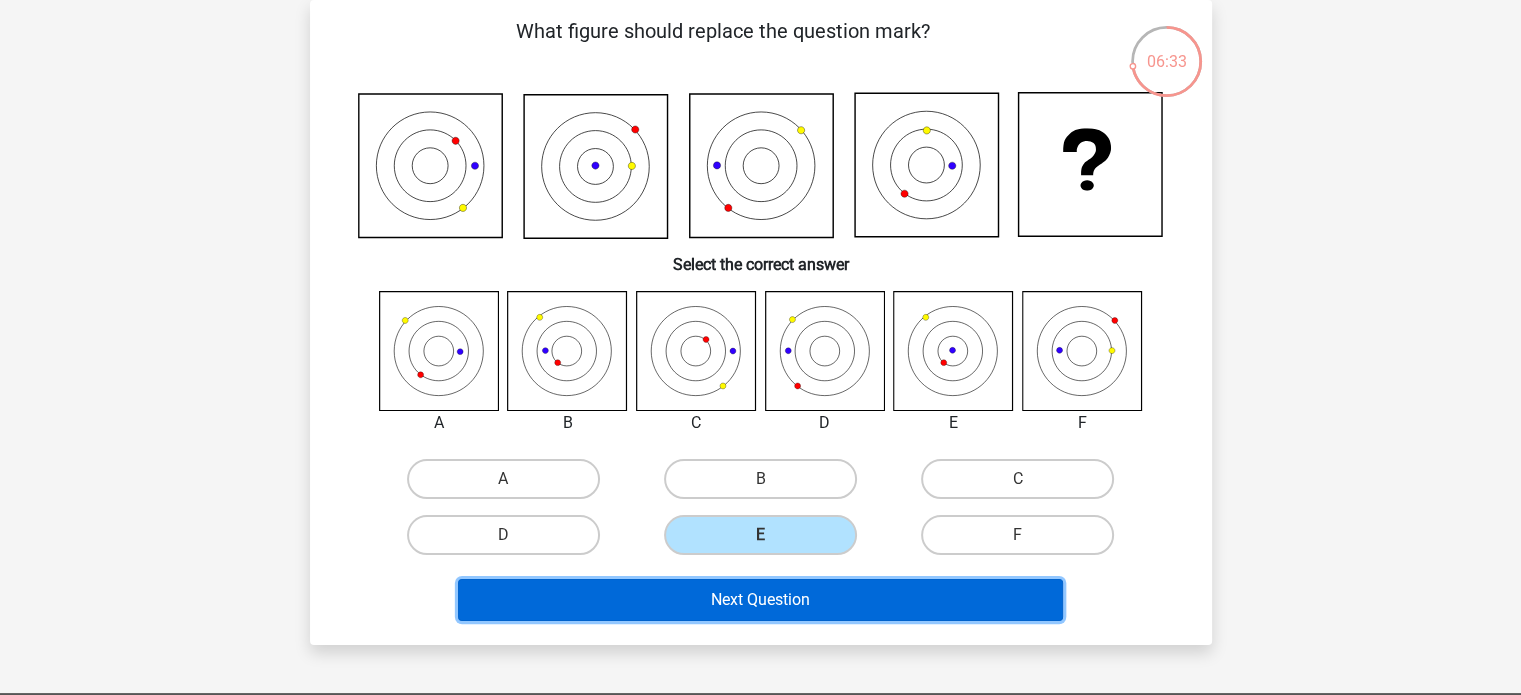 click on "Next Question" at bounding box center (760, 600) 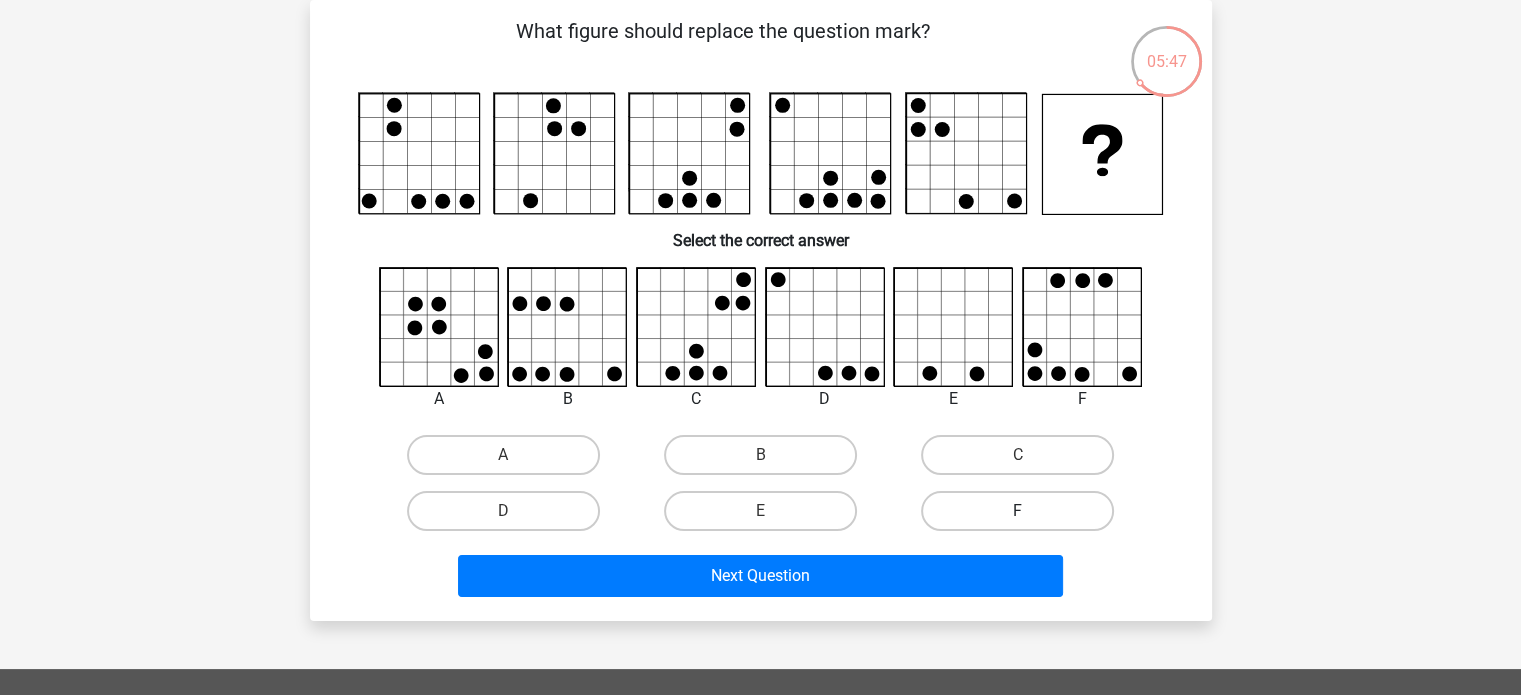 click on "F" at bounding box center (1017, 511) 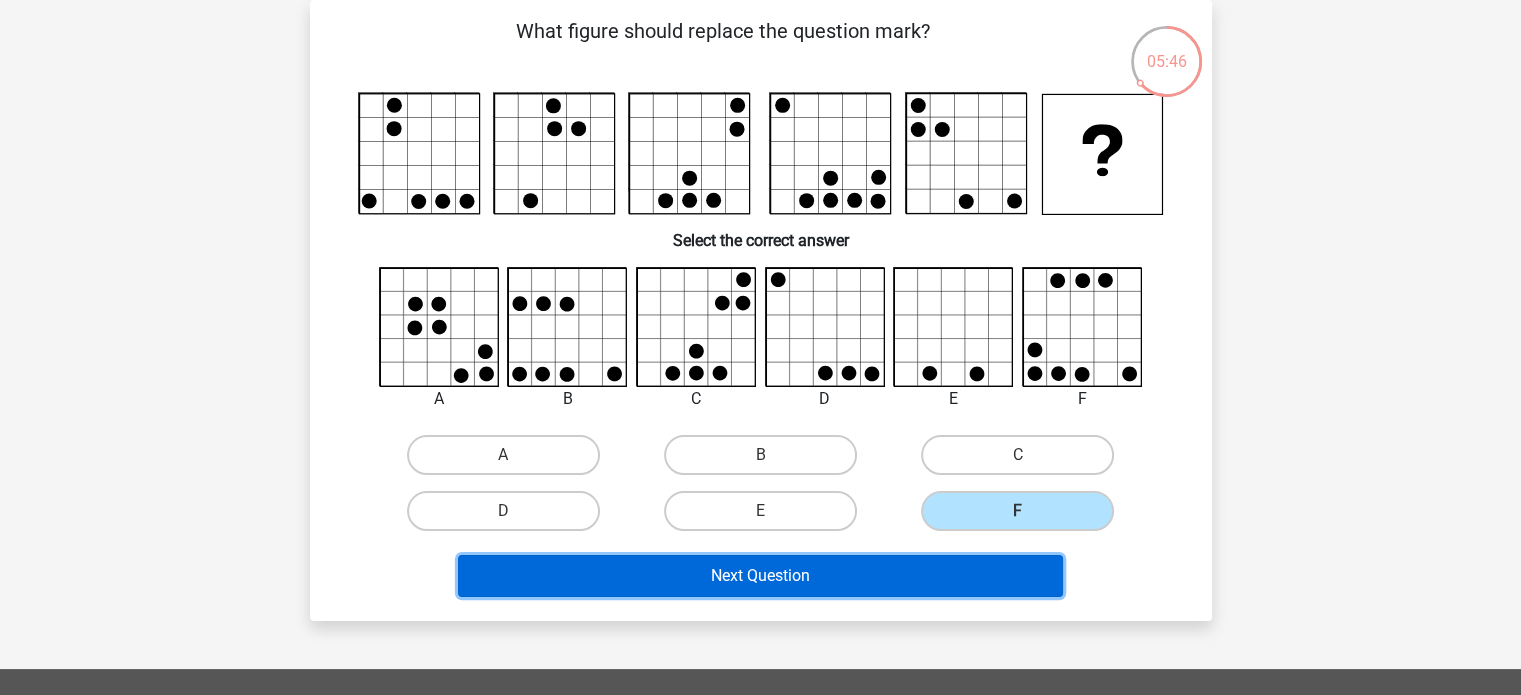 click on "Next Question" at bounding box center [760, 576] 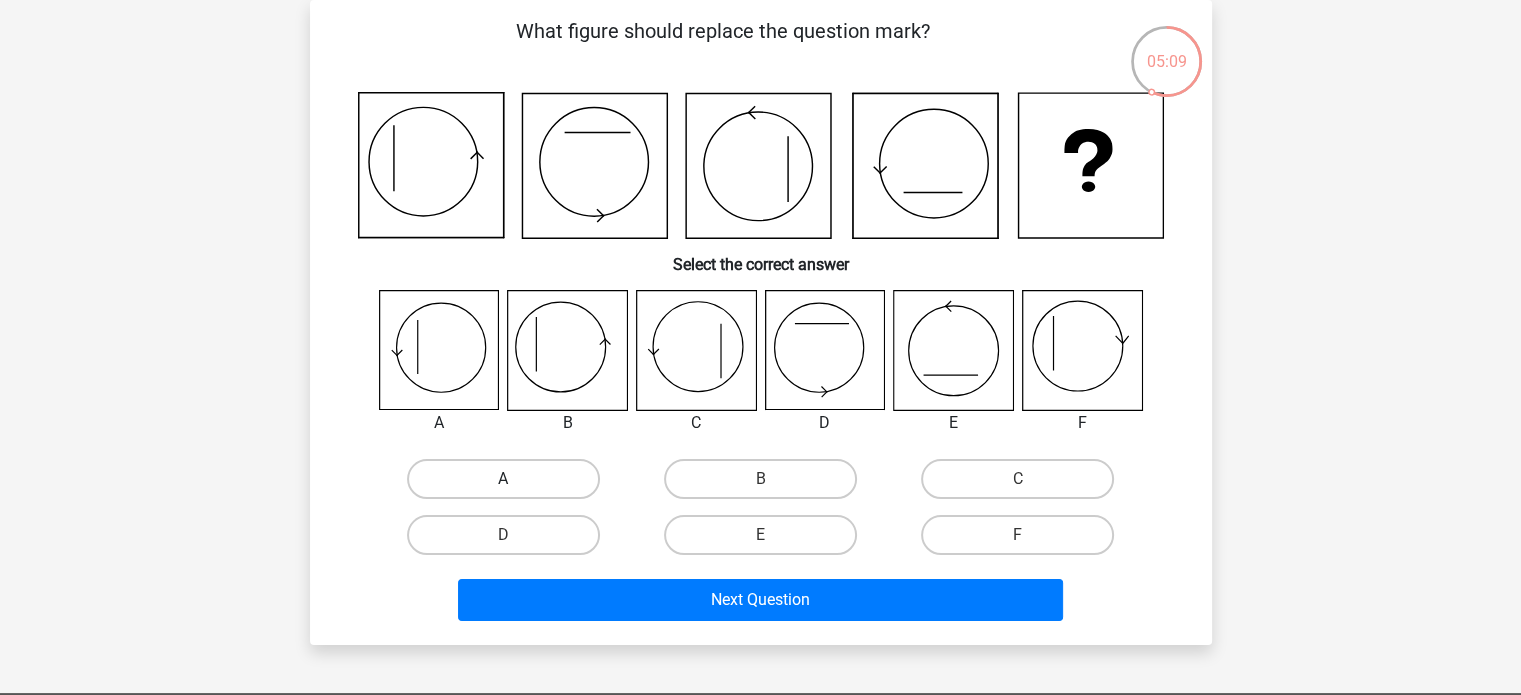 click on "A" at bounding box center (503, 479) 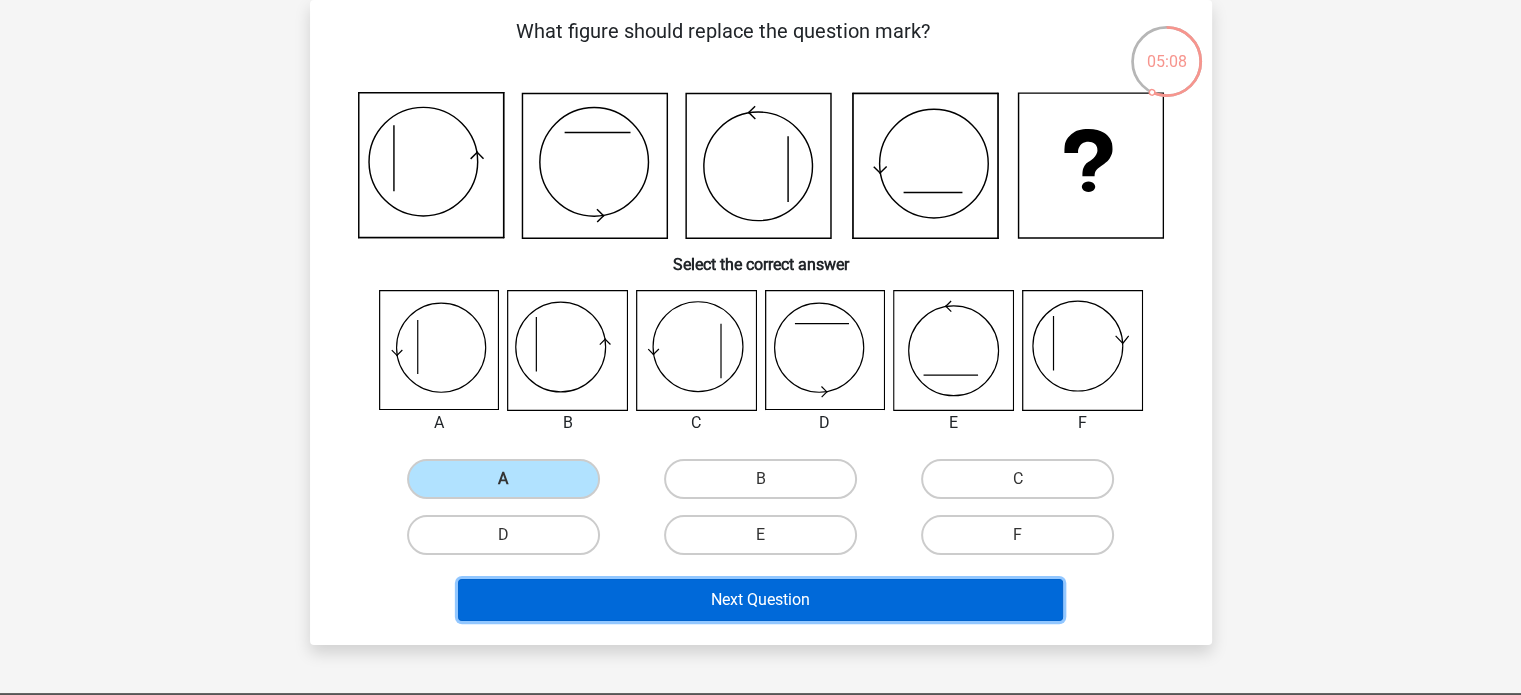 click on "Next Question" at bounding box center (760, 600) 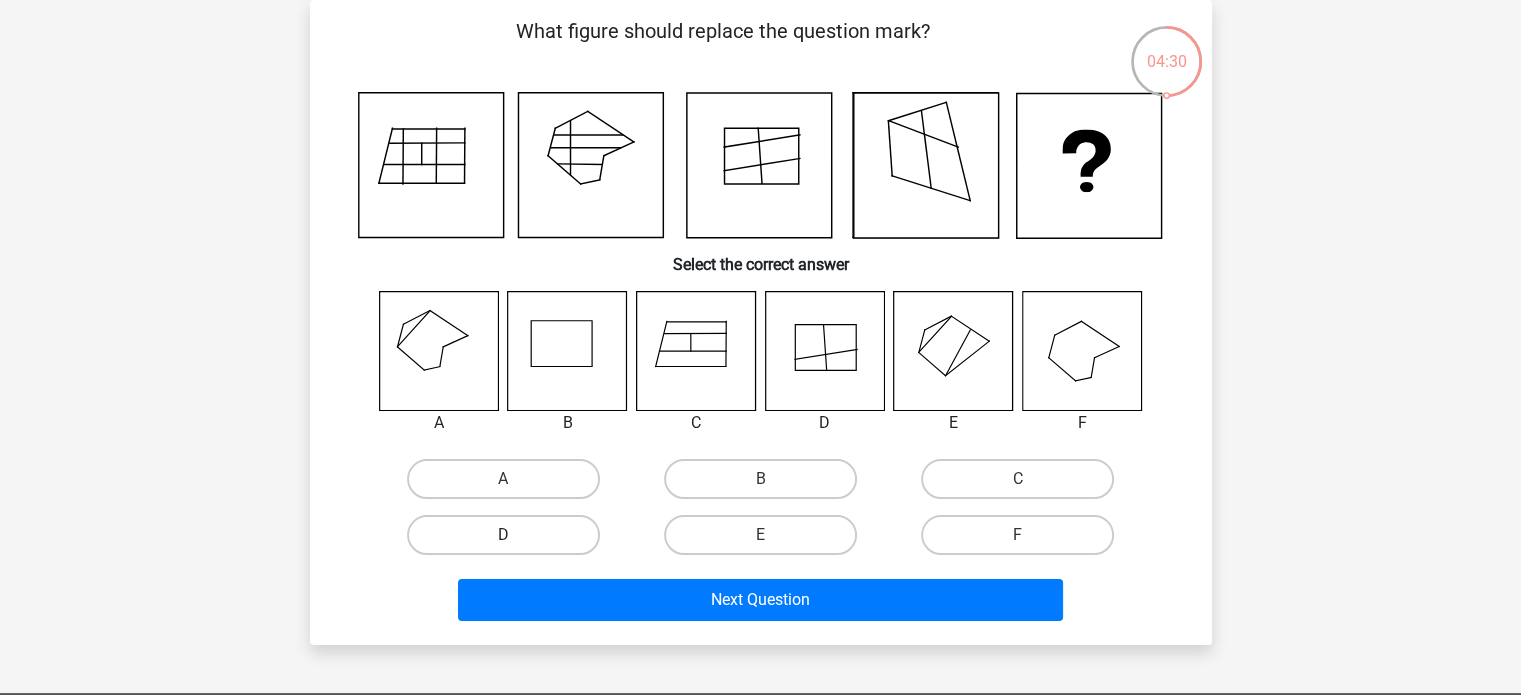 click on "D" at bounding box center [503, 535] 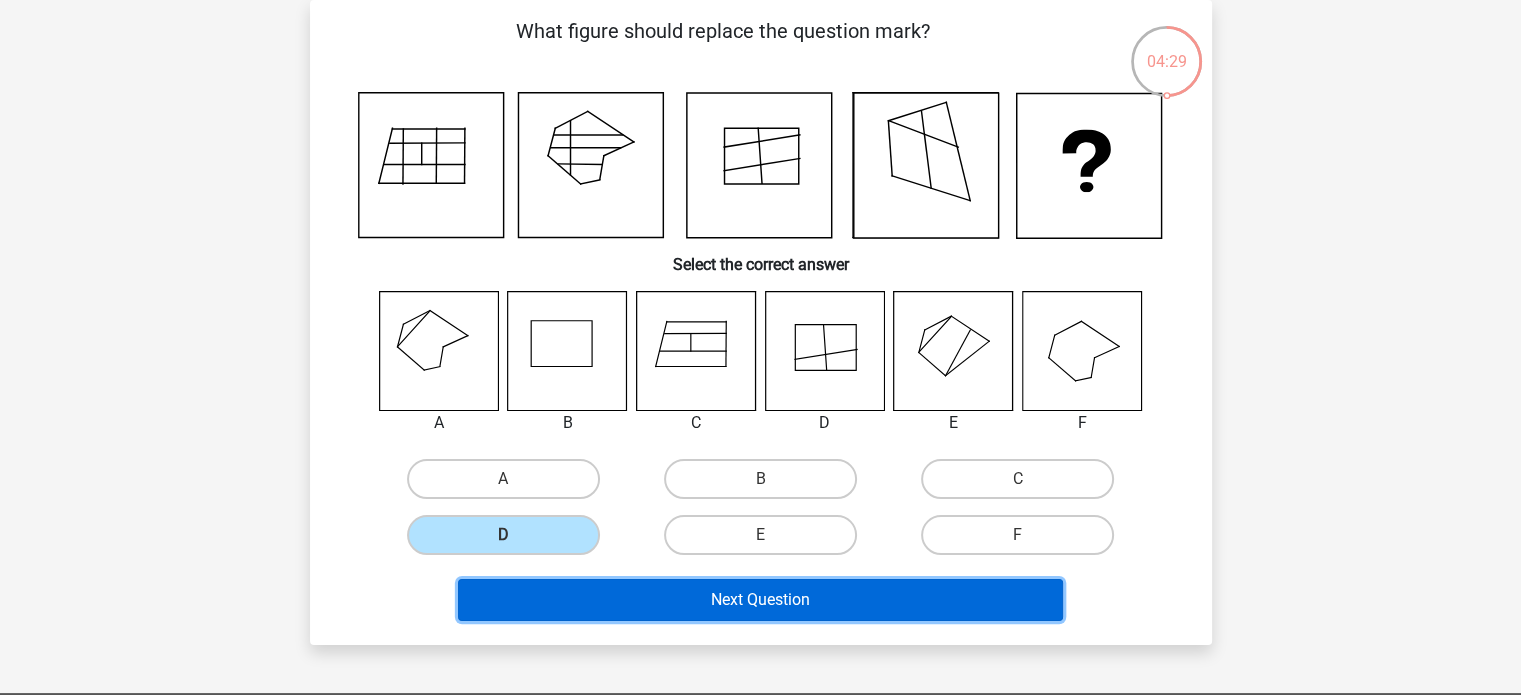 click on "Next Question" at bounding box center (760, 600) 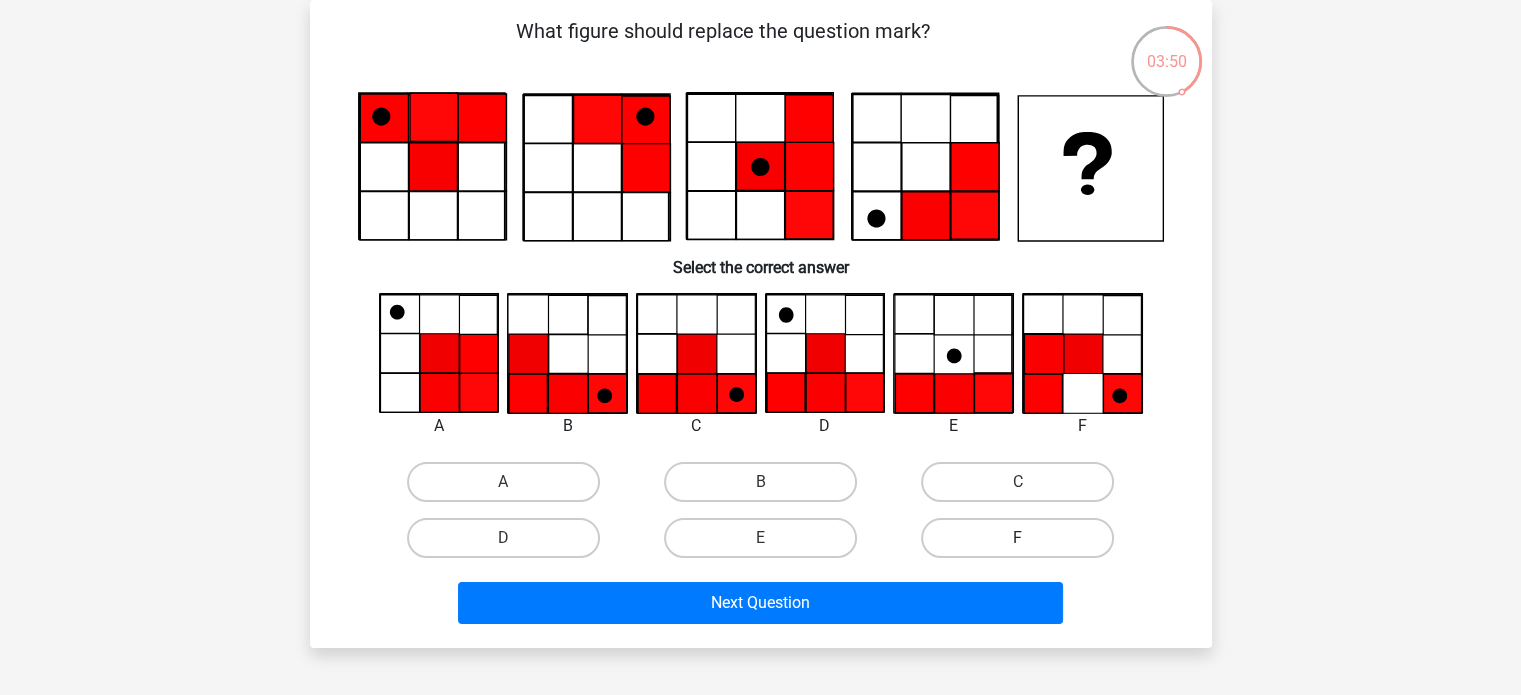 click on "F" at bounding box center [1017, 538] 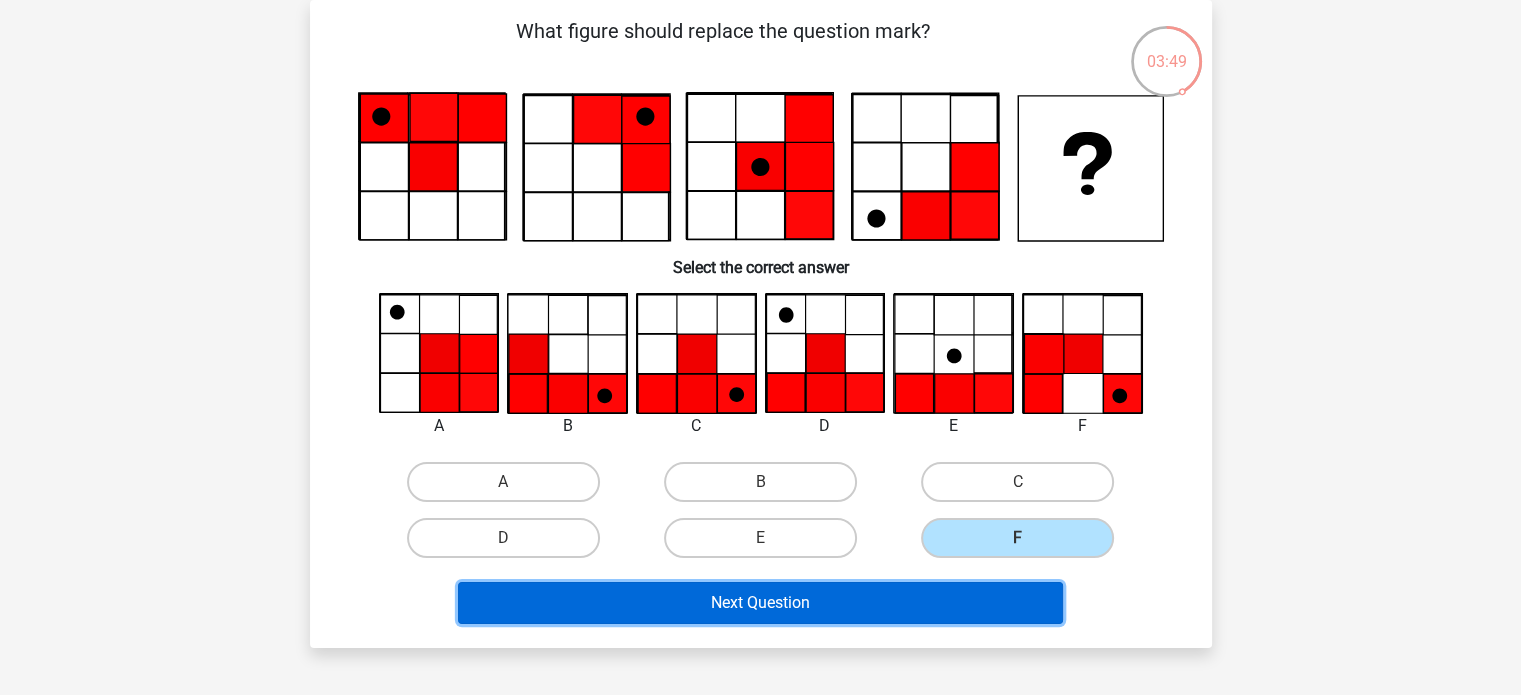 click on "Next Question" at bounding box center [760, 603] 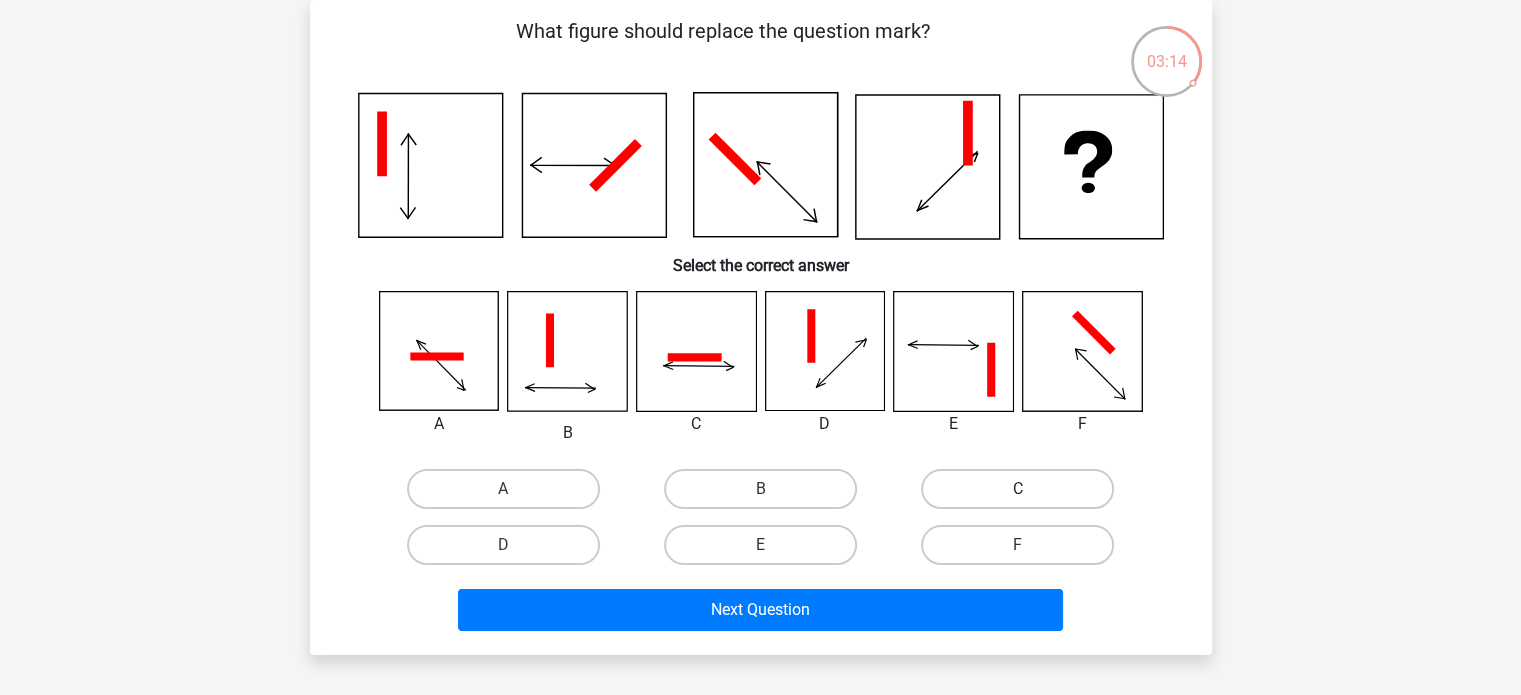 click on "C" at bounding box center (1017, 489) 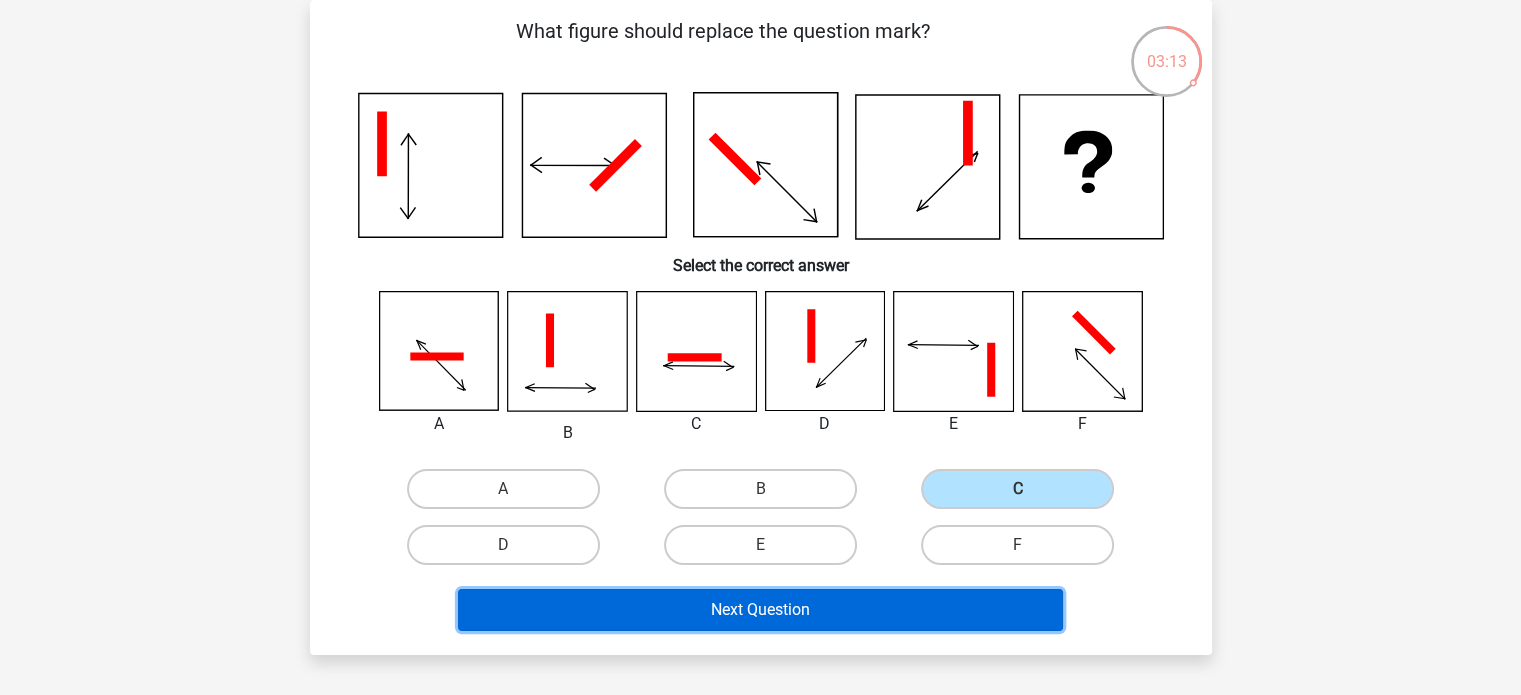 click on "Next Question" at bounding box center [760, 610] 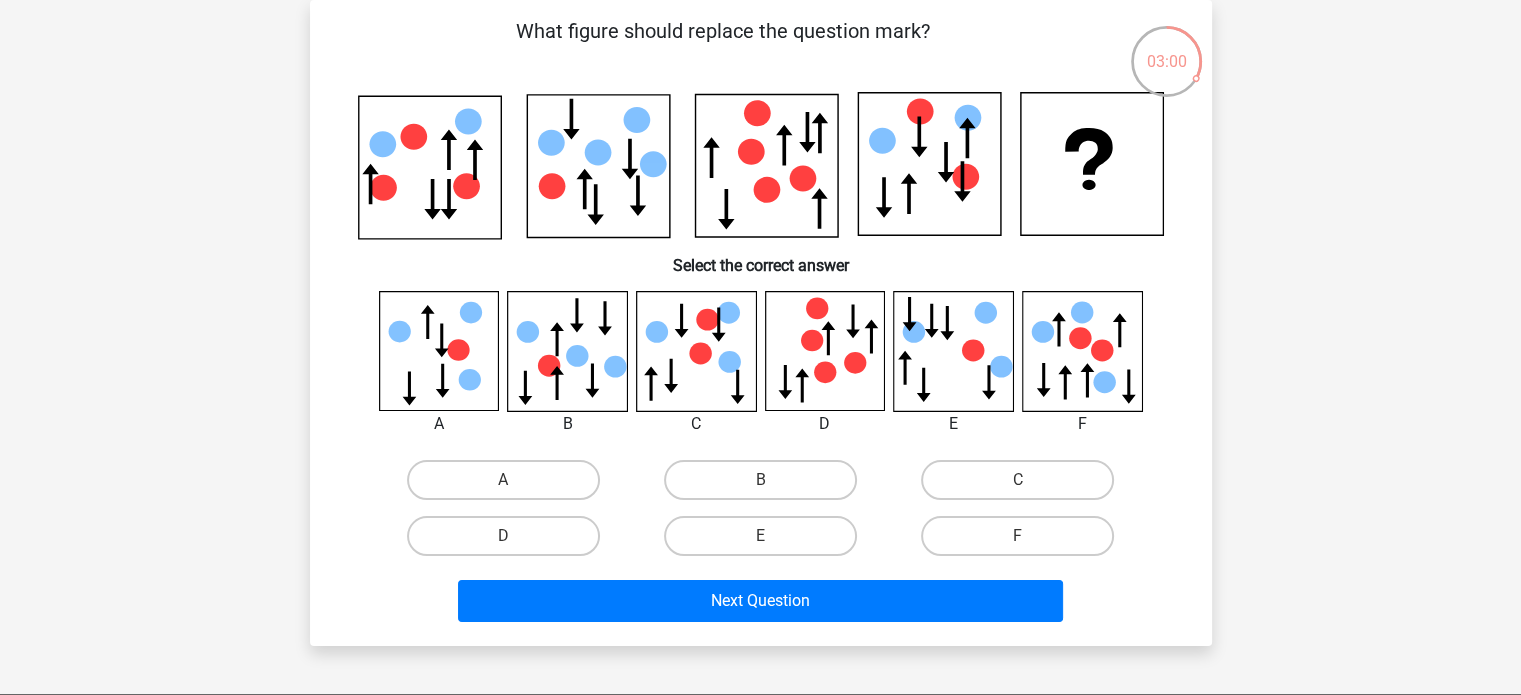 click on "Go  premium
Jasweer
jasweerkoursaigal@gmail.com" at bounding box center (760, 565) 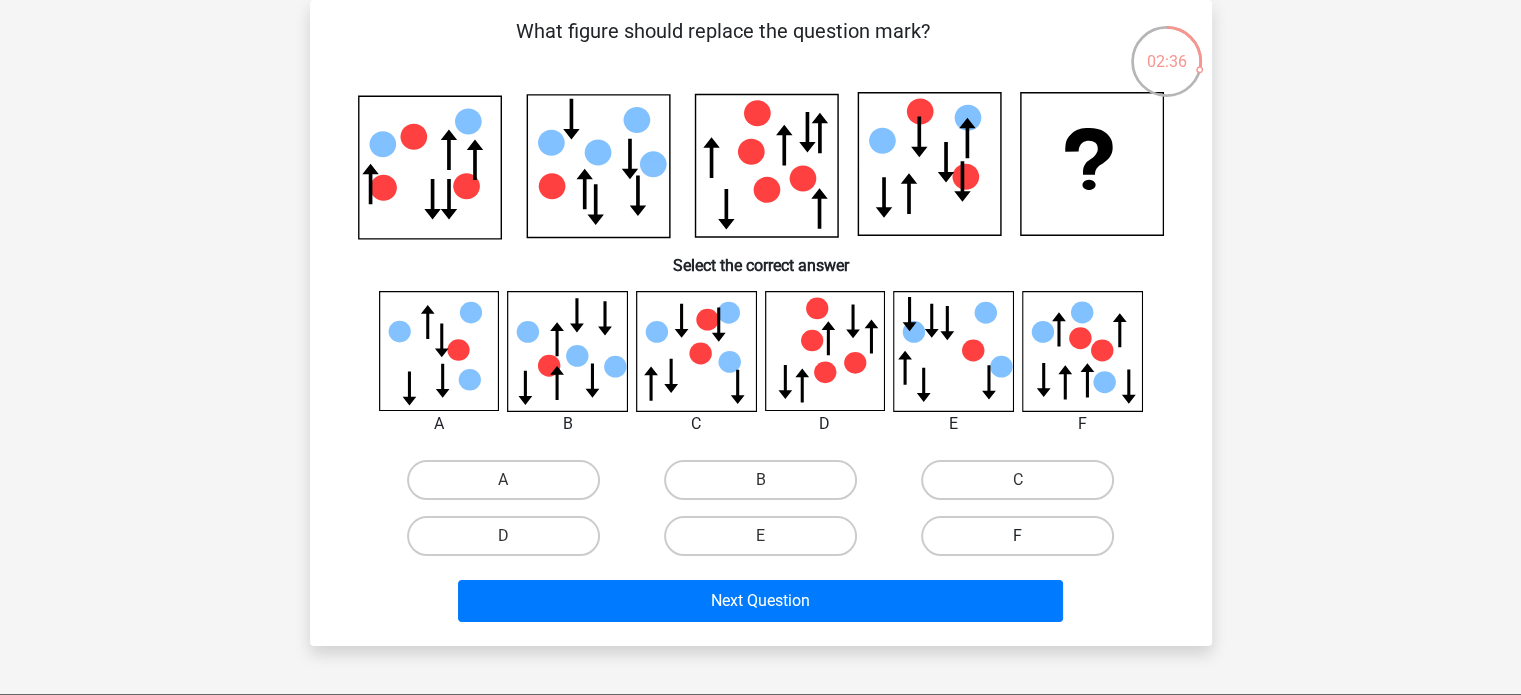 click on "F" at bounding box center (1017, 536) 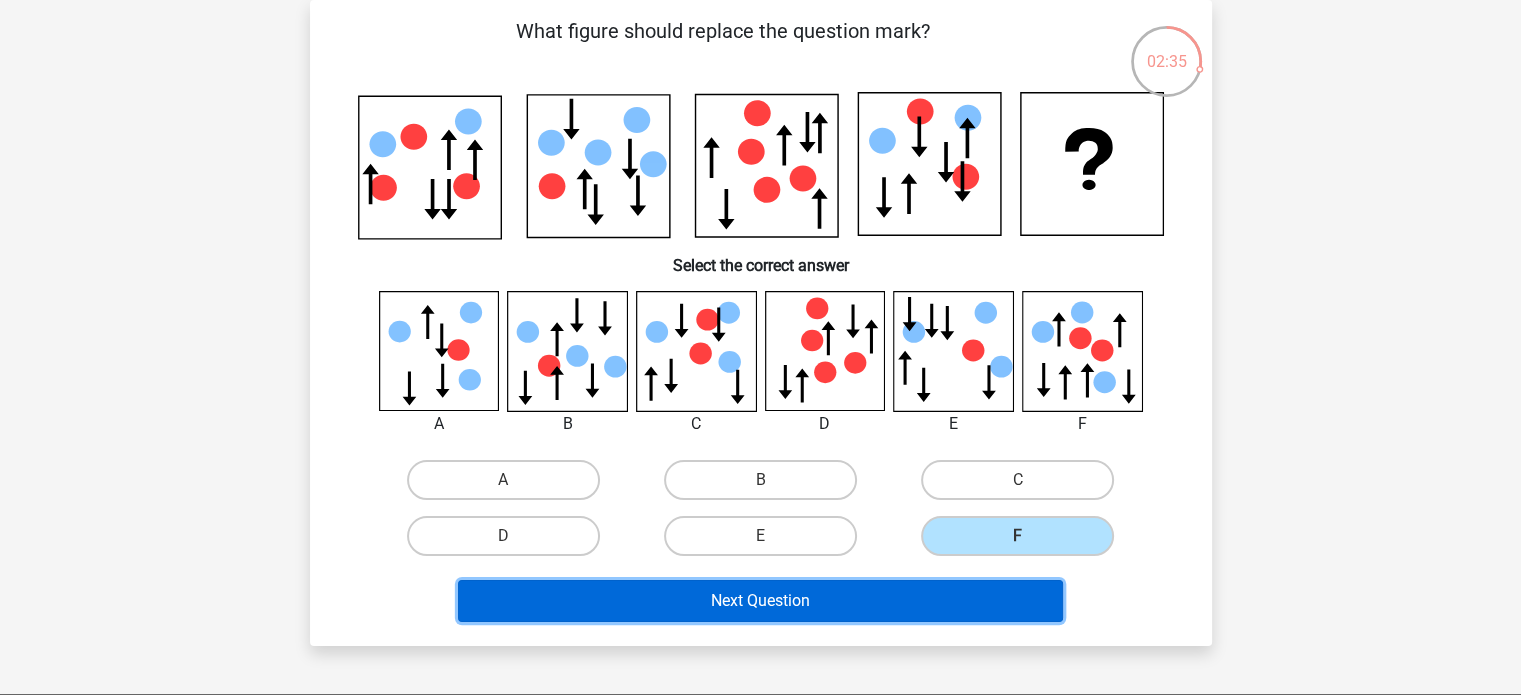 click on "Next Question" at bounding box center (760, 601) 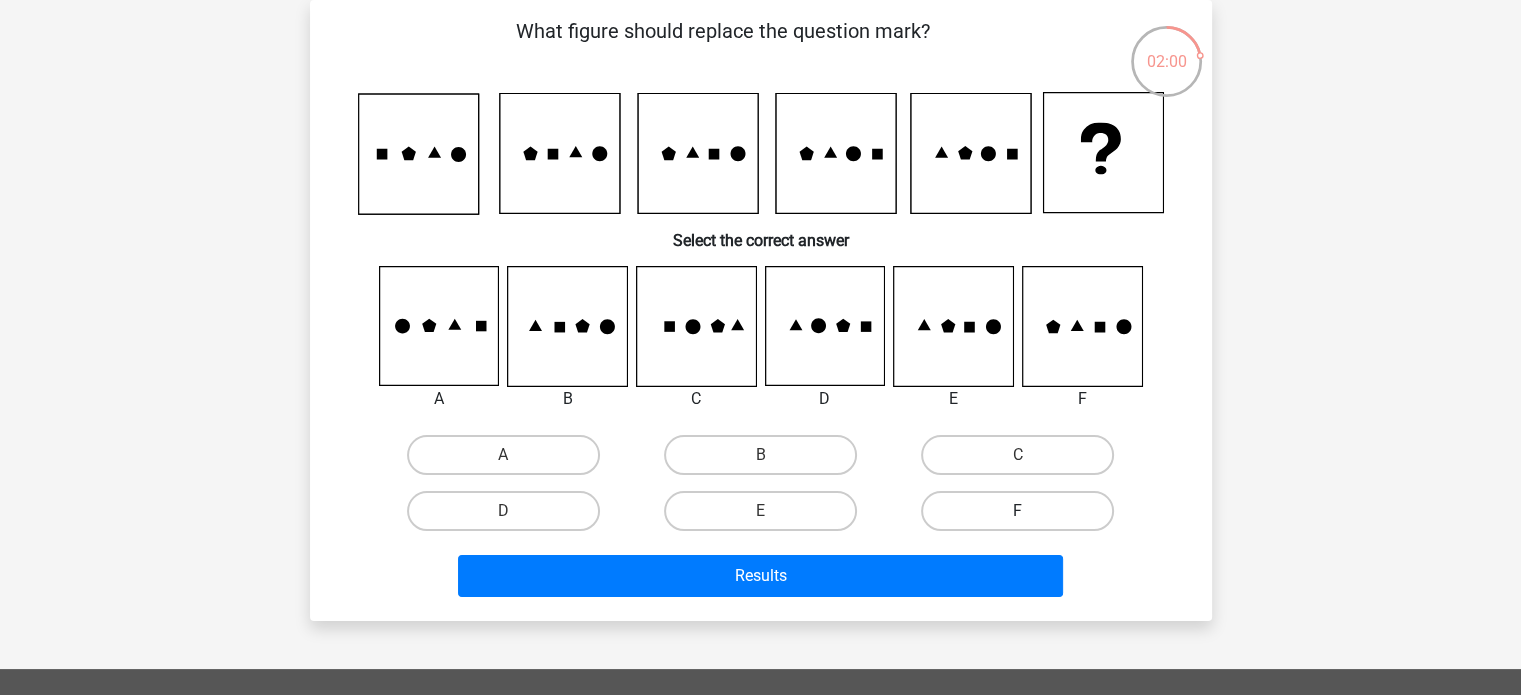 click on "F" at bounding box center [1017, 511] 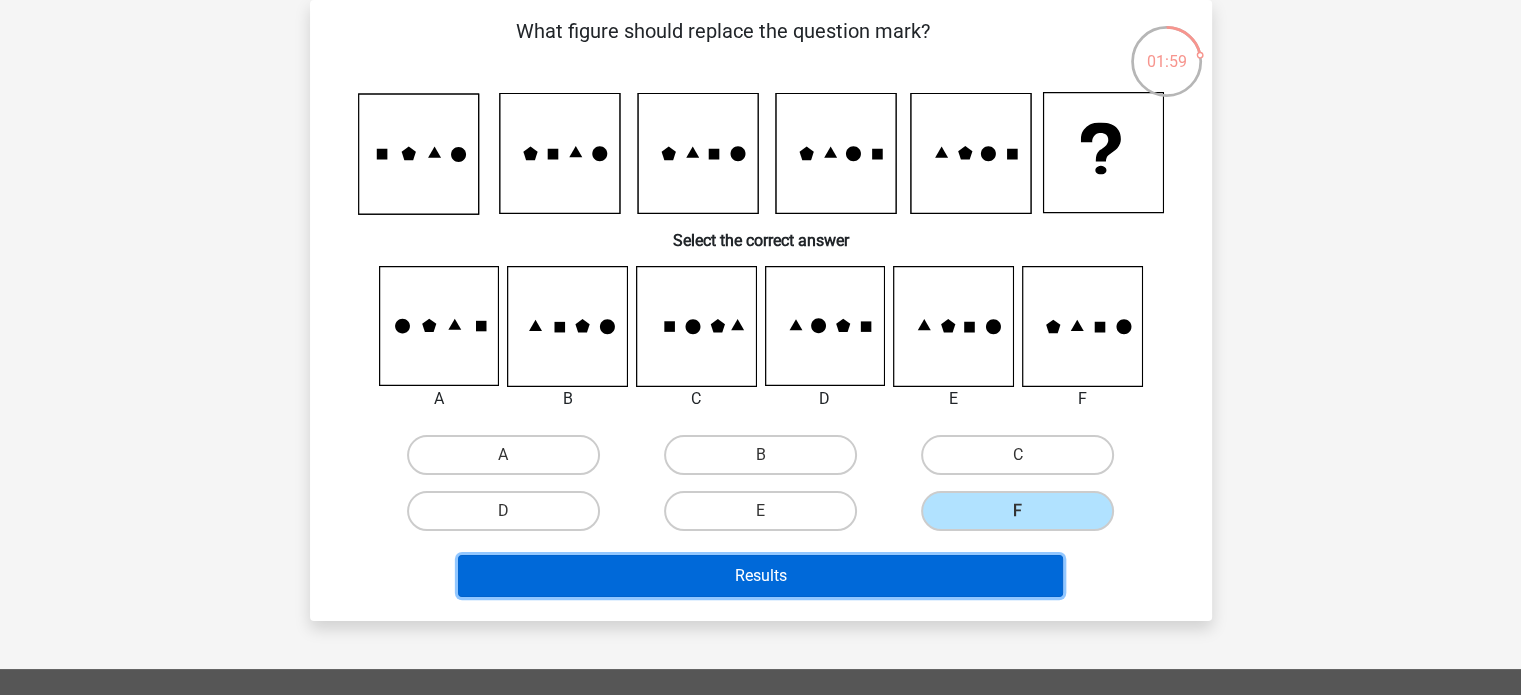 click on "Results" at bounding box center (760, 576) 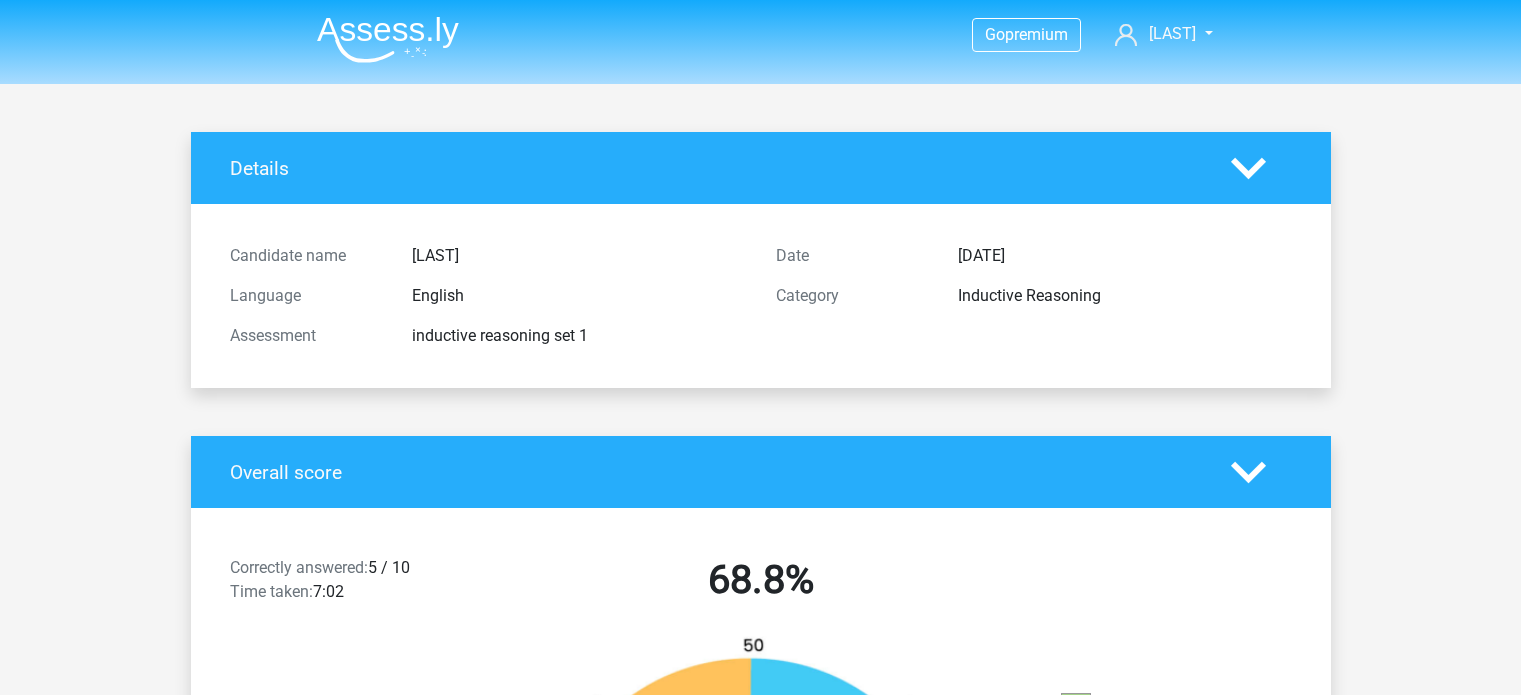 scroll, scrollTop: 0, scrollLeft: 0, axis: both 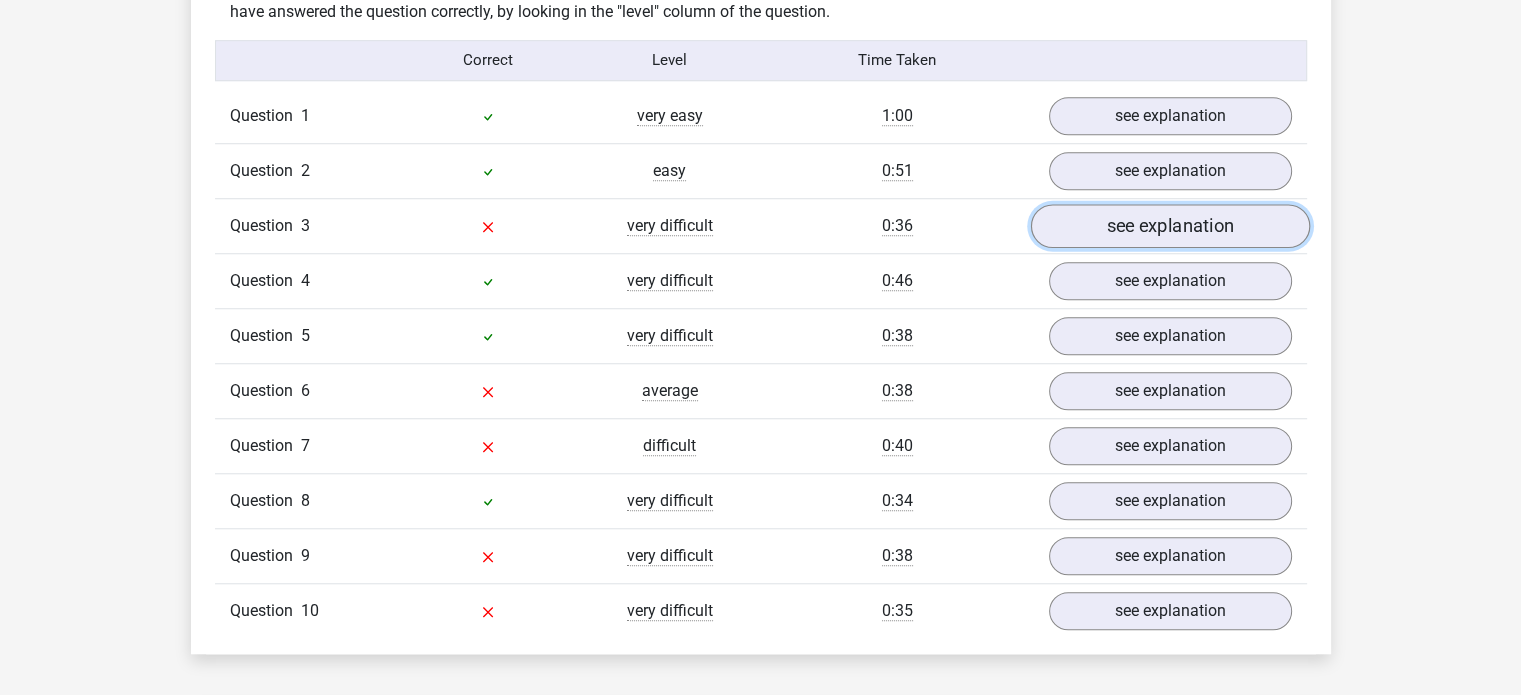 click on "see explanation" at bounding box center [1169, 226] 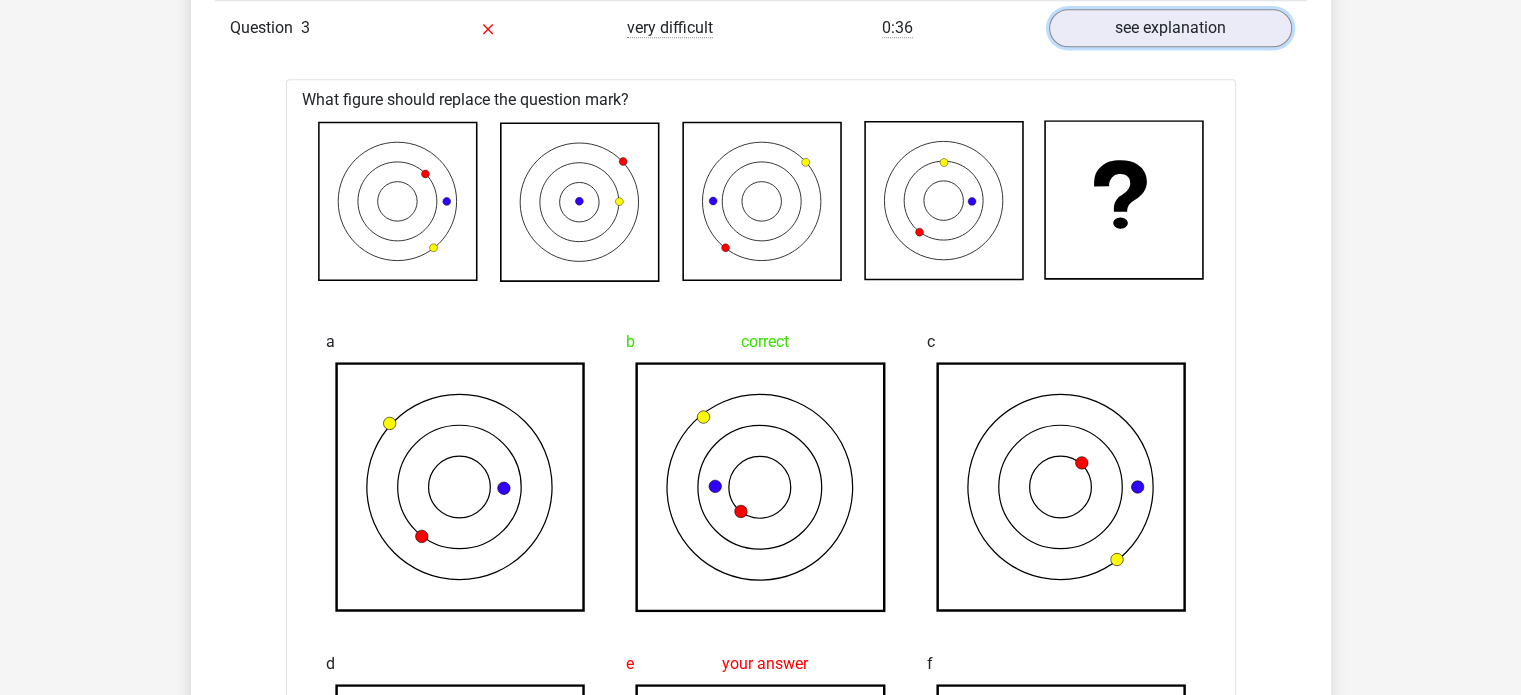 scroll, scrollTop: 1785, scrollLeft: 0, axis: vertical 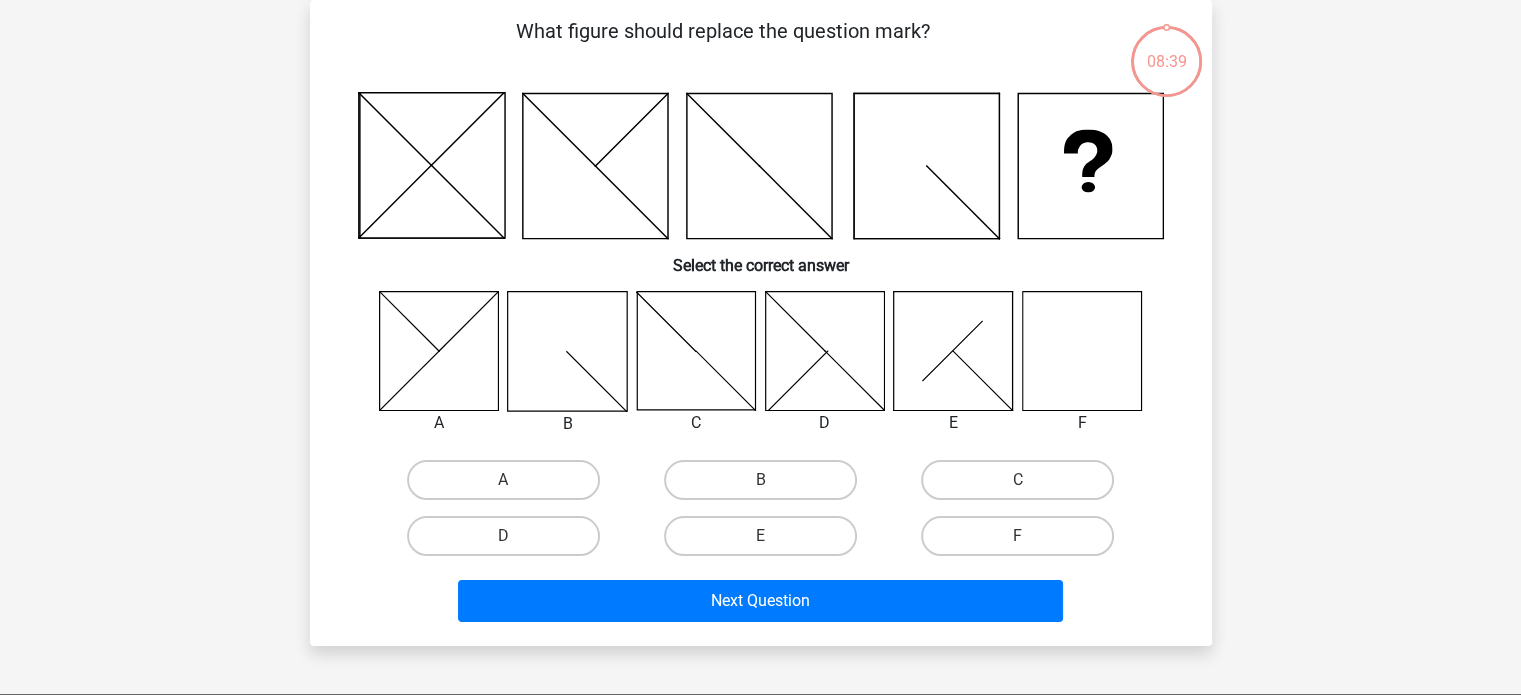 click 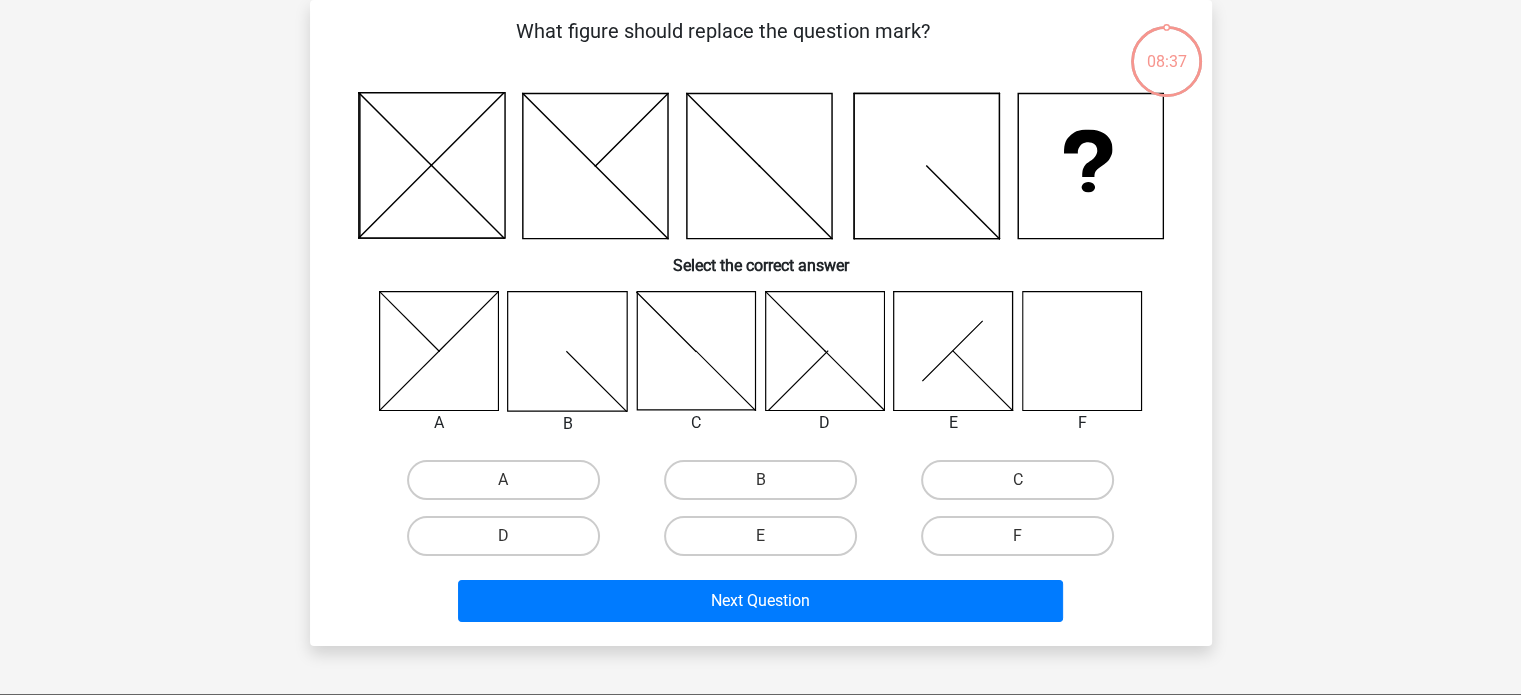 click on "F" at bounding box center (1024, 542) 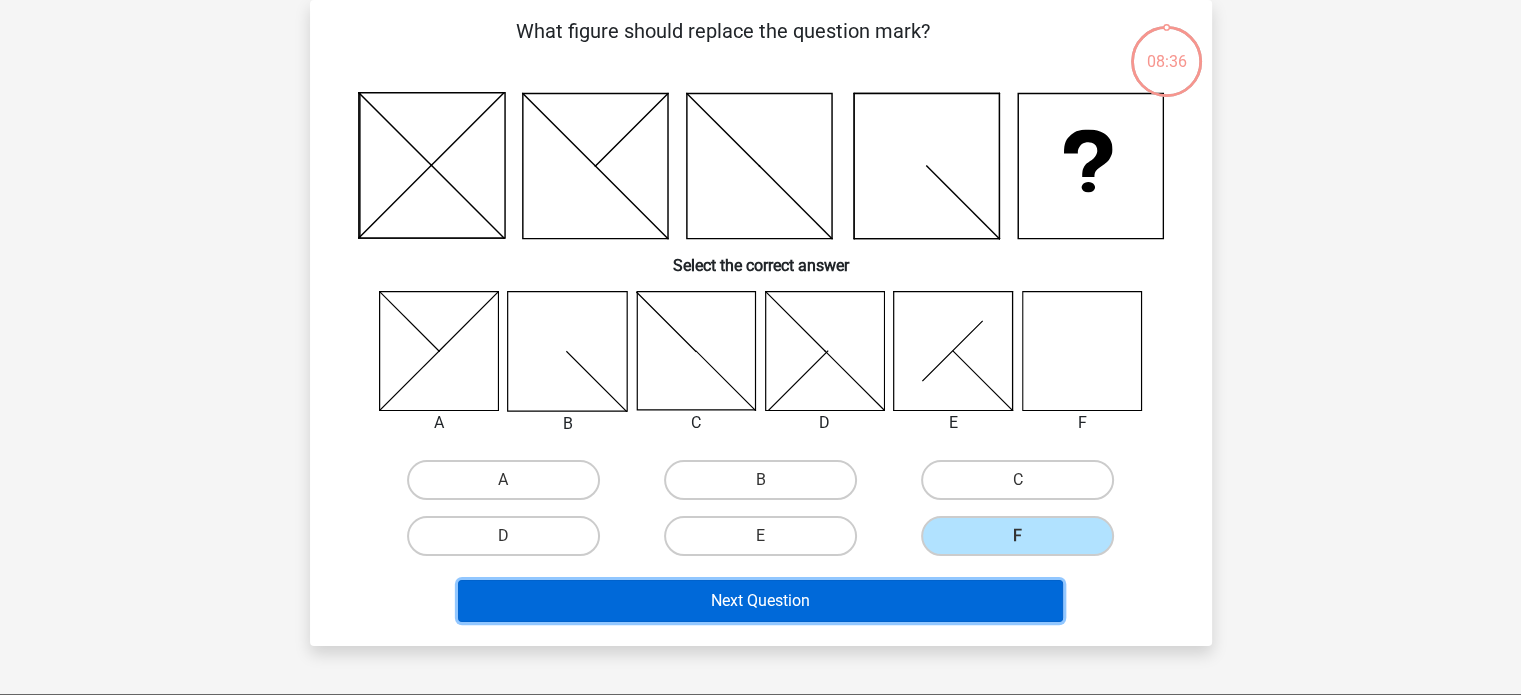 click on "Next Question" at bounding box center [760, 601] 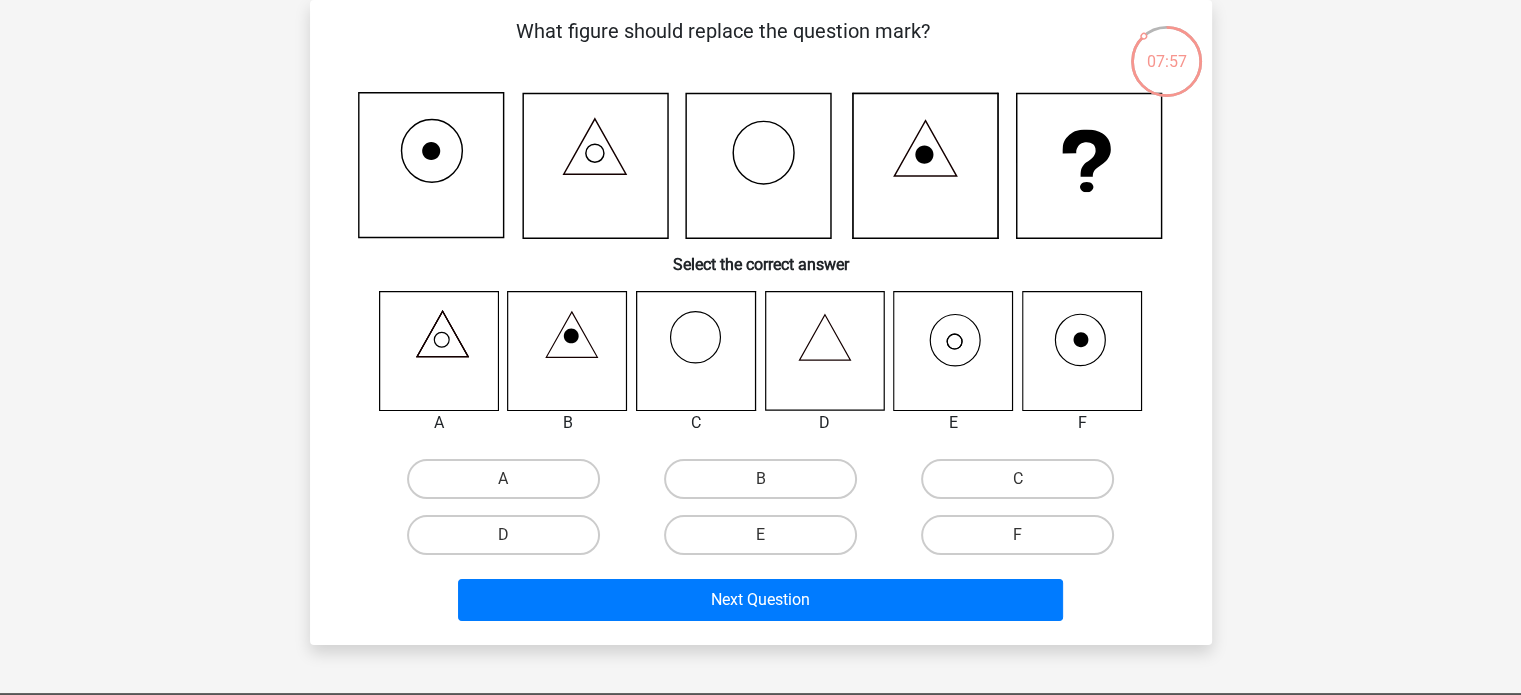 click on "E" at bounding box center [766, 541] 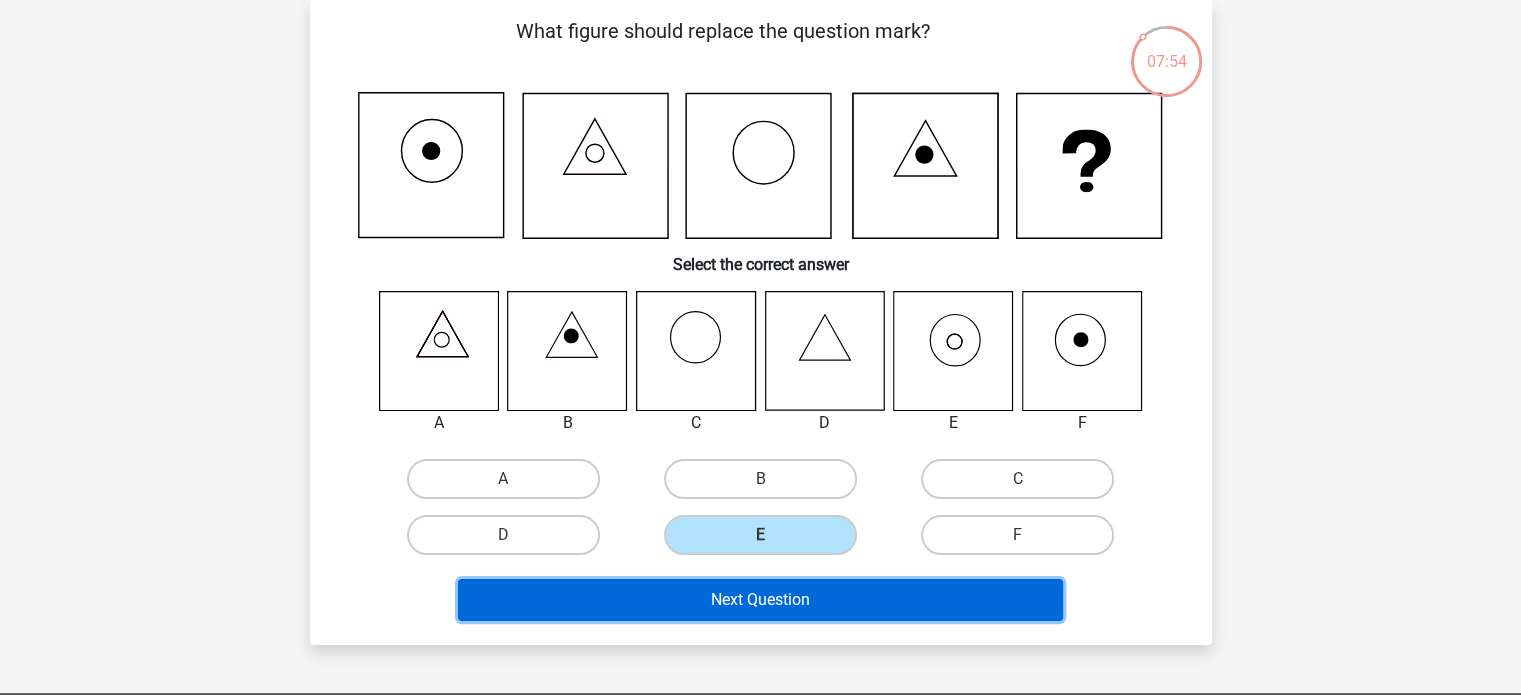 click on "Next Question" at bounding box center (760, 600) 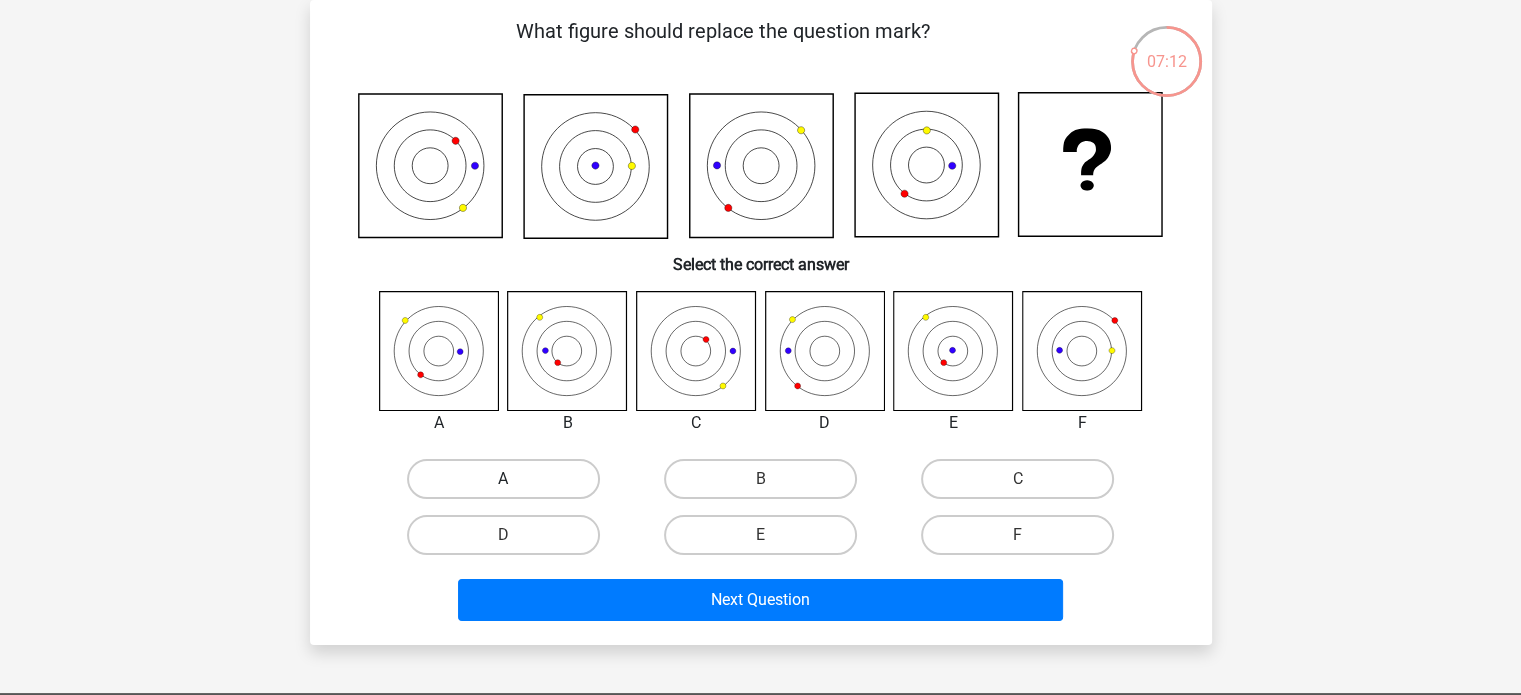 click on "A" at bounding box center (503, 479) 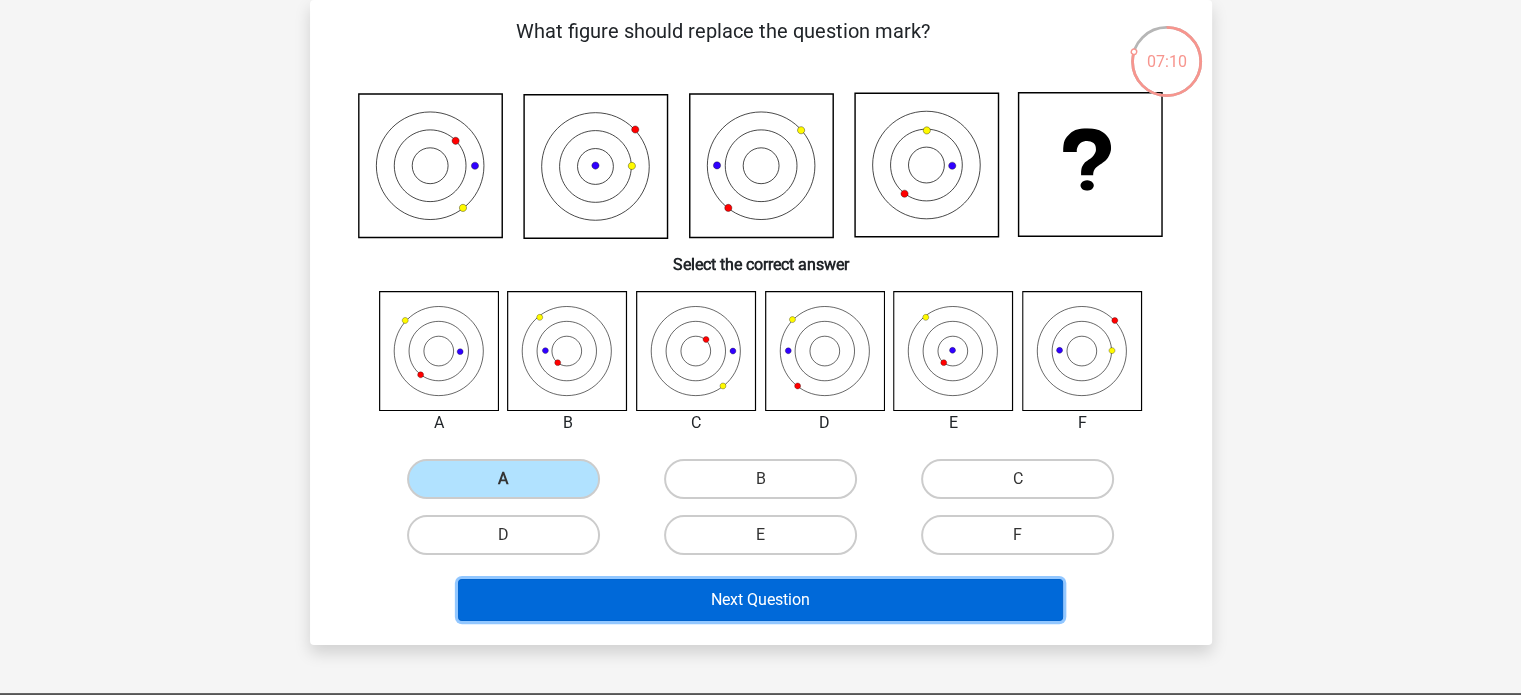 click on "Next Question" at bounding box center (760, 600) 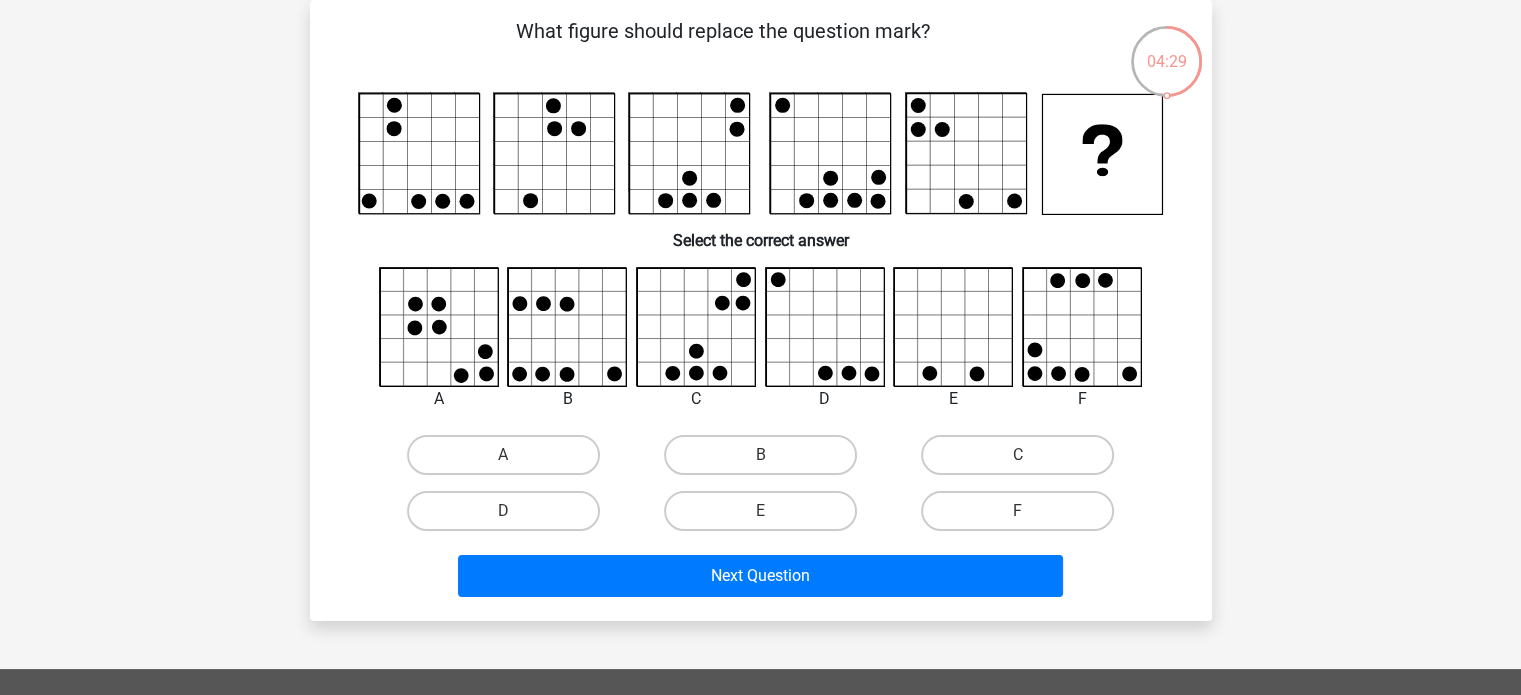 click on "Next Question" at bounding box center (761, 580) 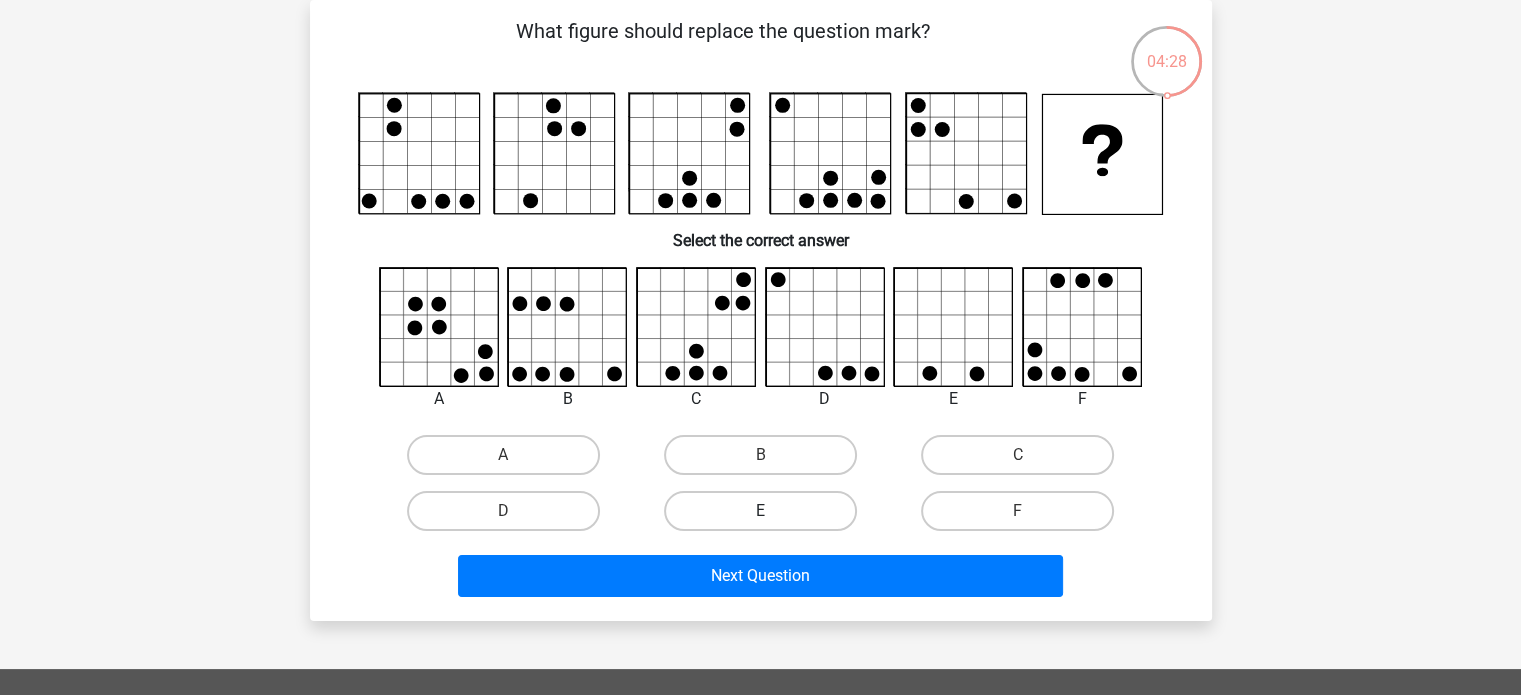 click on "E" at bounding box center (760, 511) 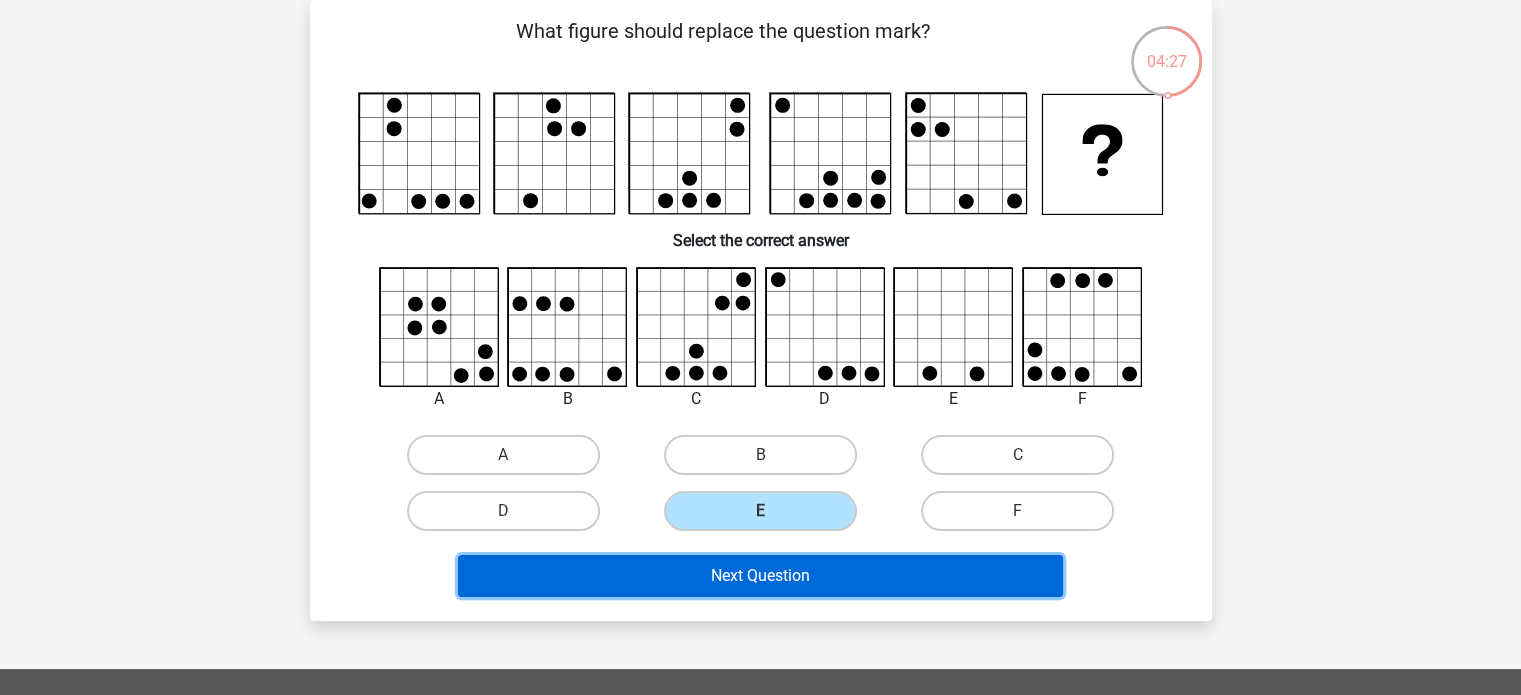 click on "Next Question" at bounding box center (760, 576) 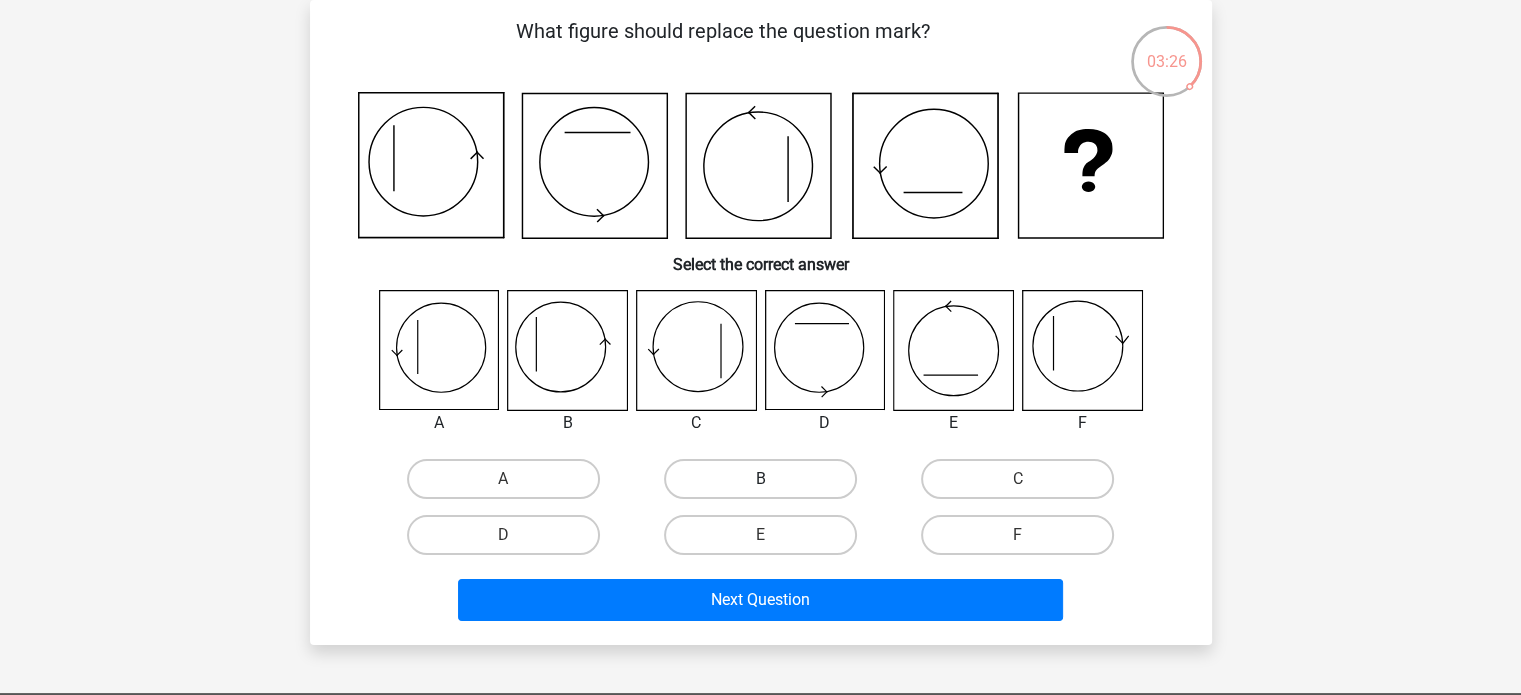 click on "B" at bounding box center [760, 479] 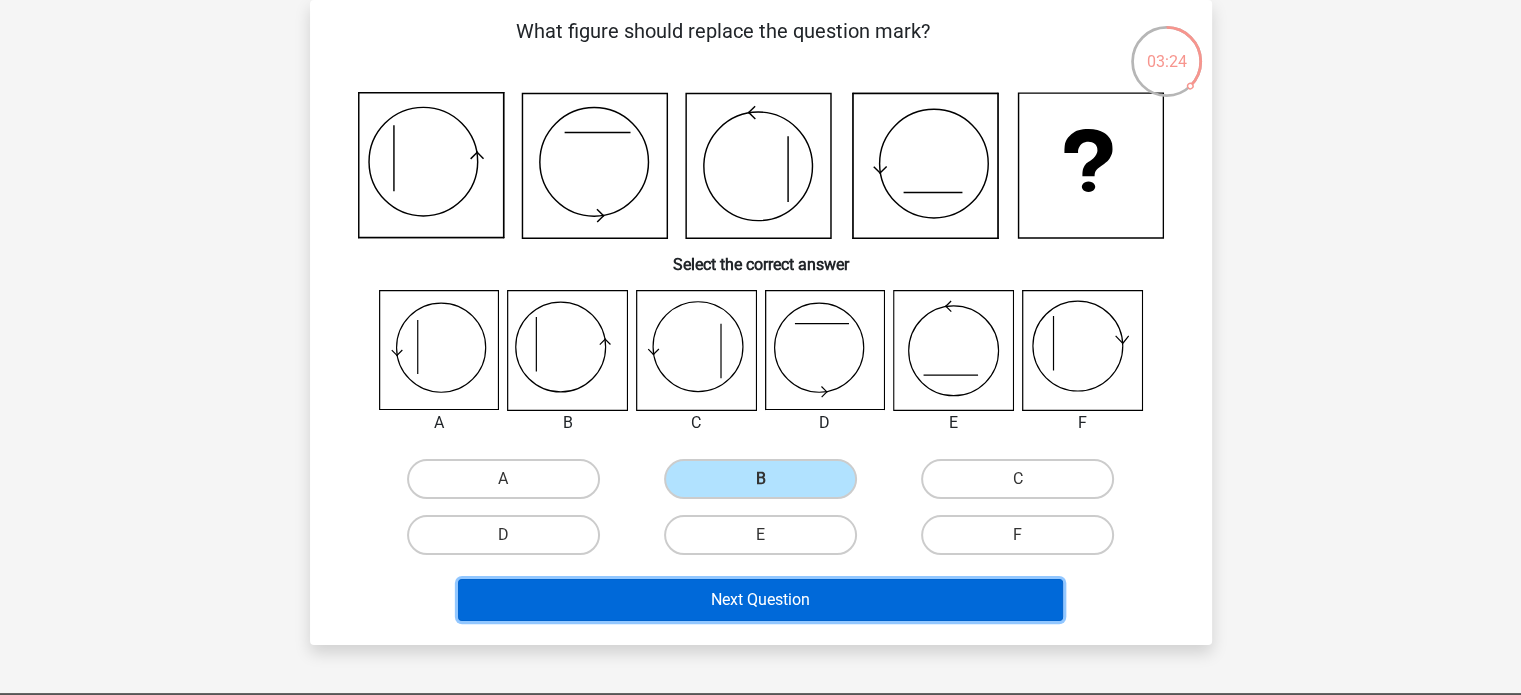 click on "Next Question" at bounding box center [760, 600] 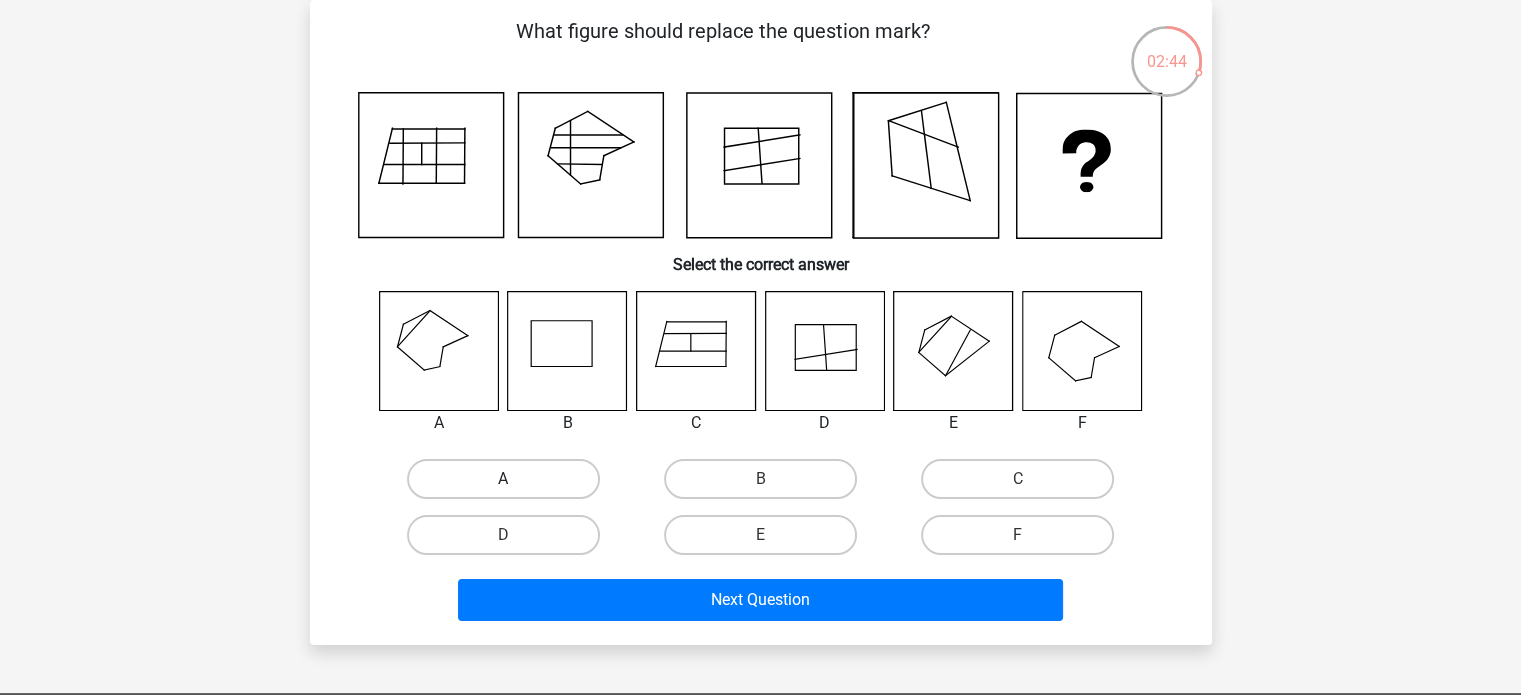 click on "A" at bounding box center (503, 479) 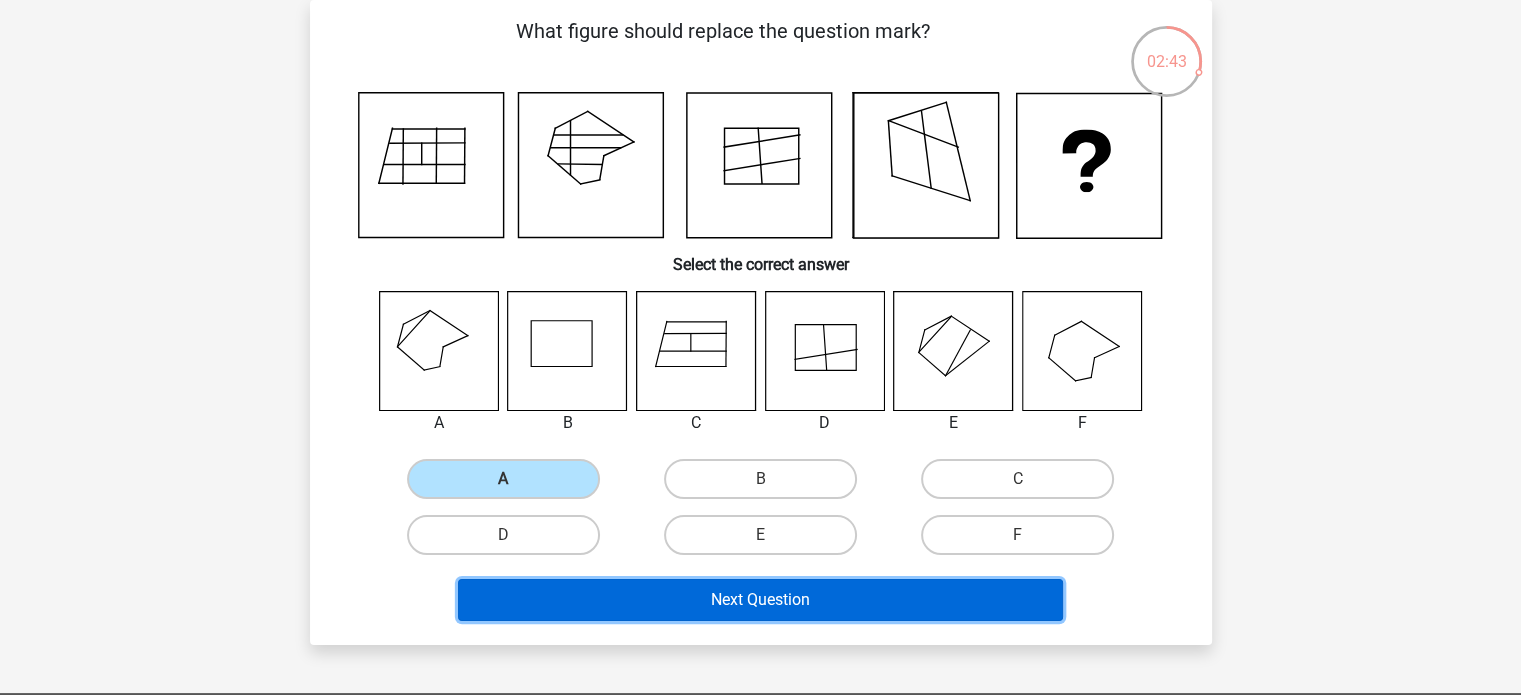 click on "Next Question" at bounding box center [760, 600] 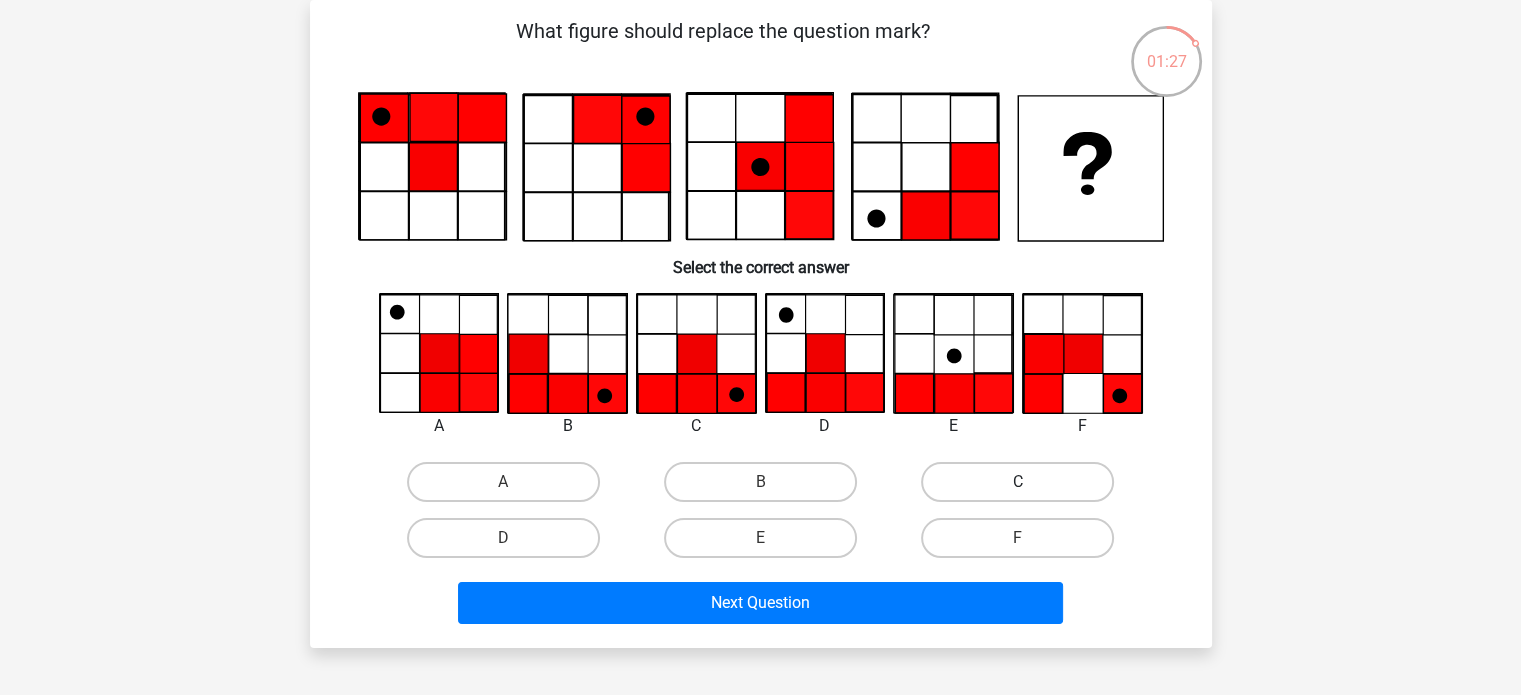 click on "C" at bounding box center (1017, 482) 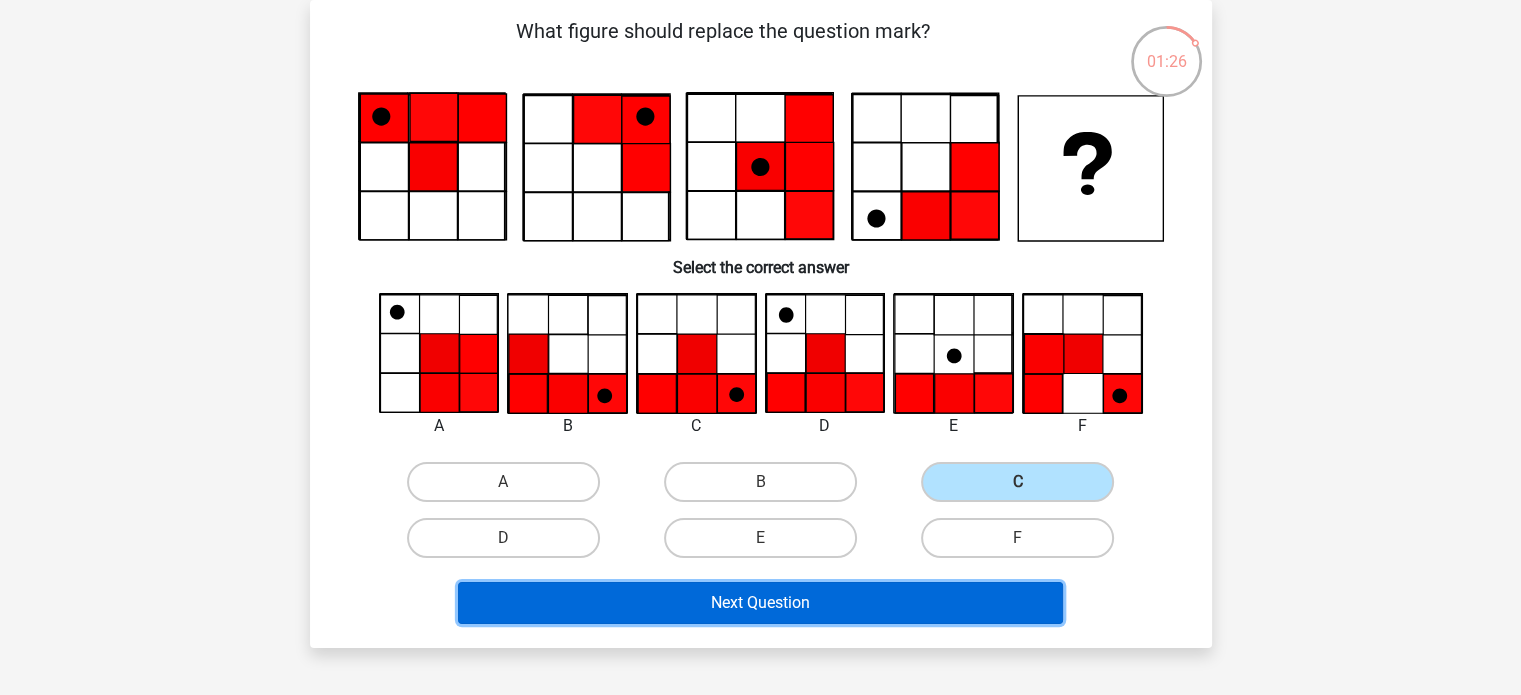 click on "Next Question" at bounding box center (760, 603) 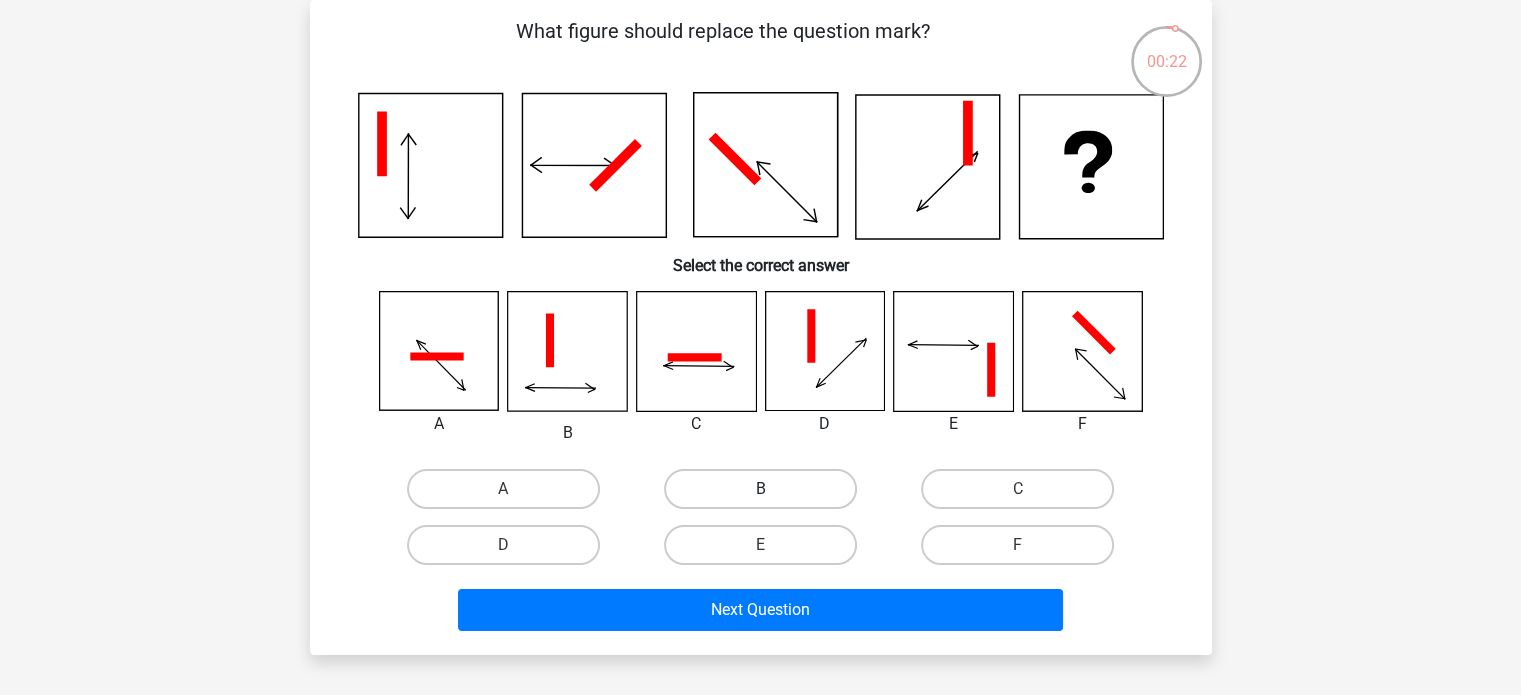 click on "B" at bounding box center [760, 489] 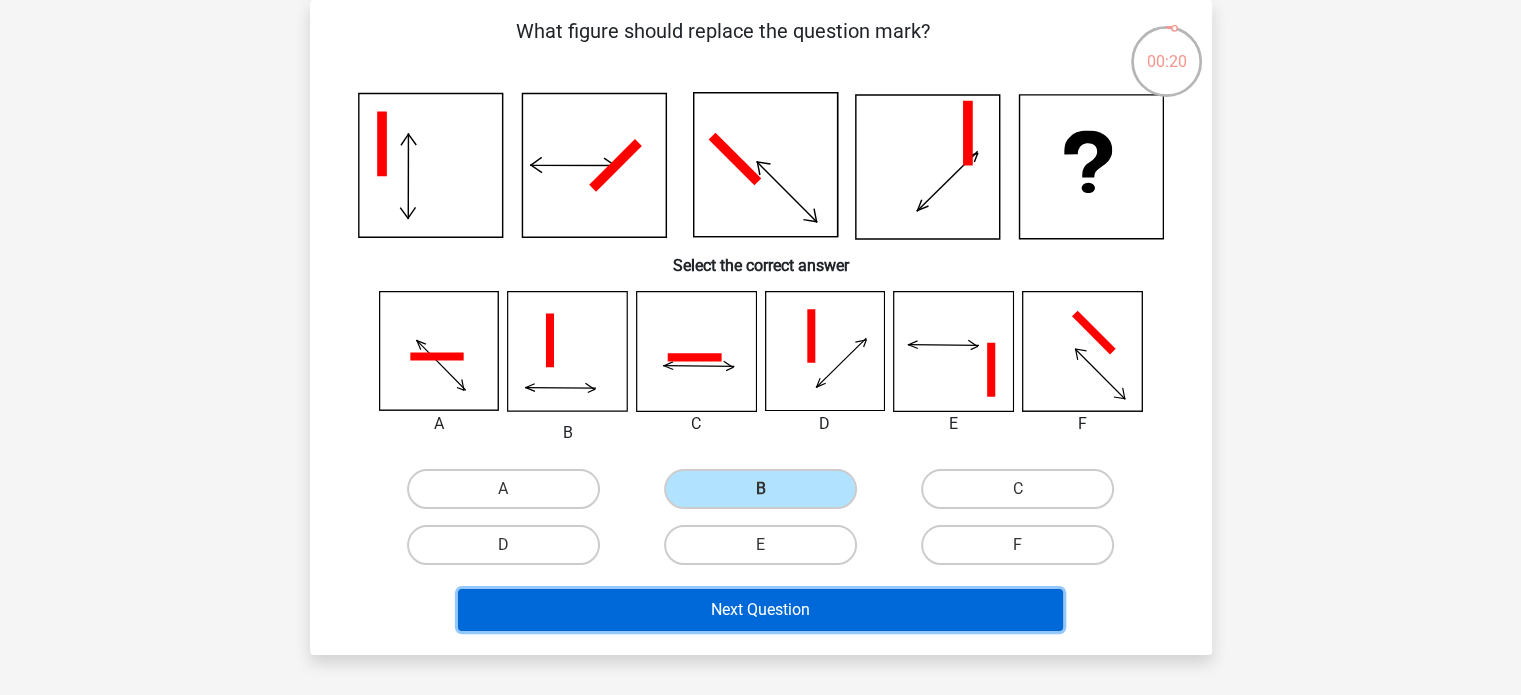 click on "Next Question" at bounding box center (760, 610) 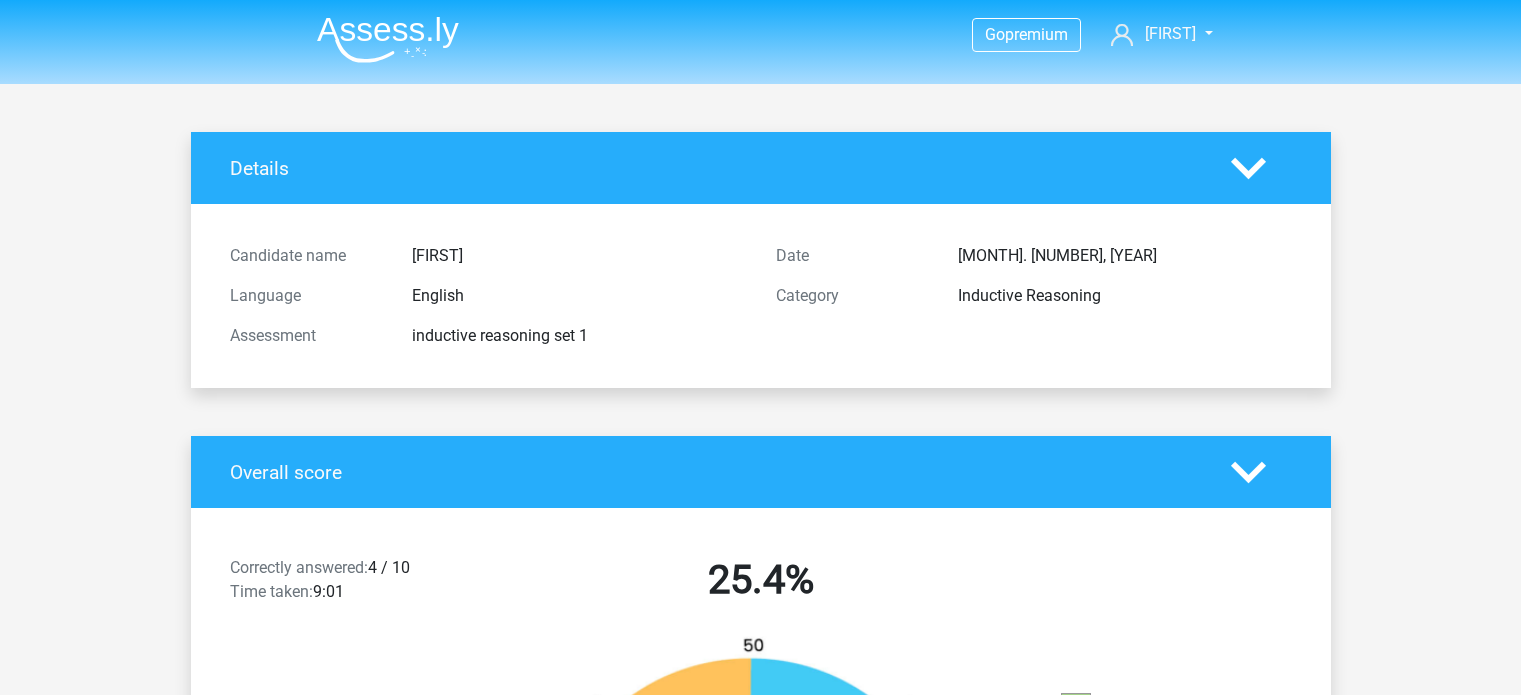 scroll, scrollTop: 0, scrollLeft: 0, axis: both 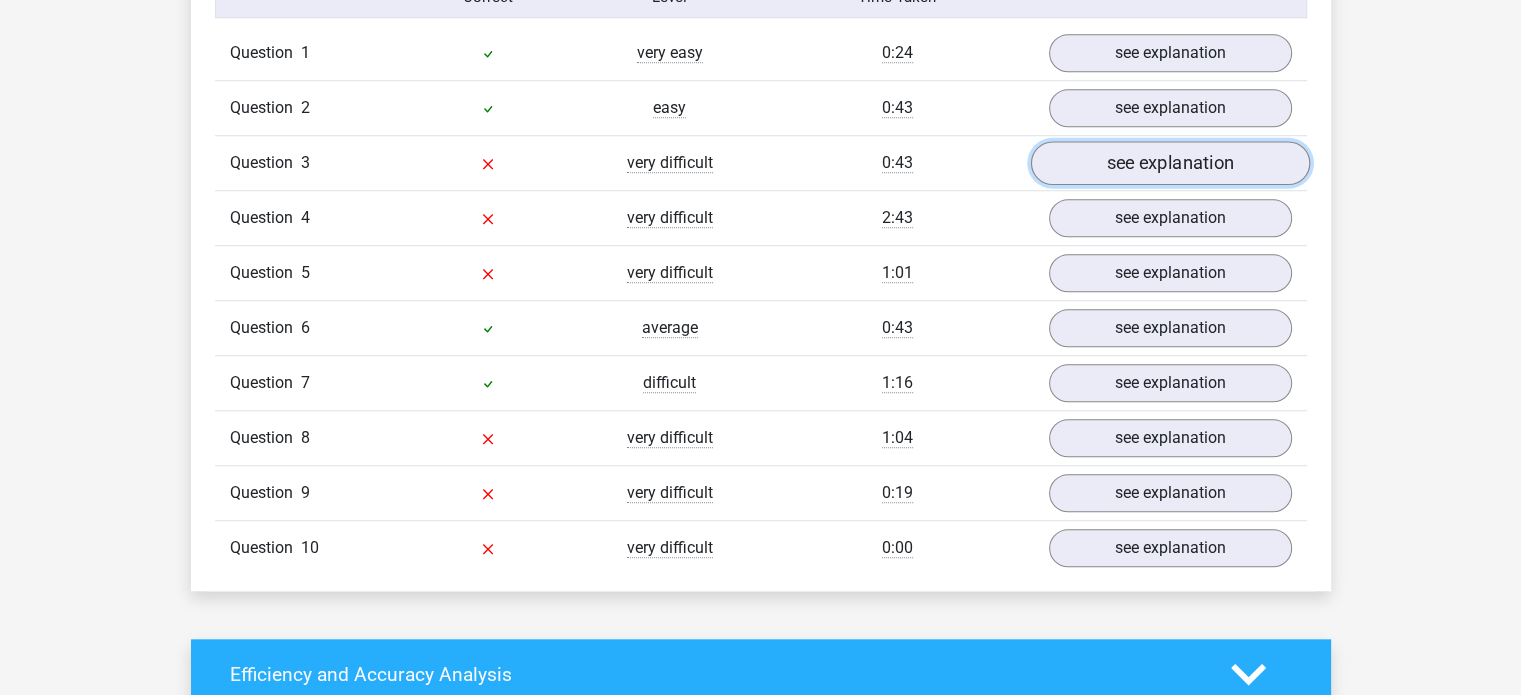 click on "see explanation" at bounding box center (1169, 163) 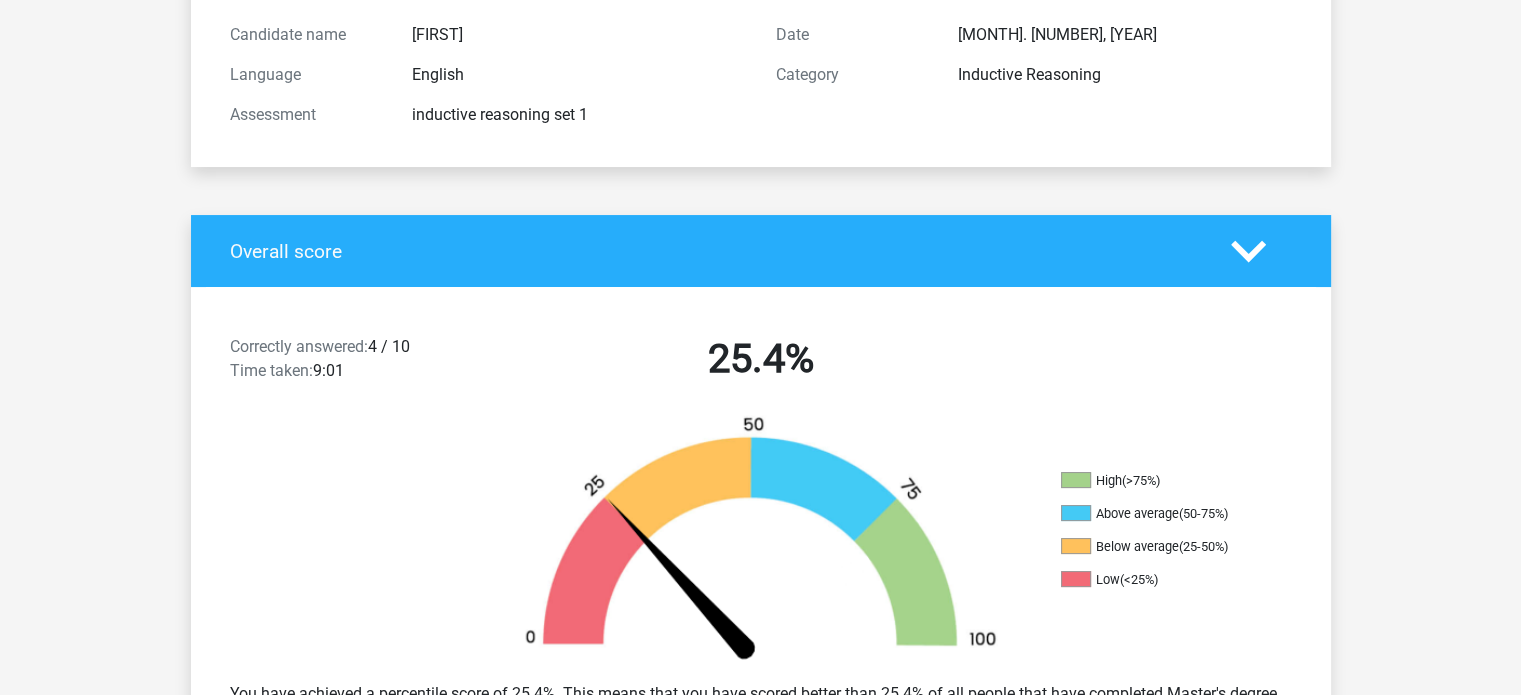 scroll, scrollTop: 156, scrollLeft: 0, axis: vertical 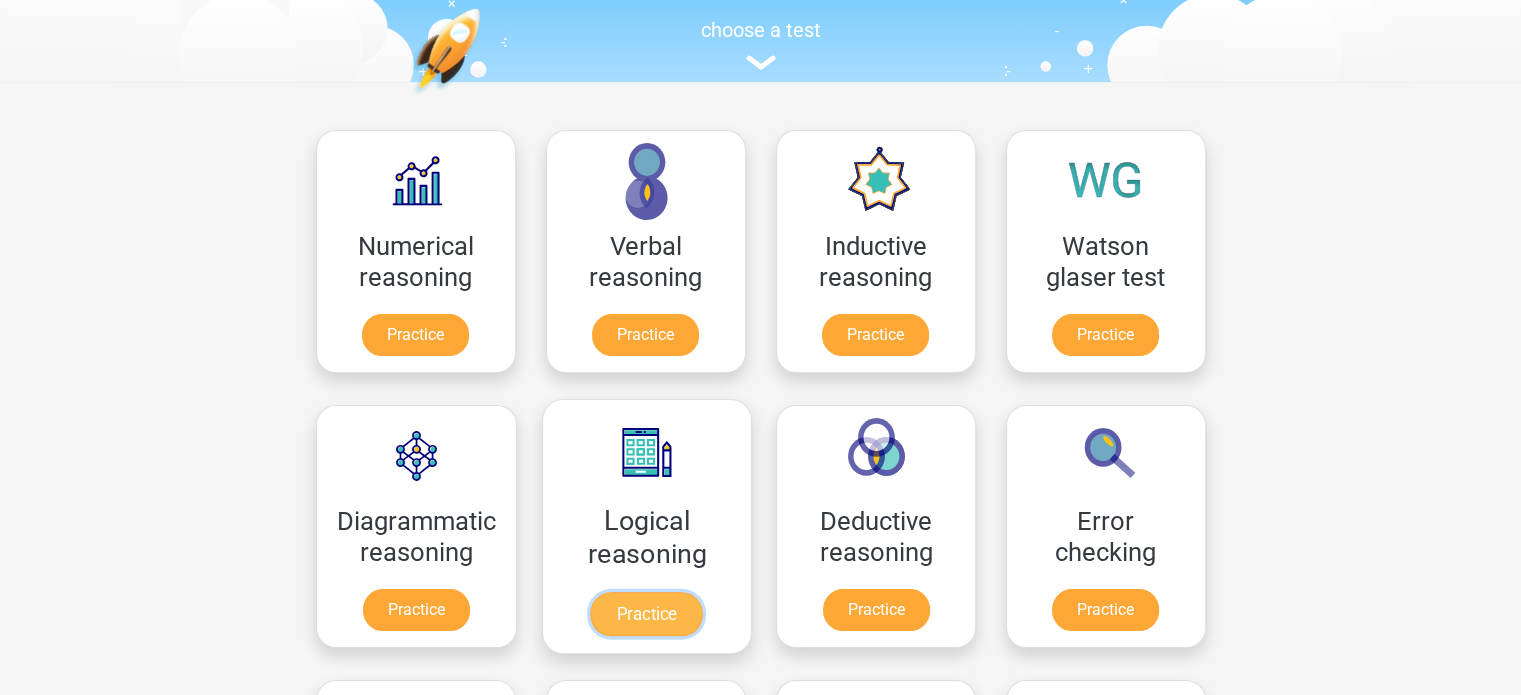 click on "Practice" at bounding box center [646, 614] 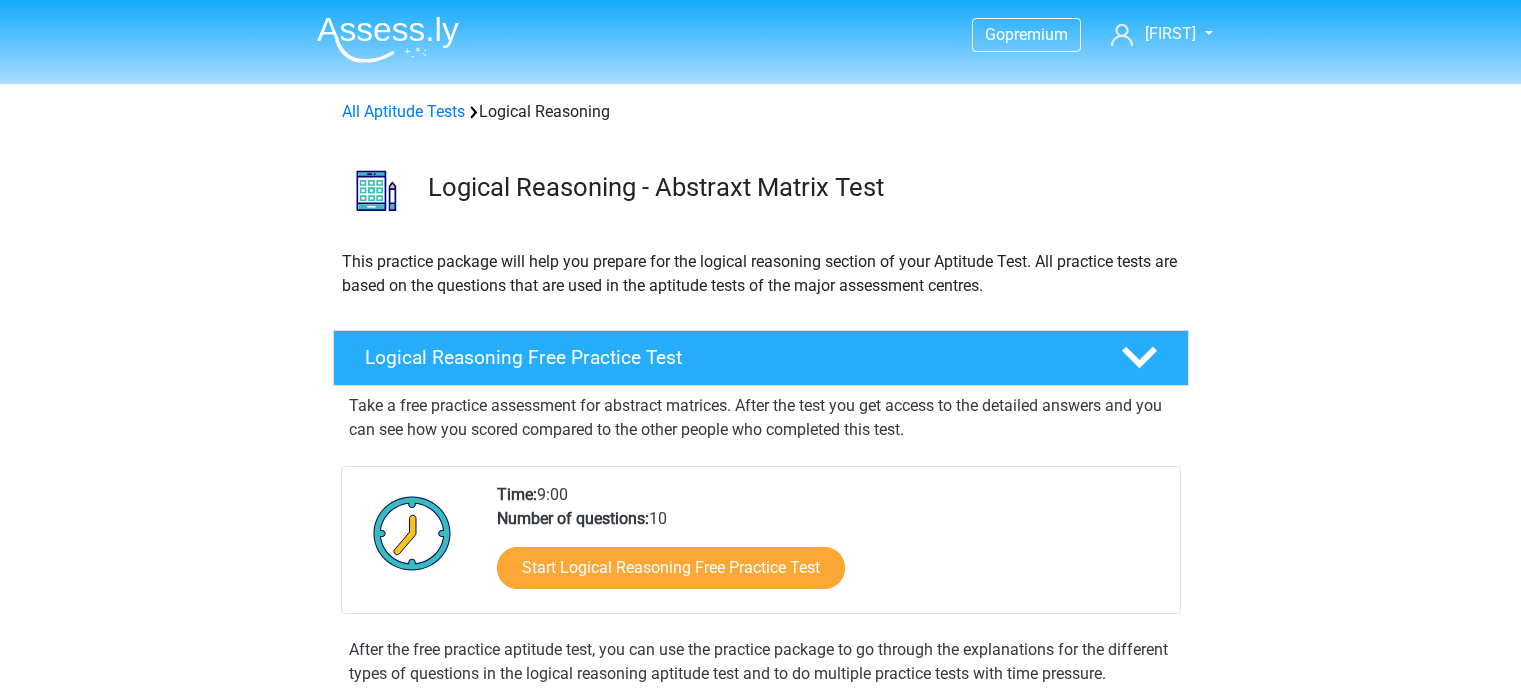 scroll, scrollTop: 0, scrollLeft: 0, axis: both 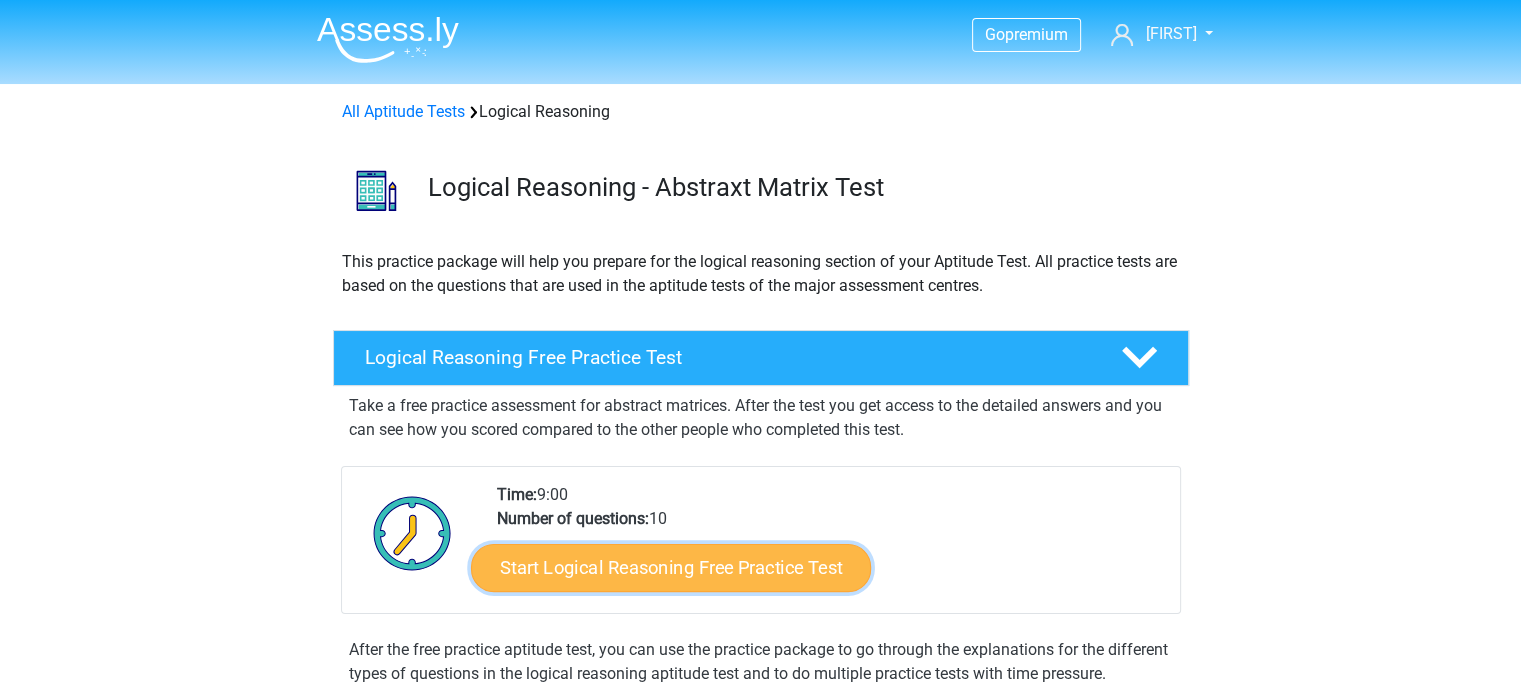 click on "Start Logical Reasoning
Free Practice Test" at bounding box center [671, 567] 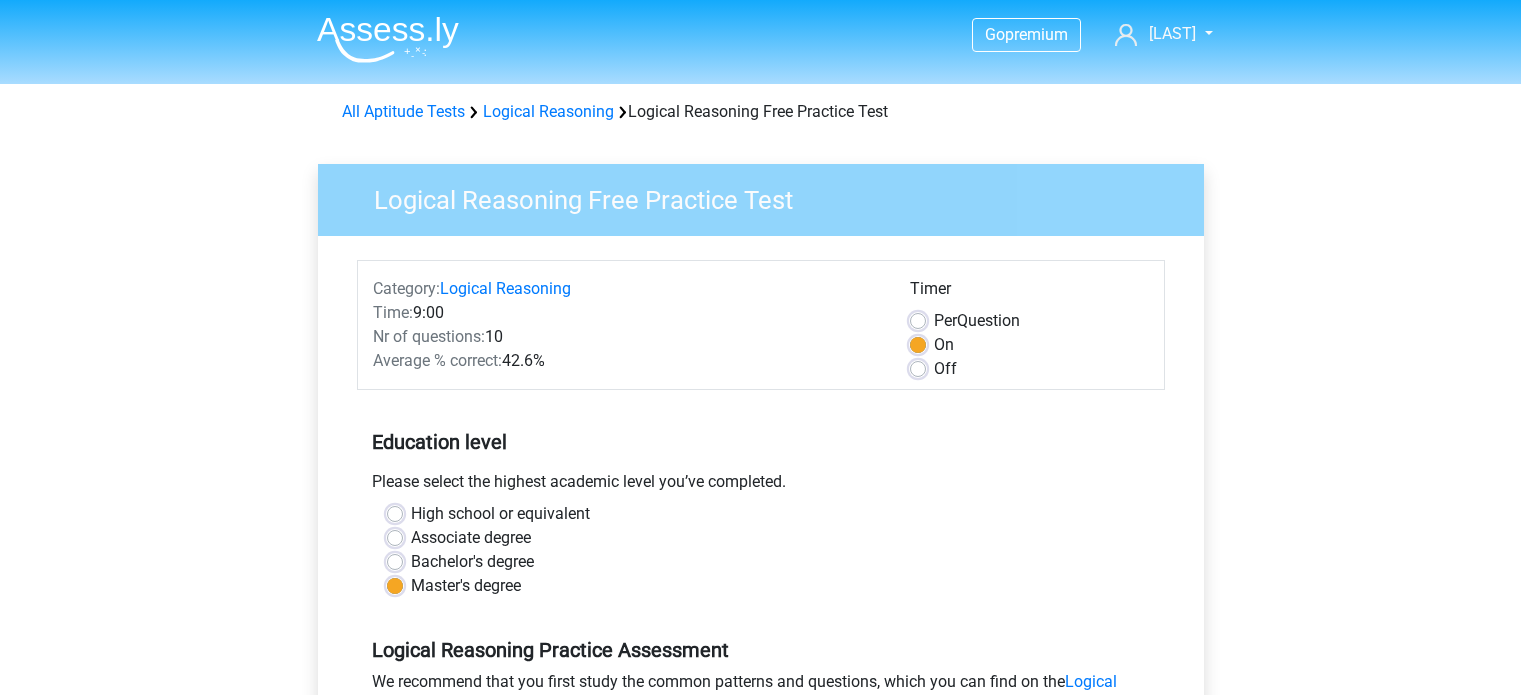 scroll, scrollTop: 0, scrollLeft: 0, axis: both 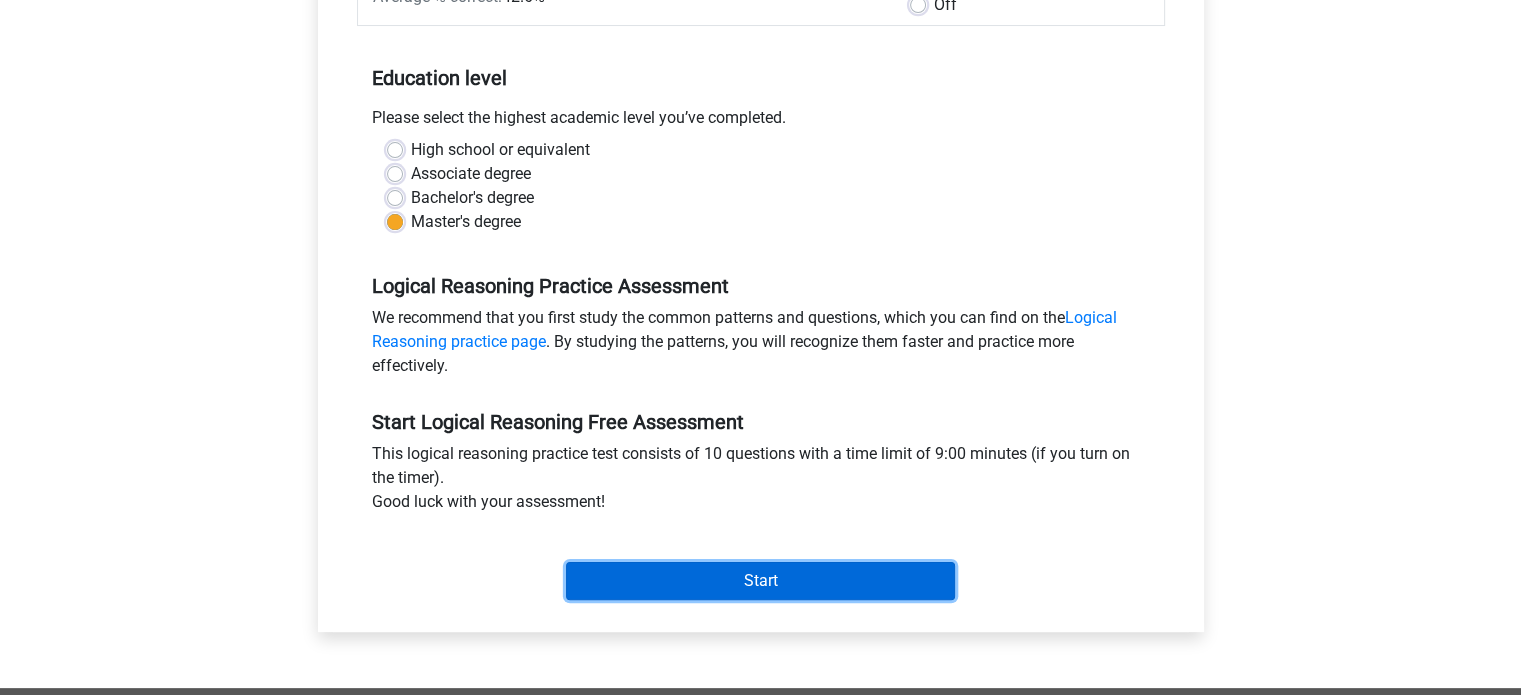 click on "Start" at bounding box center [760, 581] 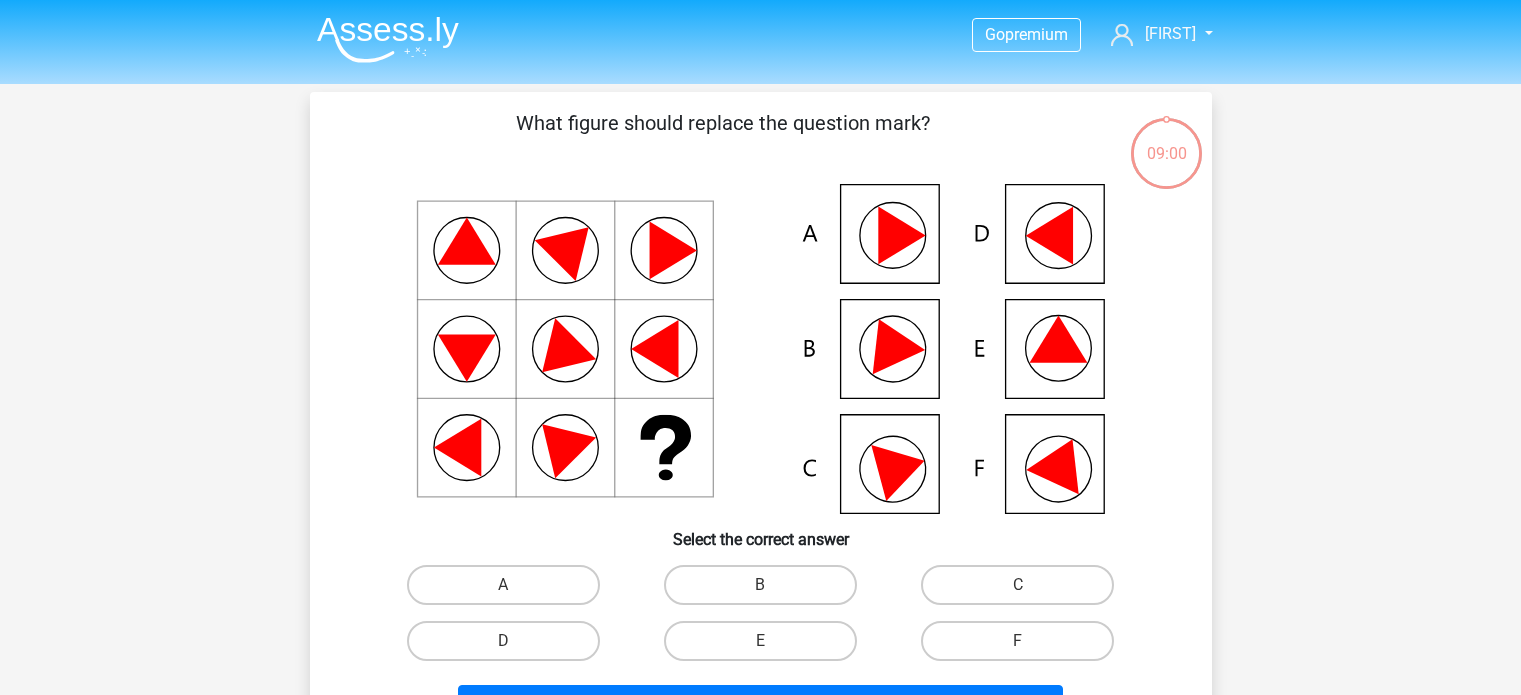scroll, scrollTop: 0, scrollLeft: 0, axis: both 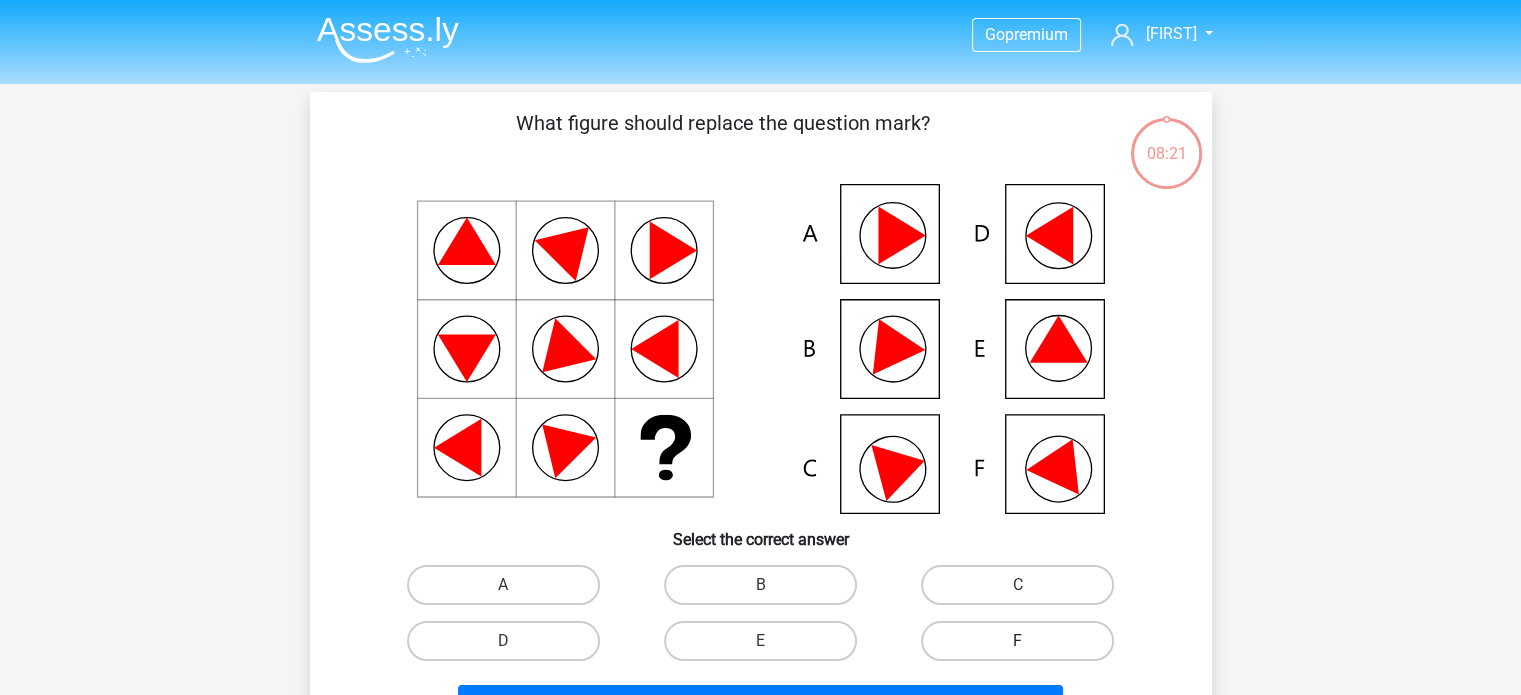 click on "F" at bounding box center [1017, 641] 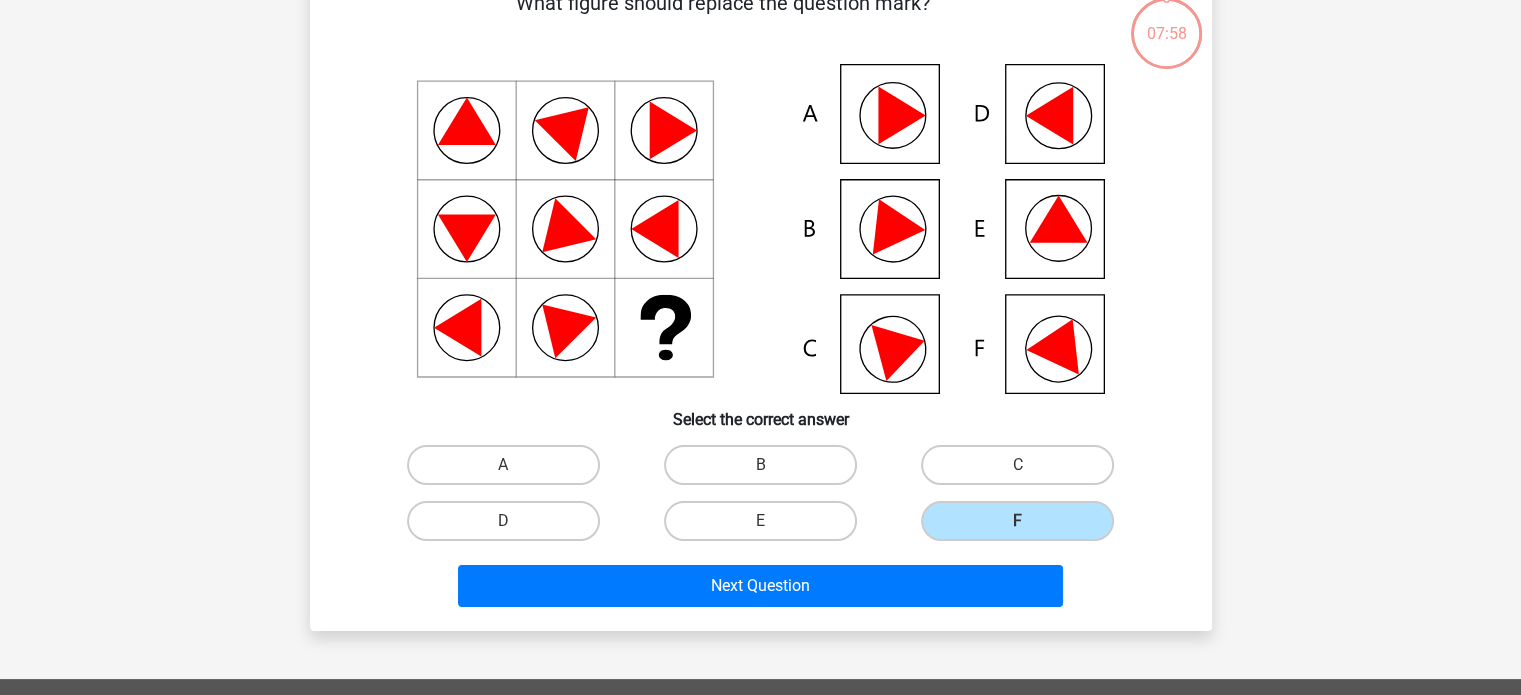scroll, scrollTop: 128, scrollLeft: 0, axis: vertical 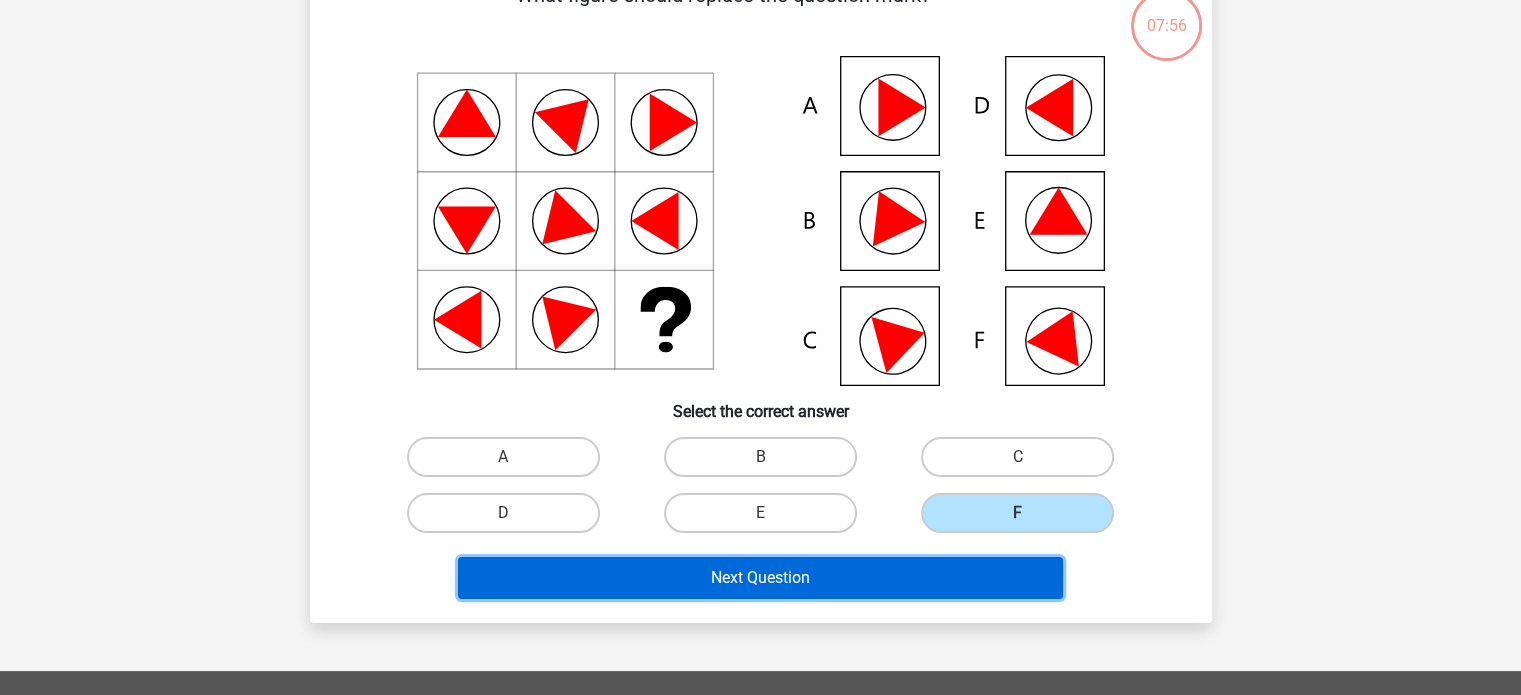 click on "Next Question" at bounding box center (760, 578) 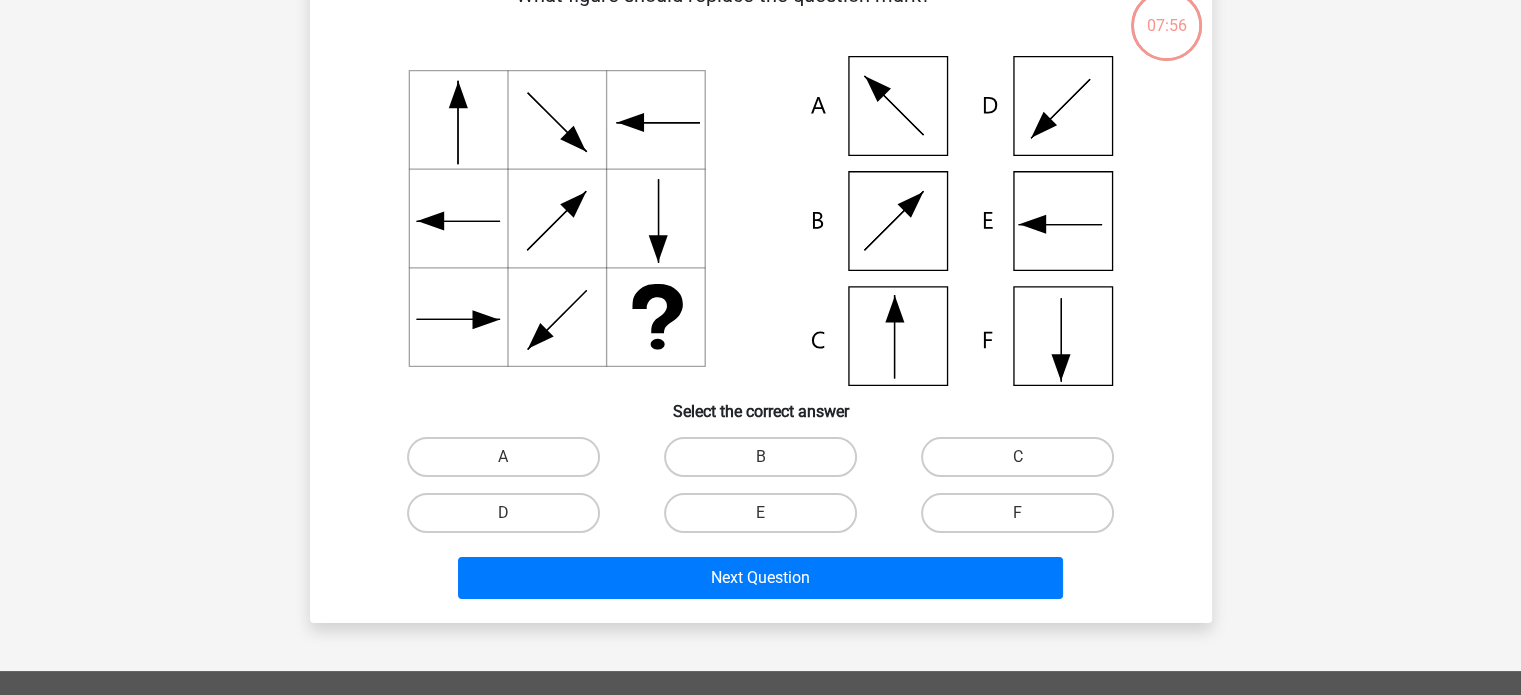 scroll, scrollTop: 92, scrollLeft: 0, axis: vertical 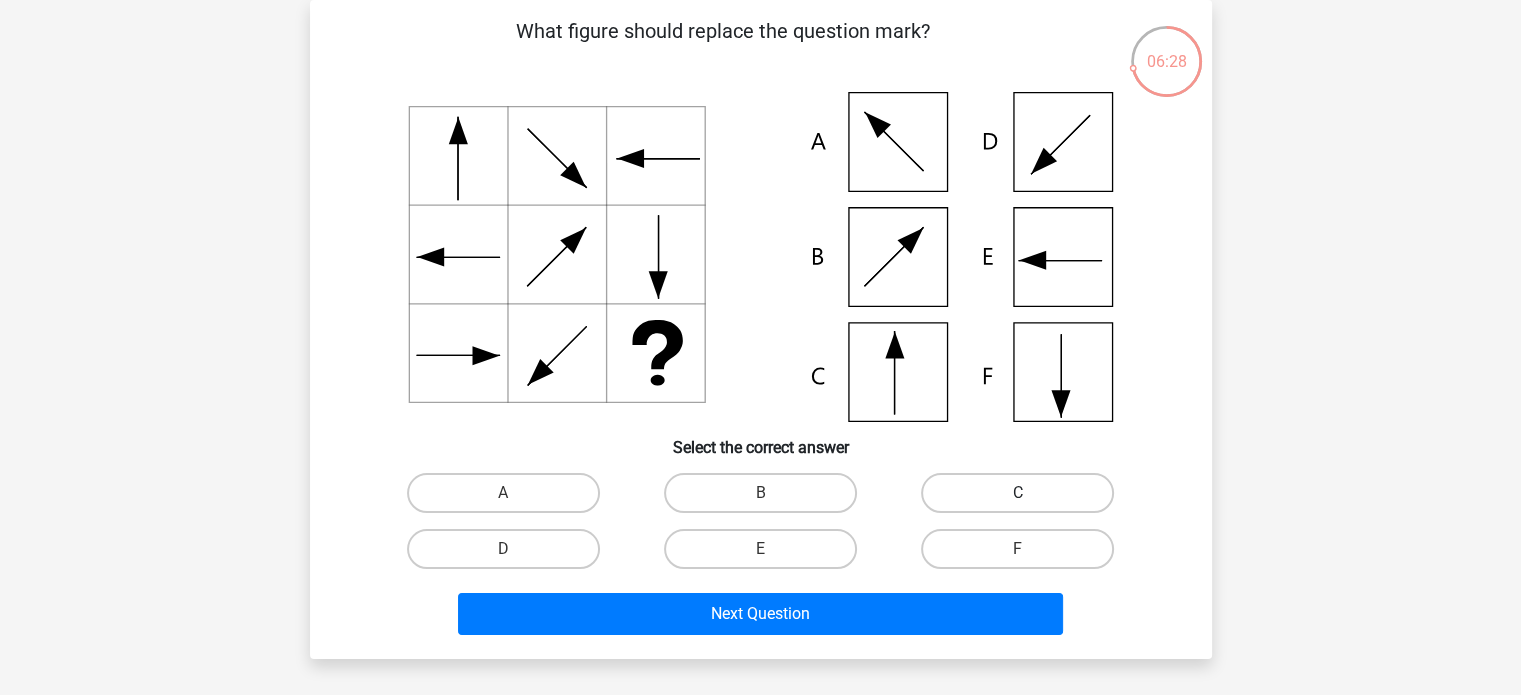 click on "C" at bounding box center (1017, 493) 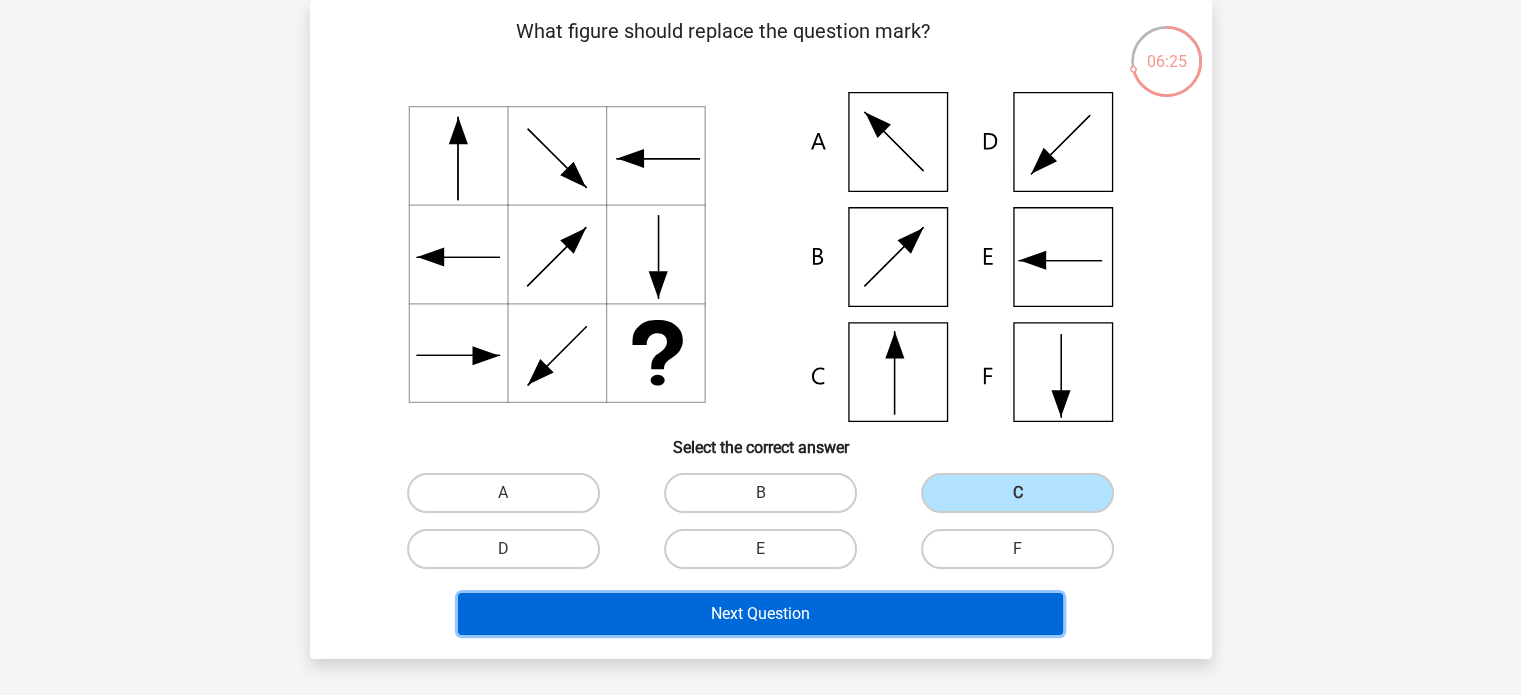 click on "Next Question" at bounding box center [760, 614] 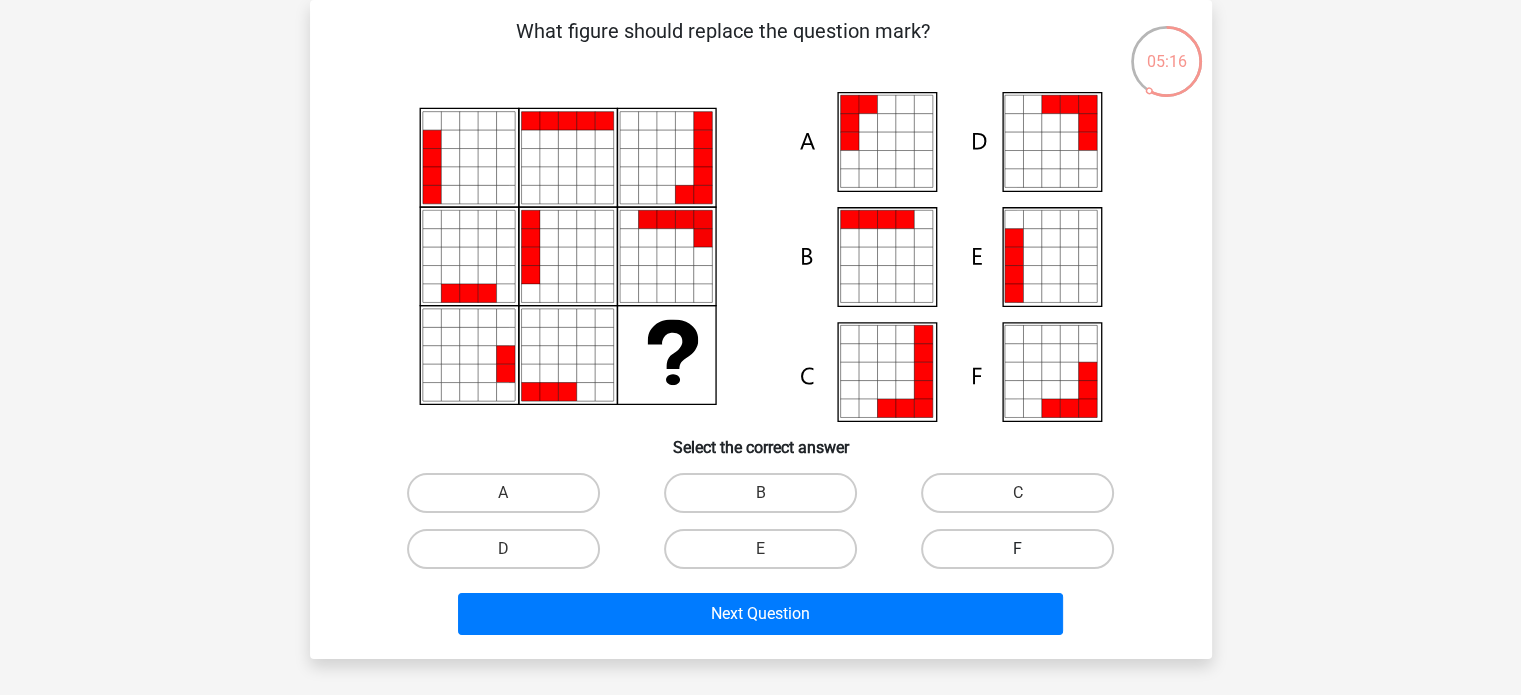click on "F" at bounding box center (1017, 549) 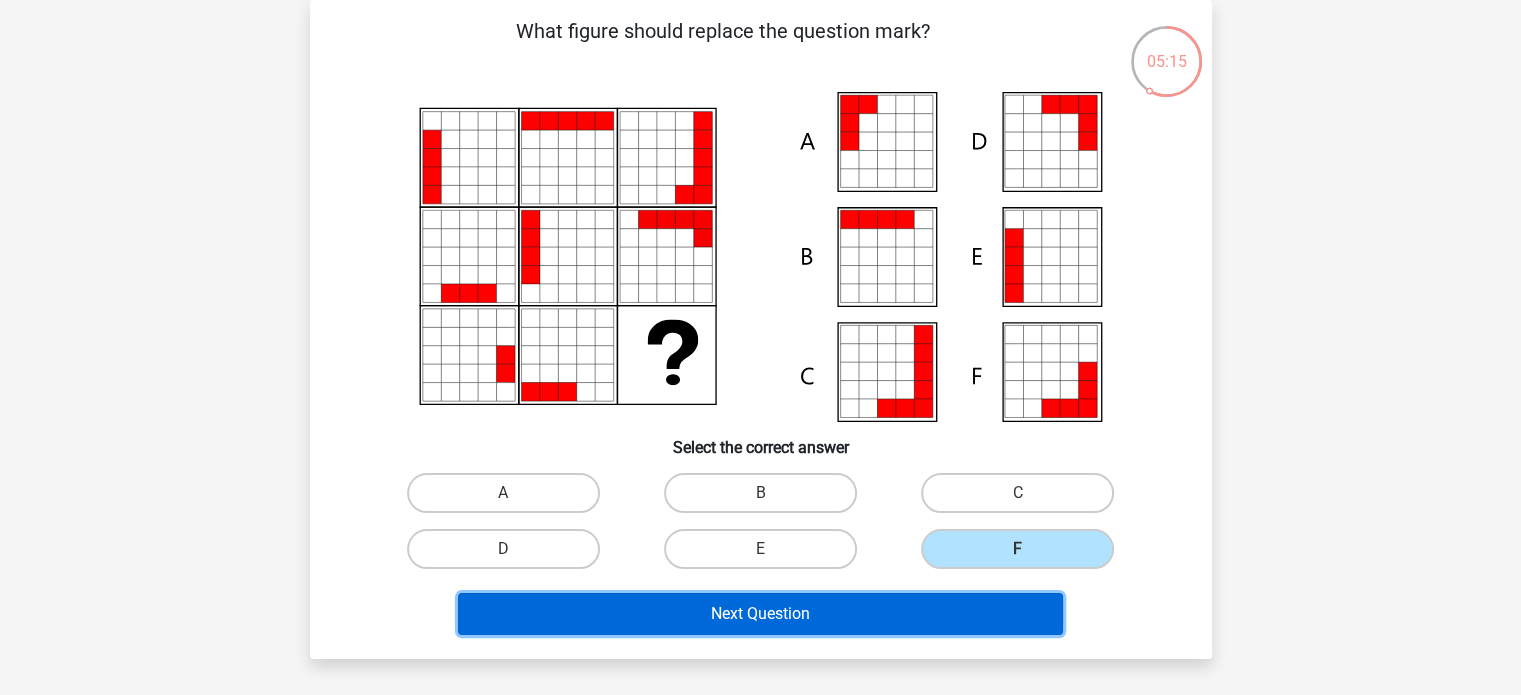 click on "Next Question" at bounding box center [760, 614] 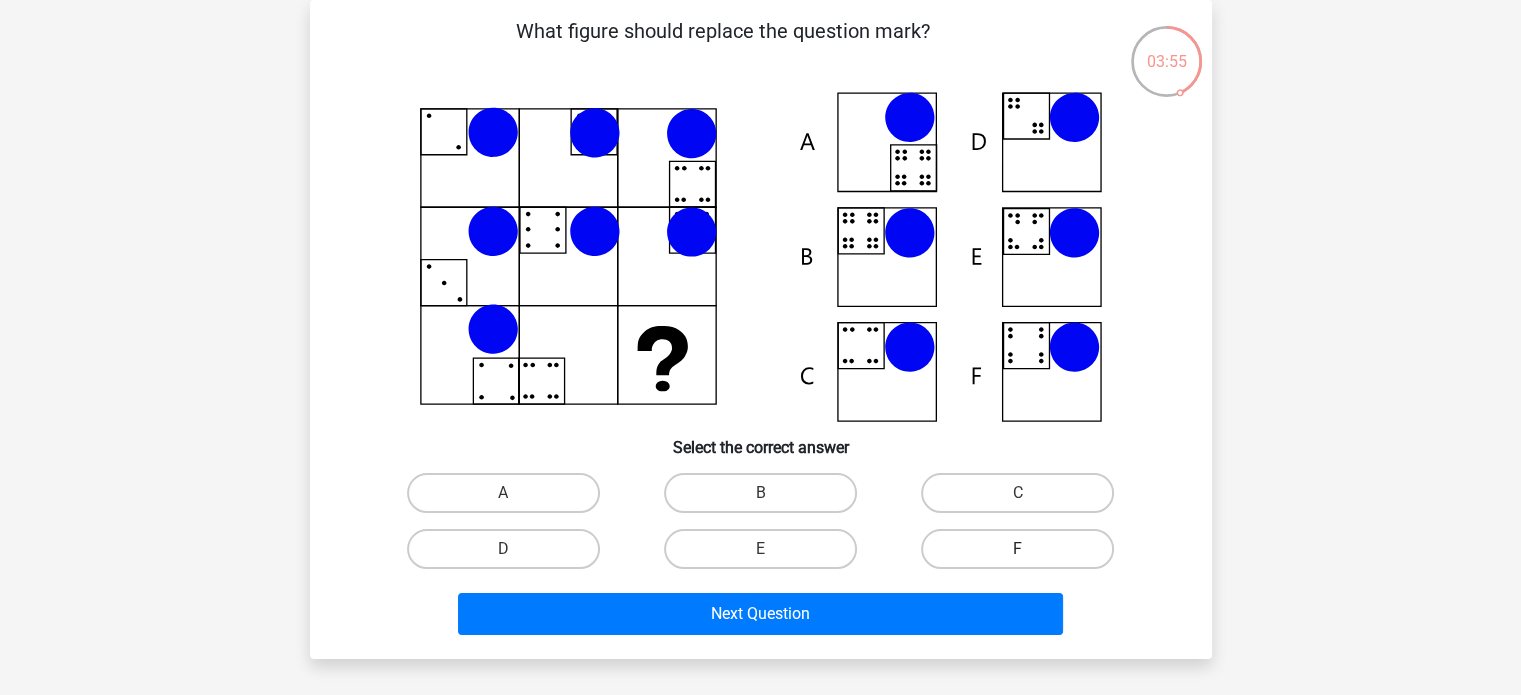 click on "F" at bounding box center (1017, 549) 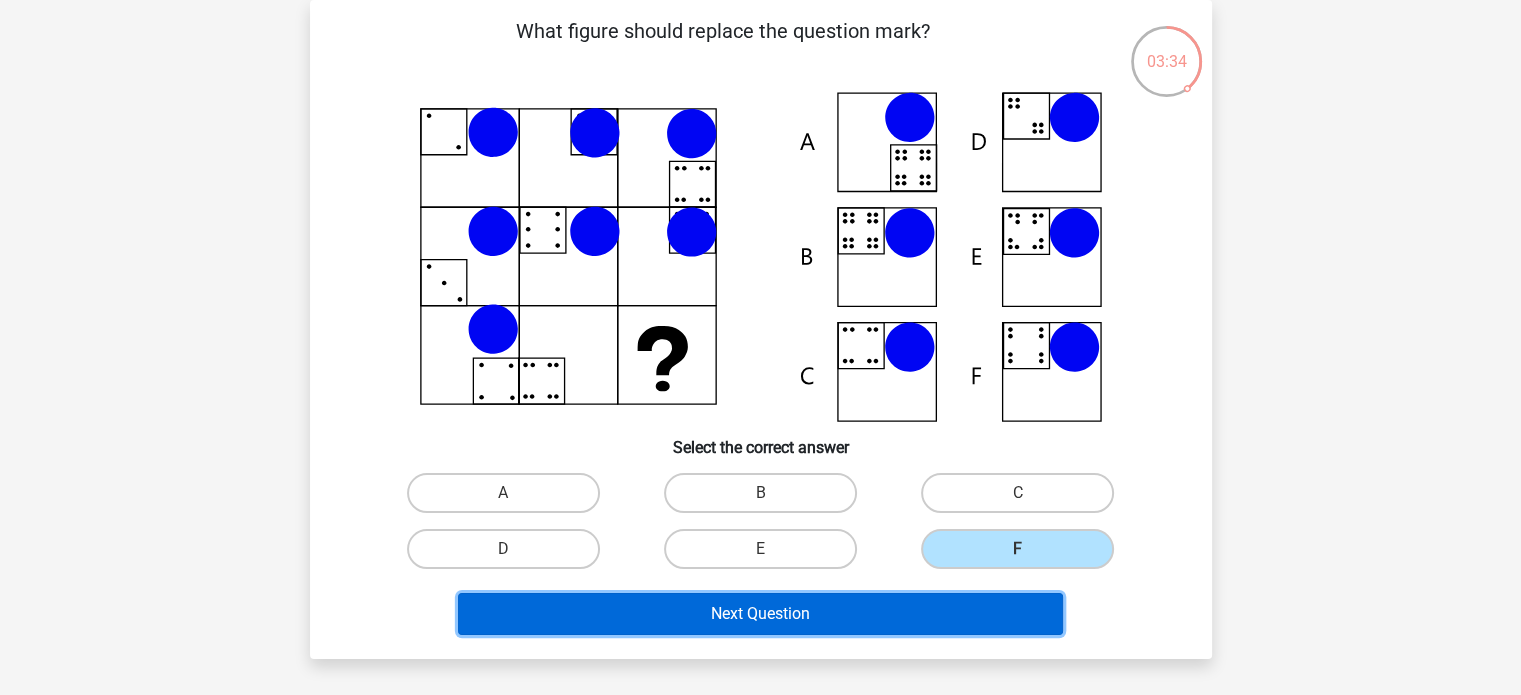 click on "Next Question" at bounding box center (760, 614) 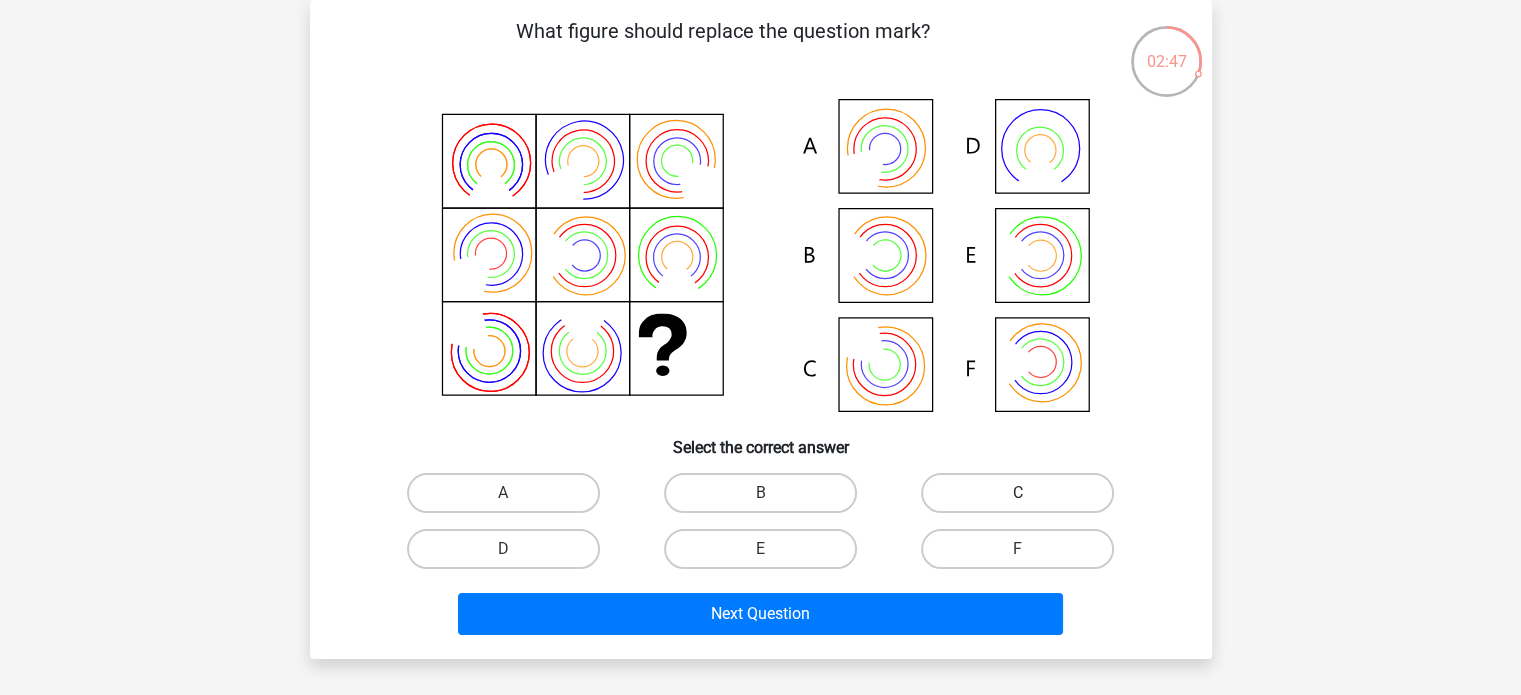 click on "C" at bounding box center [1017, 493] 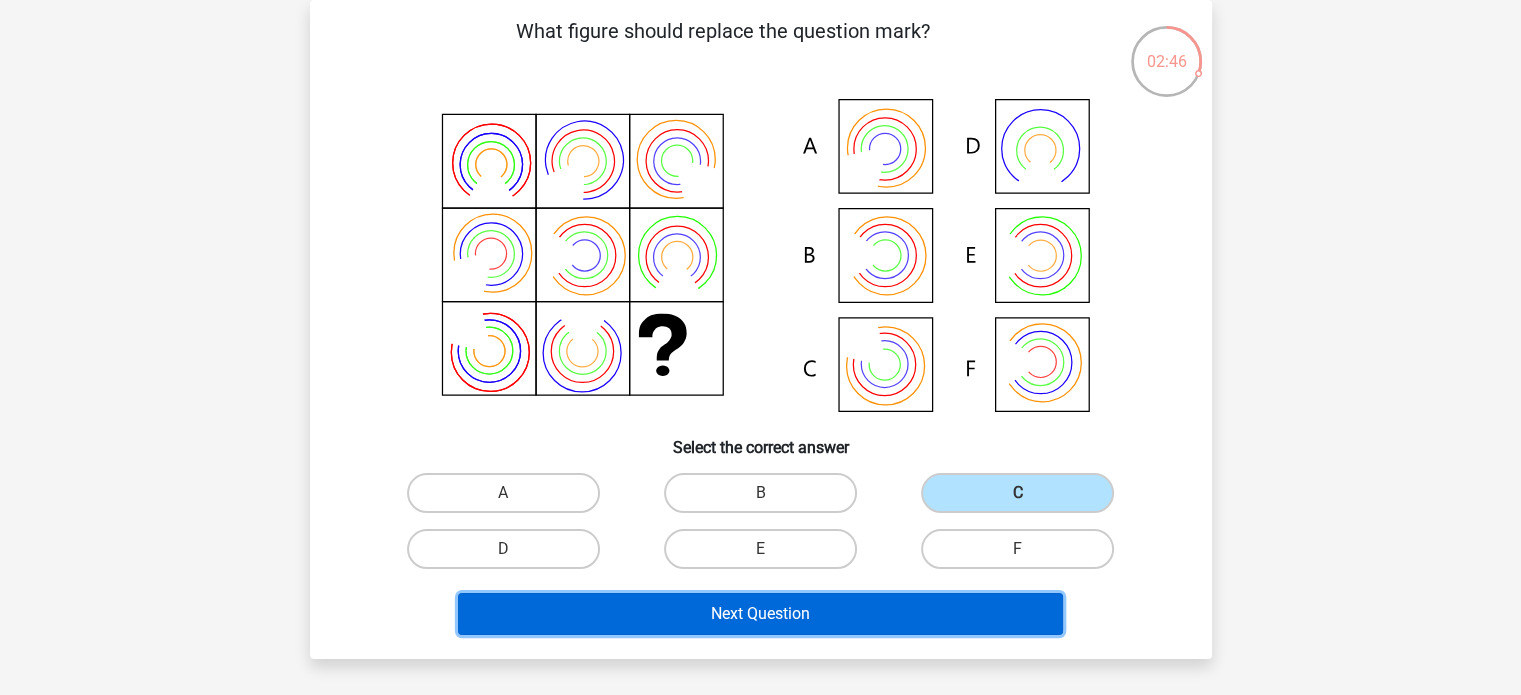 click on "Next Question" at bounding box center (760, 614) 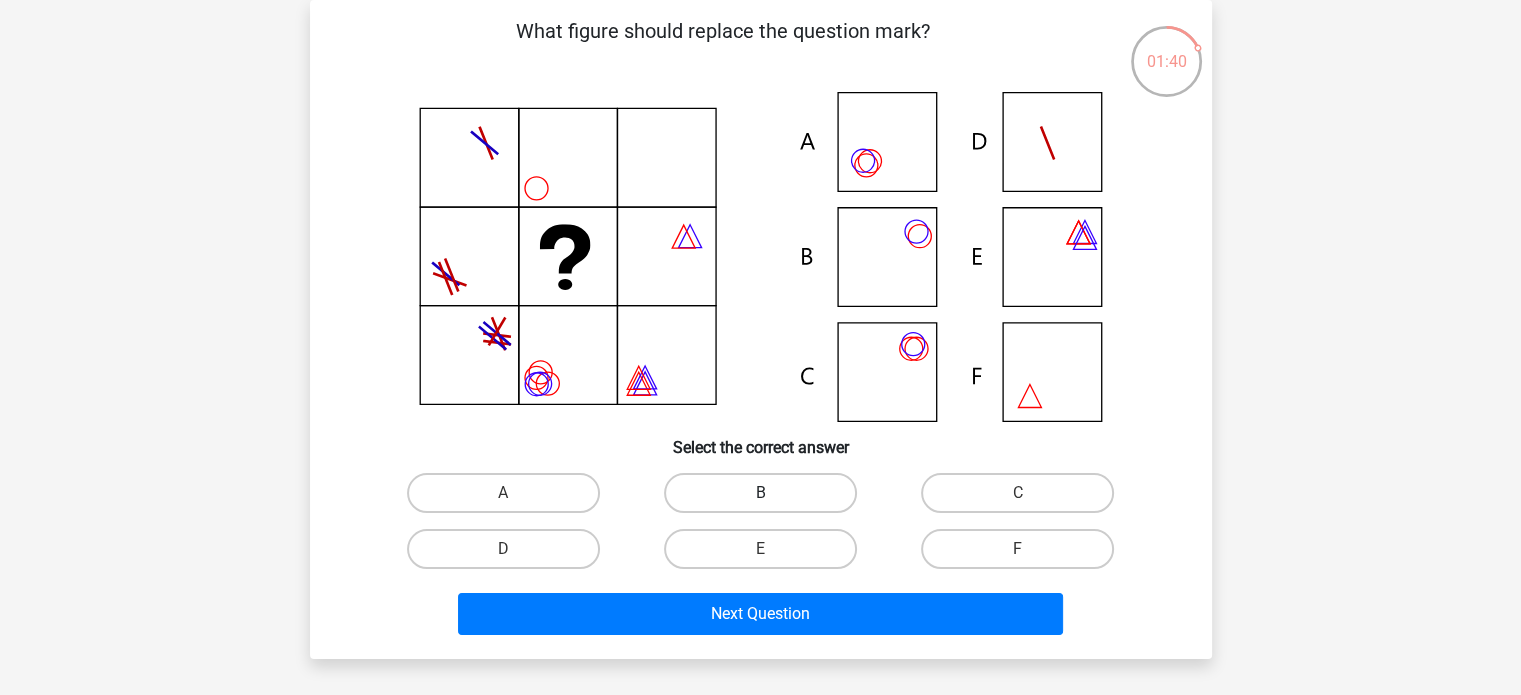 click on "B" at bounding box center [760, 493] 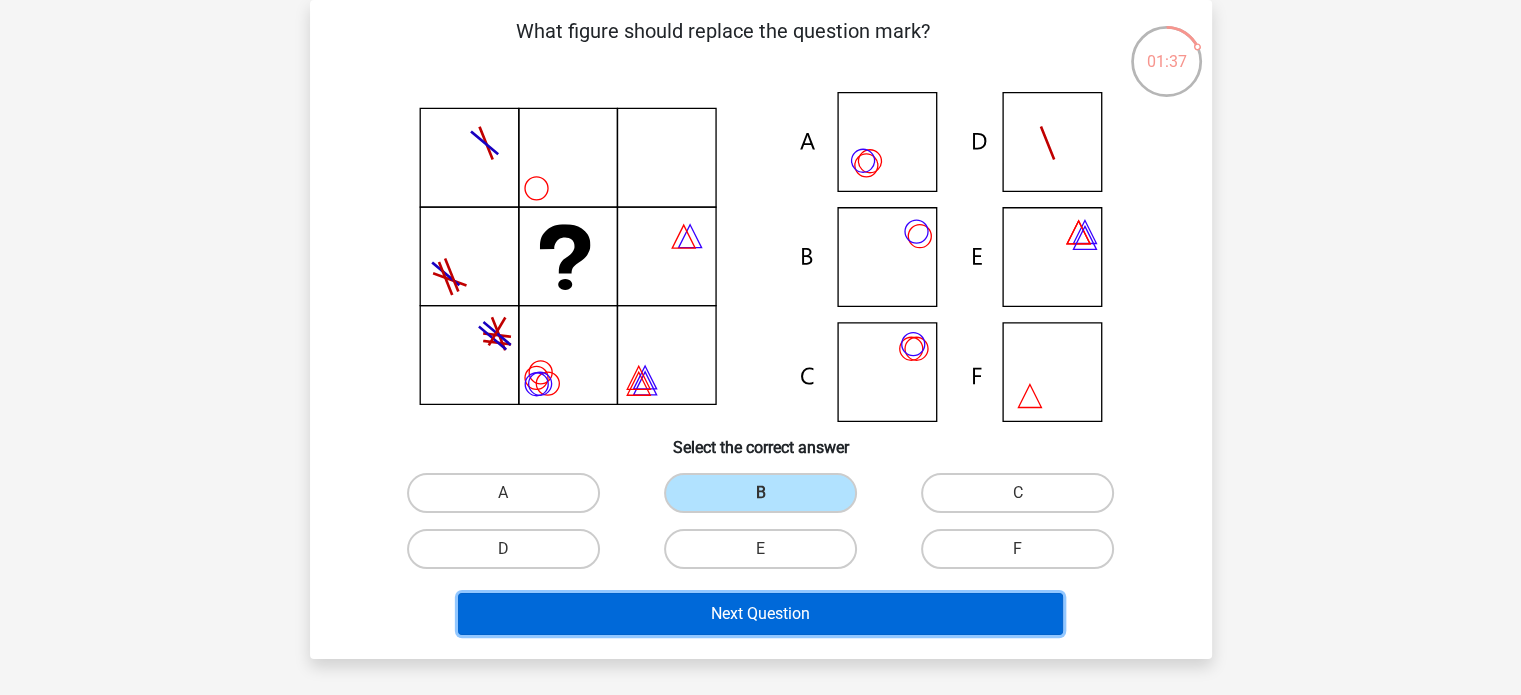 click on "Next Question" at bounding box center [760, 614] 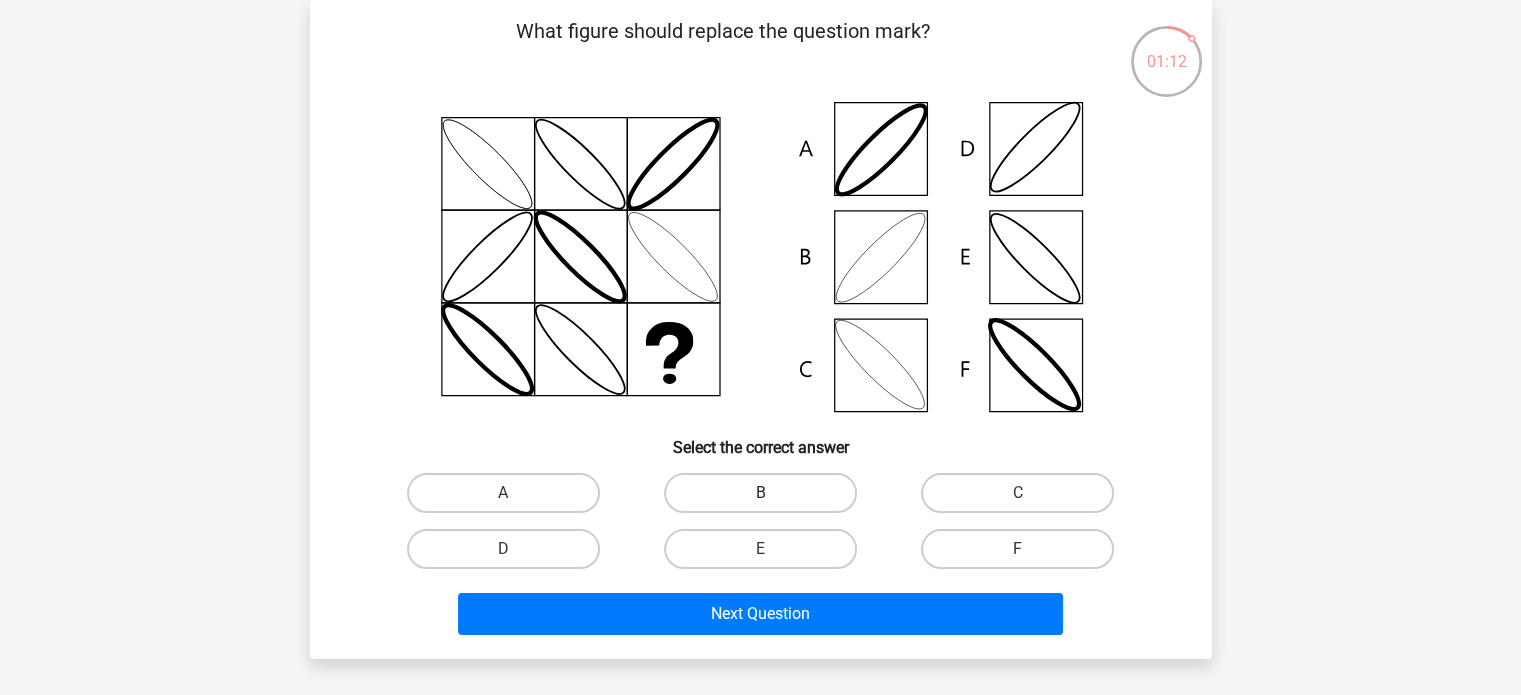 click on "B" at bounding box center [760, 493] 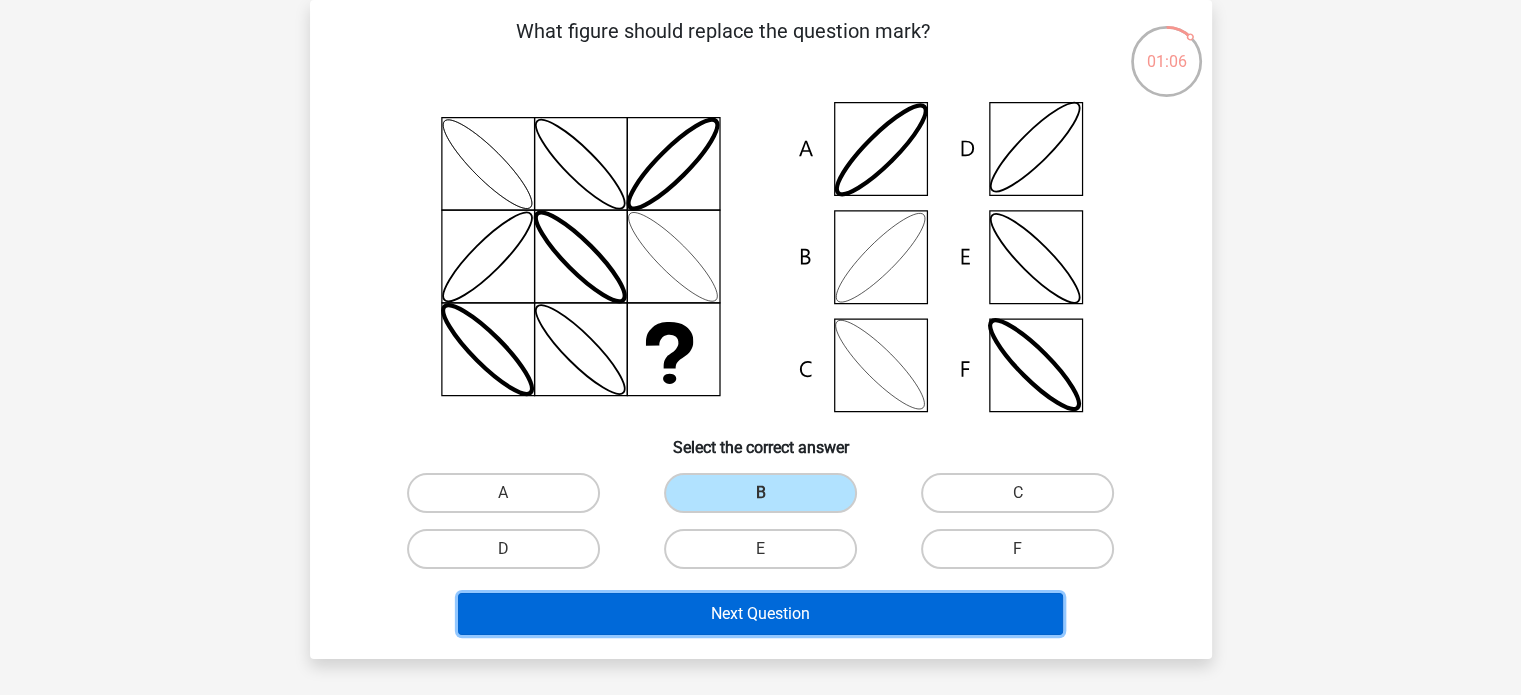 click on "Next Question" at bounding box center (760, 614) 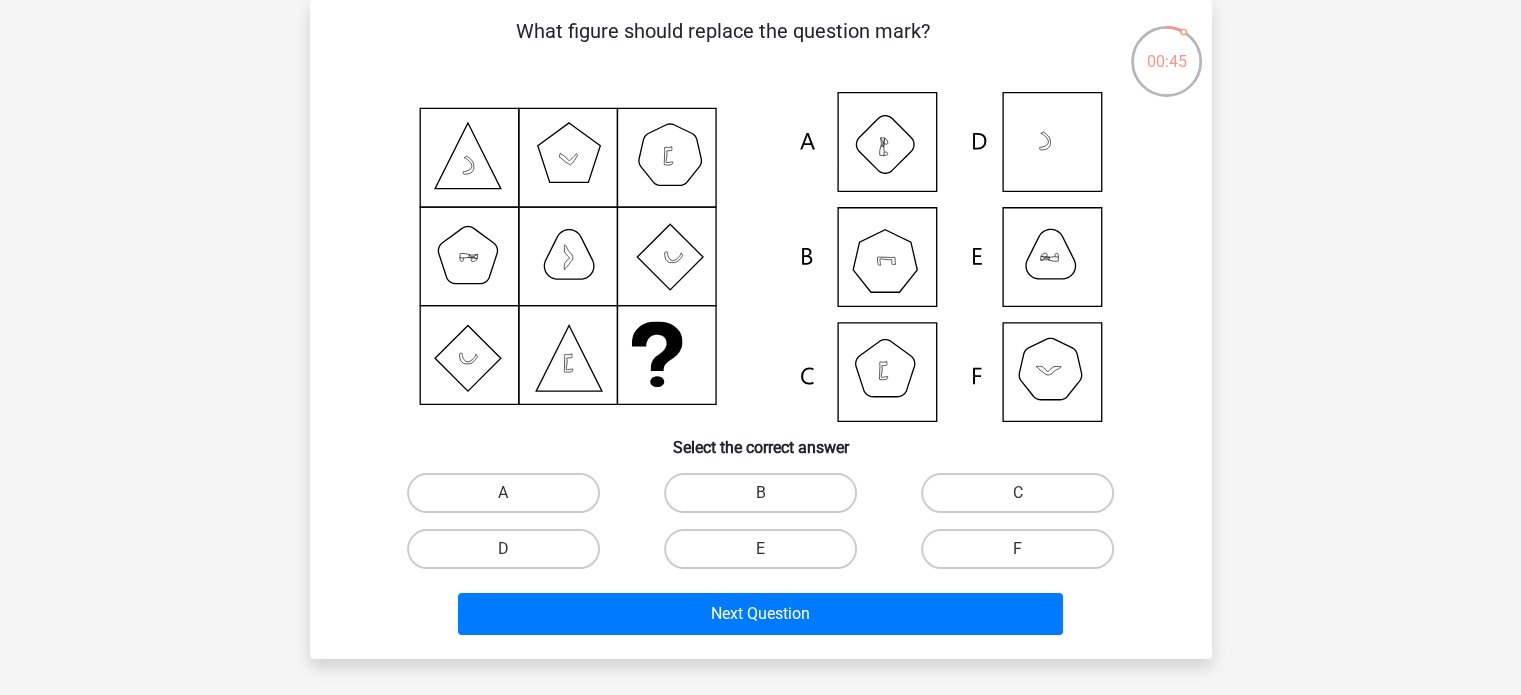 click on "F" at bounding box center [1024, 555] 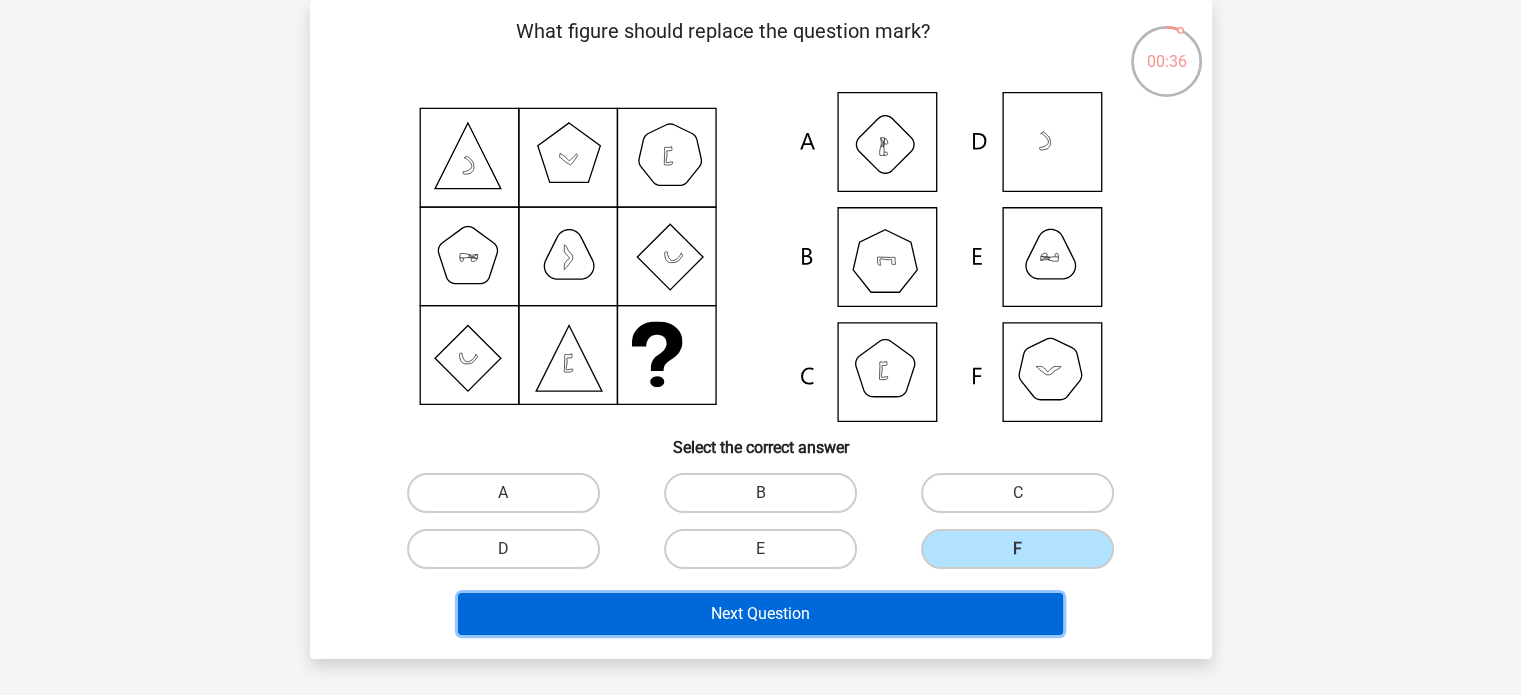 click on "Next Question" at bounding box center [760, 614] 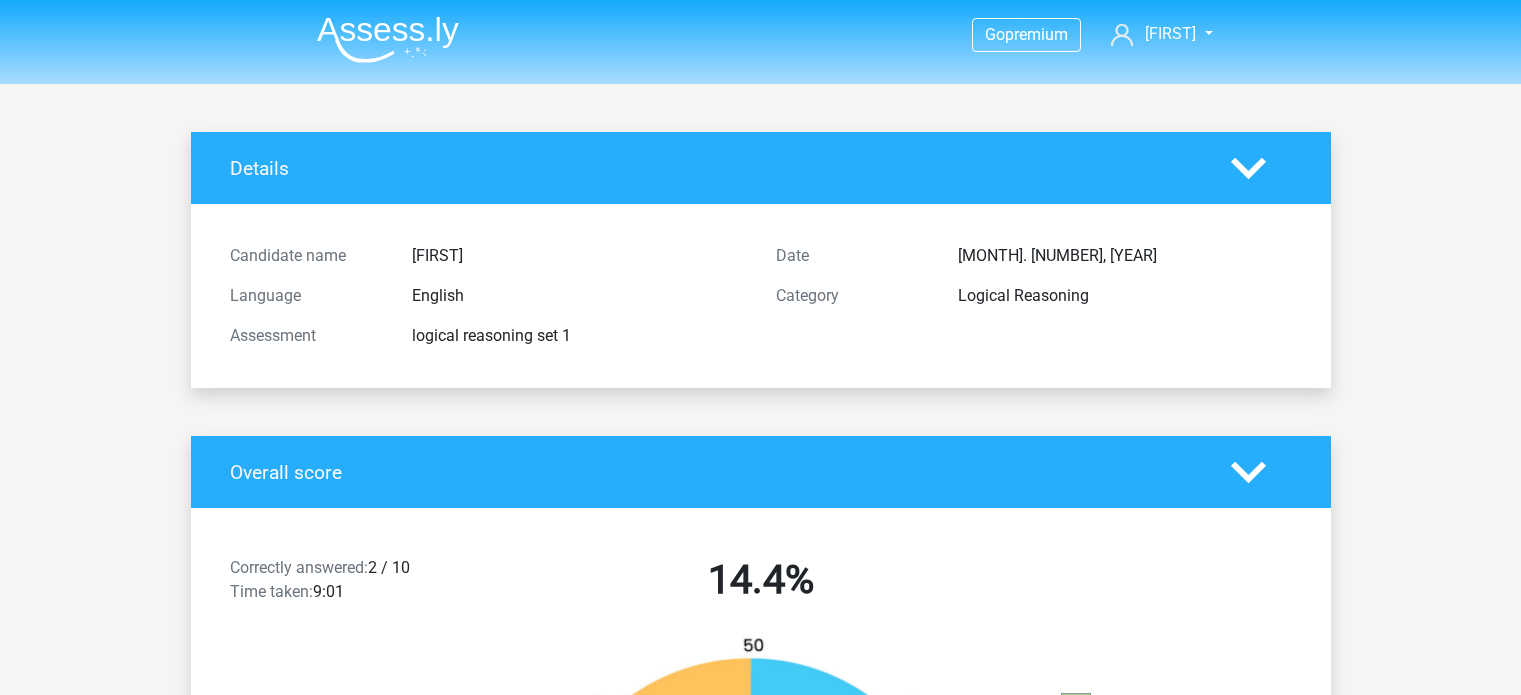 scroll, scrollTop: 0, scrollLeft: 0, axis: both 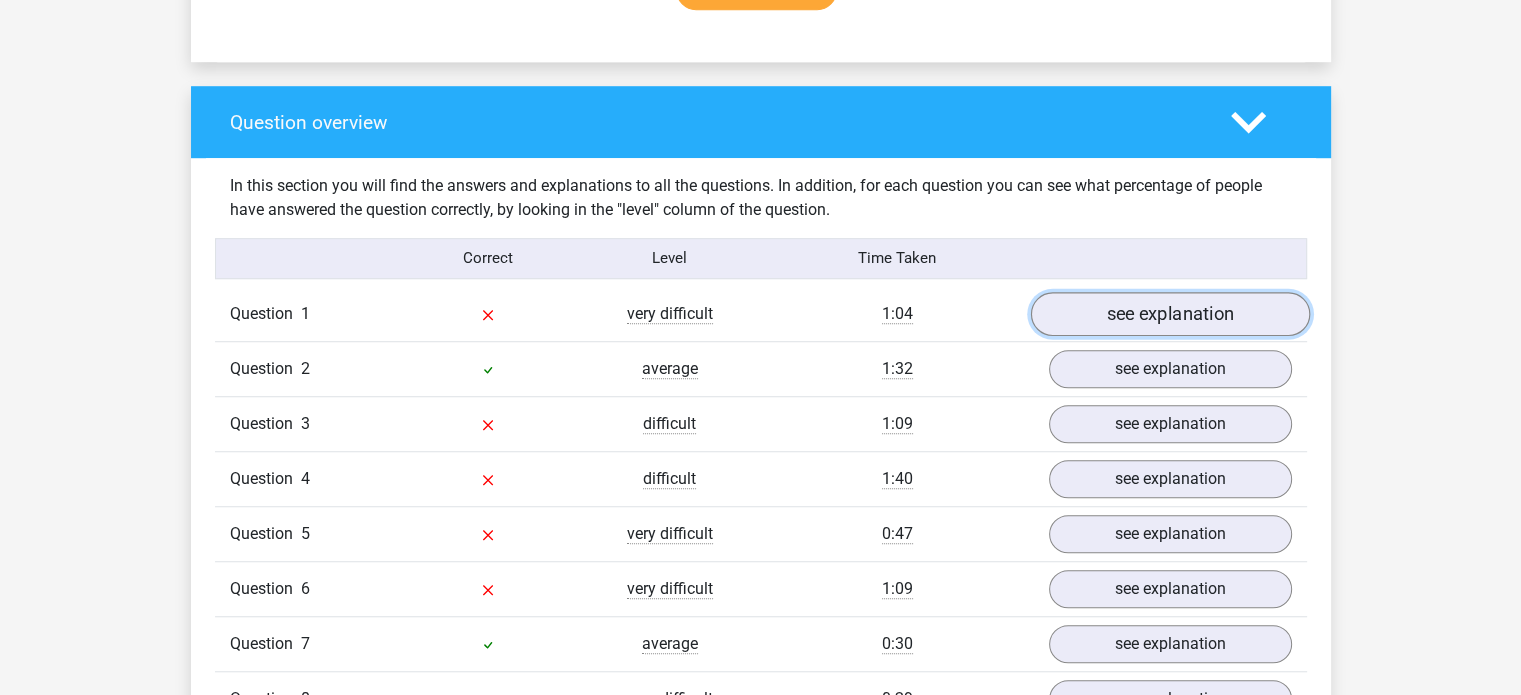 click on "see explanation" at bounding box center (1169, 314) 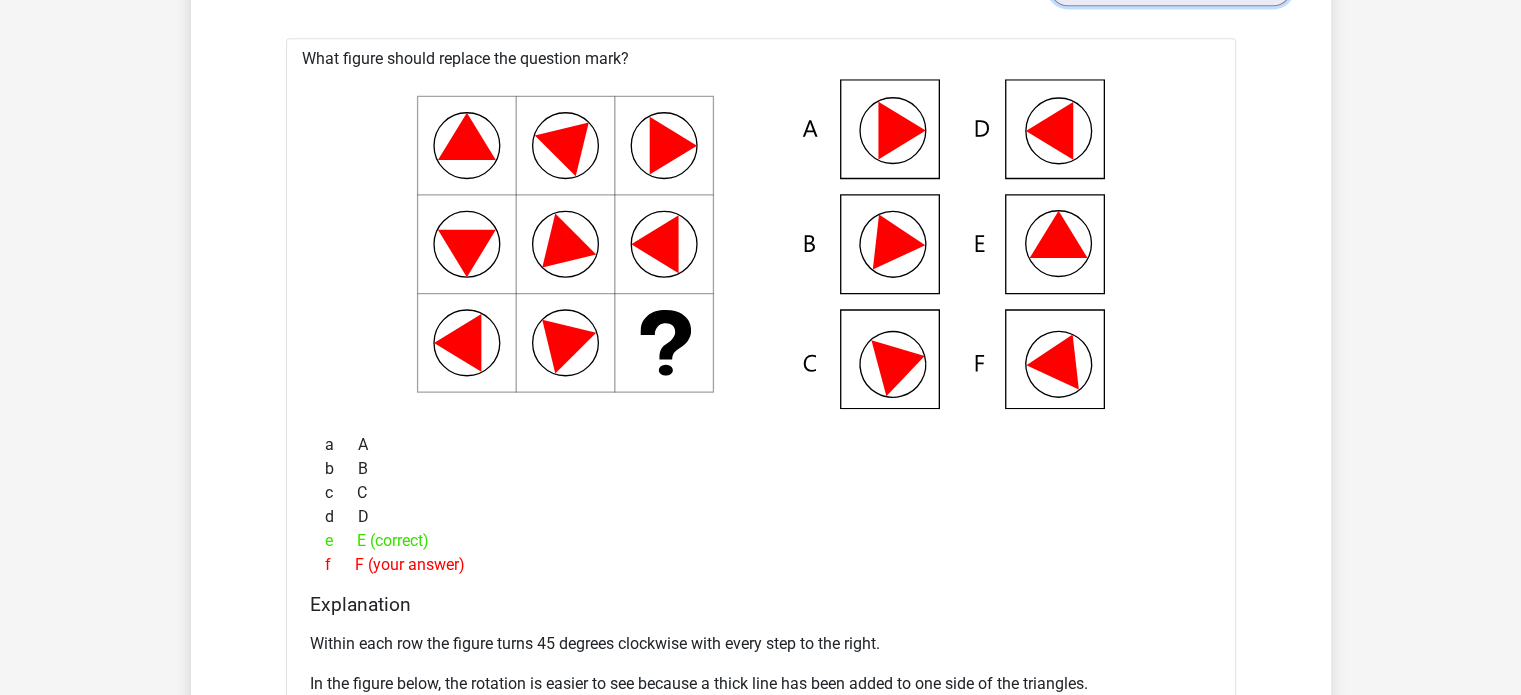 scroll, scrollTop: 1953, scrollLeft: 0, axis: vertical 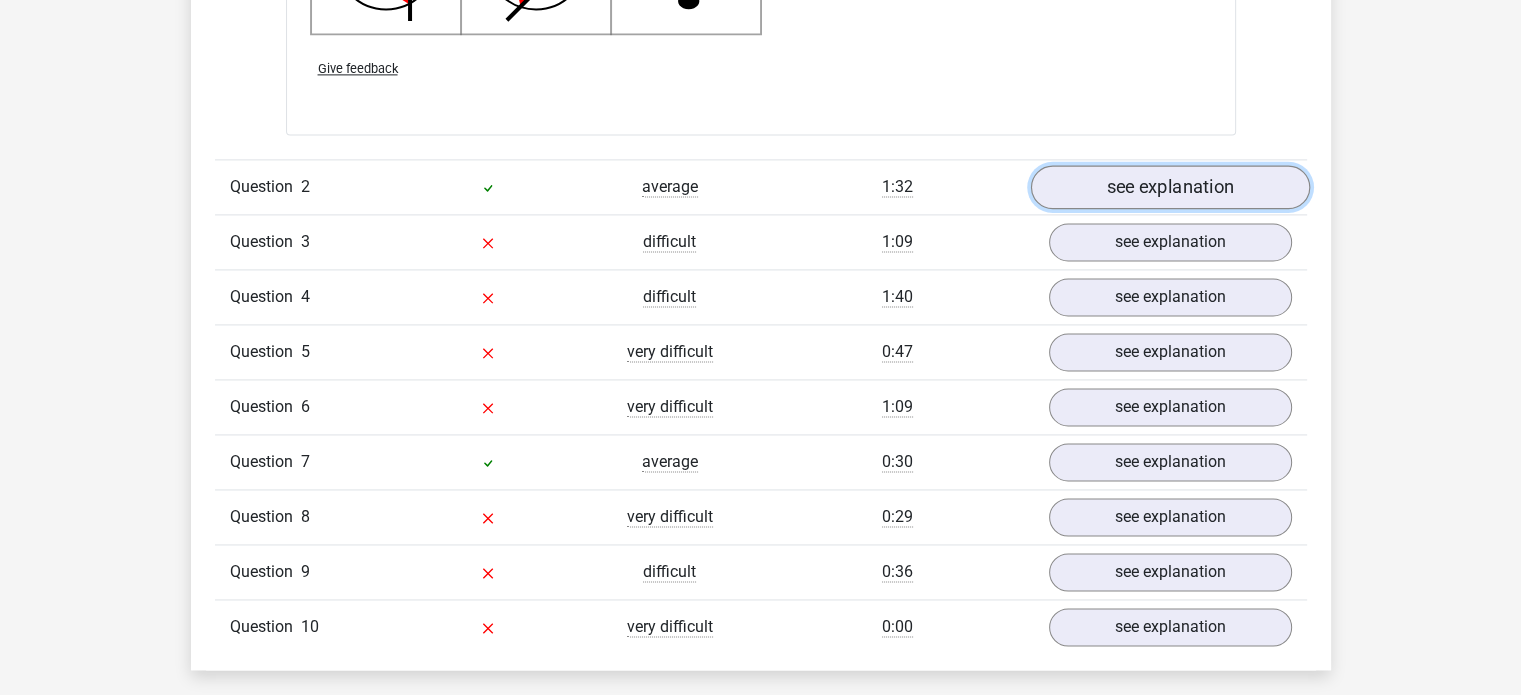 click on "see explanation" at bounding box center [1169, 187] 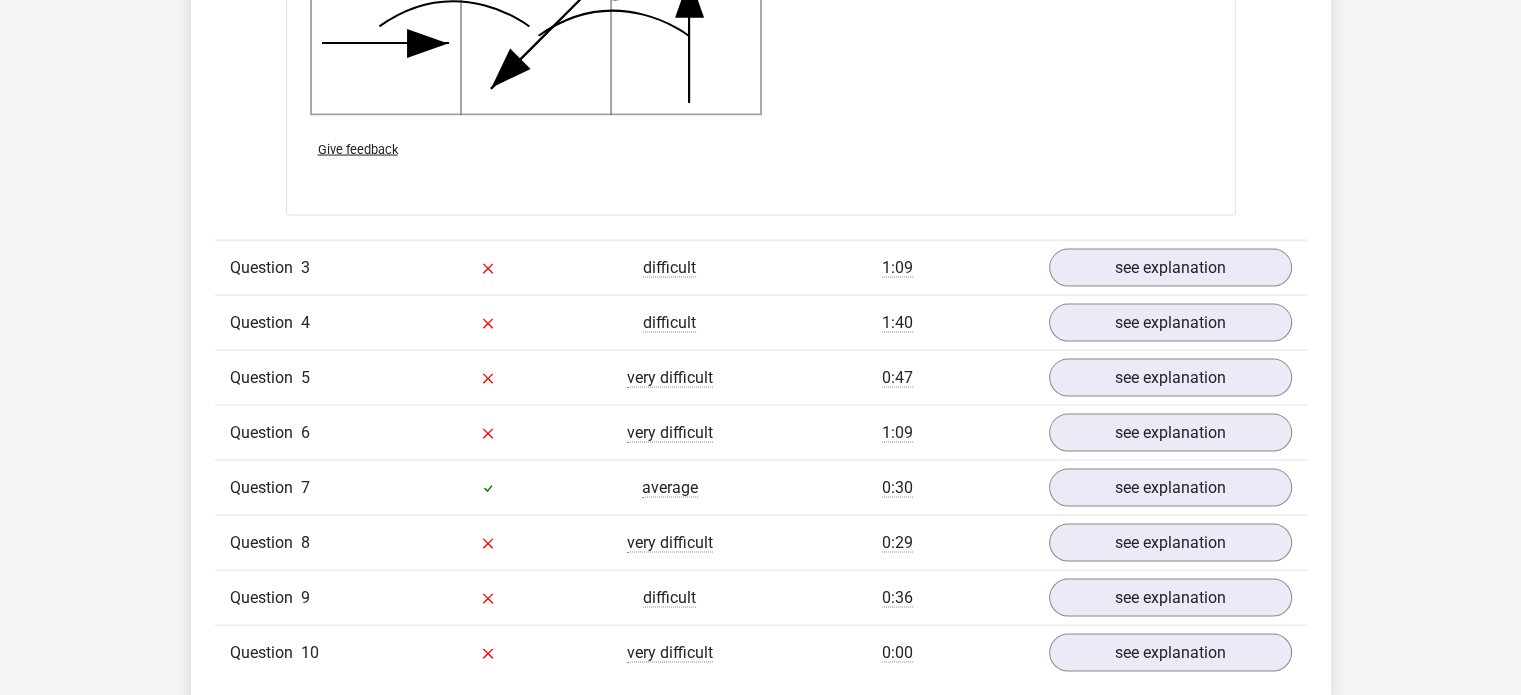 scroll, scrollTop: 4081, scrollLeft: 0, axis: vertical 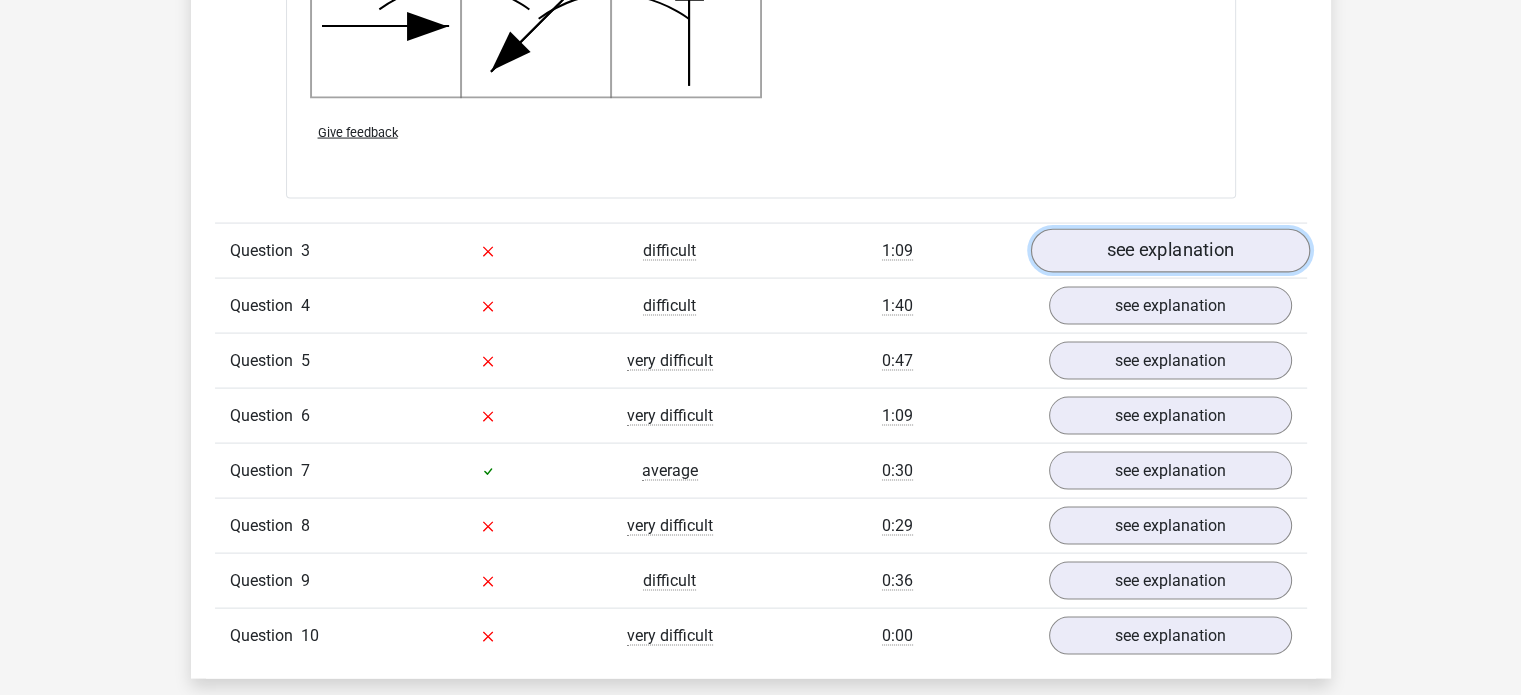 click on "see explanation" at bounding box center [1169, 251] 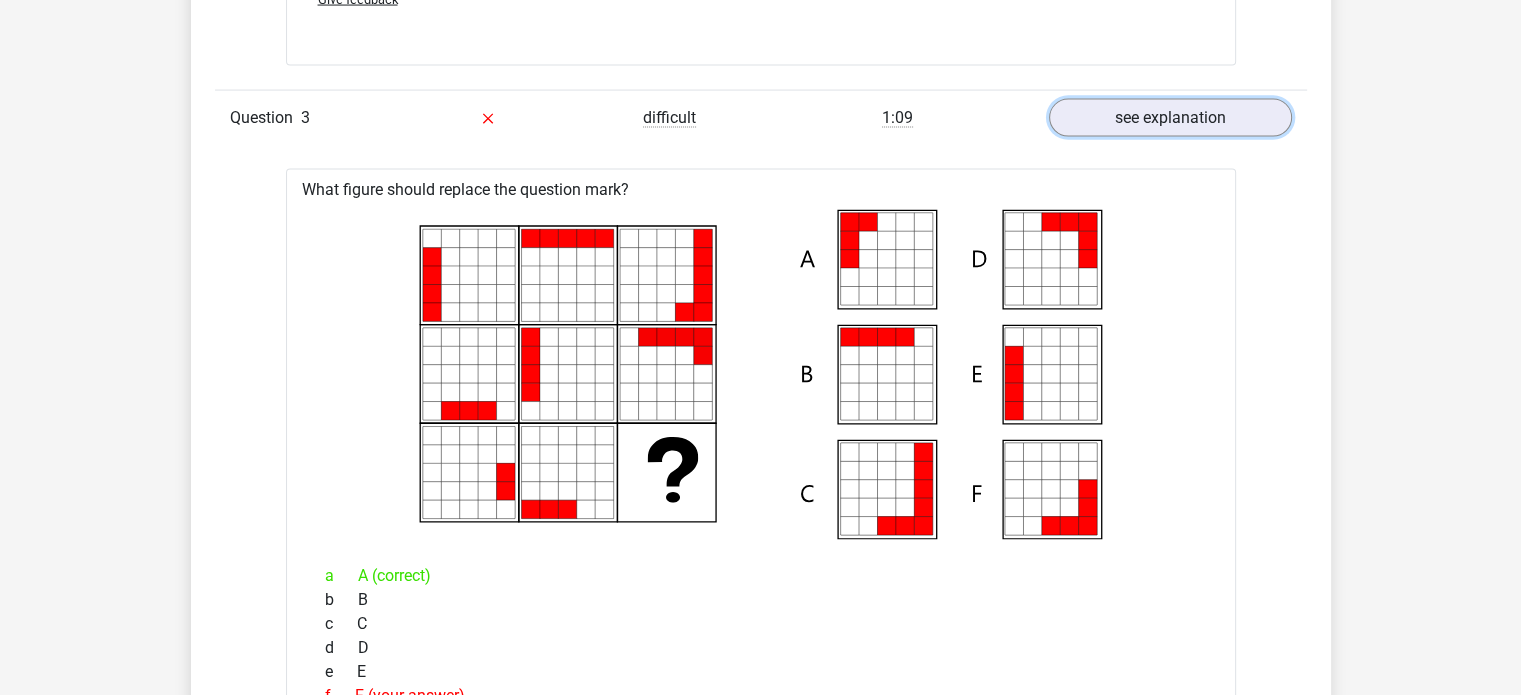 scroll, scrollTop: 4224, scrollLeft: 0, axis: vertical 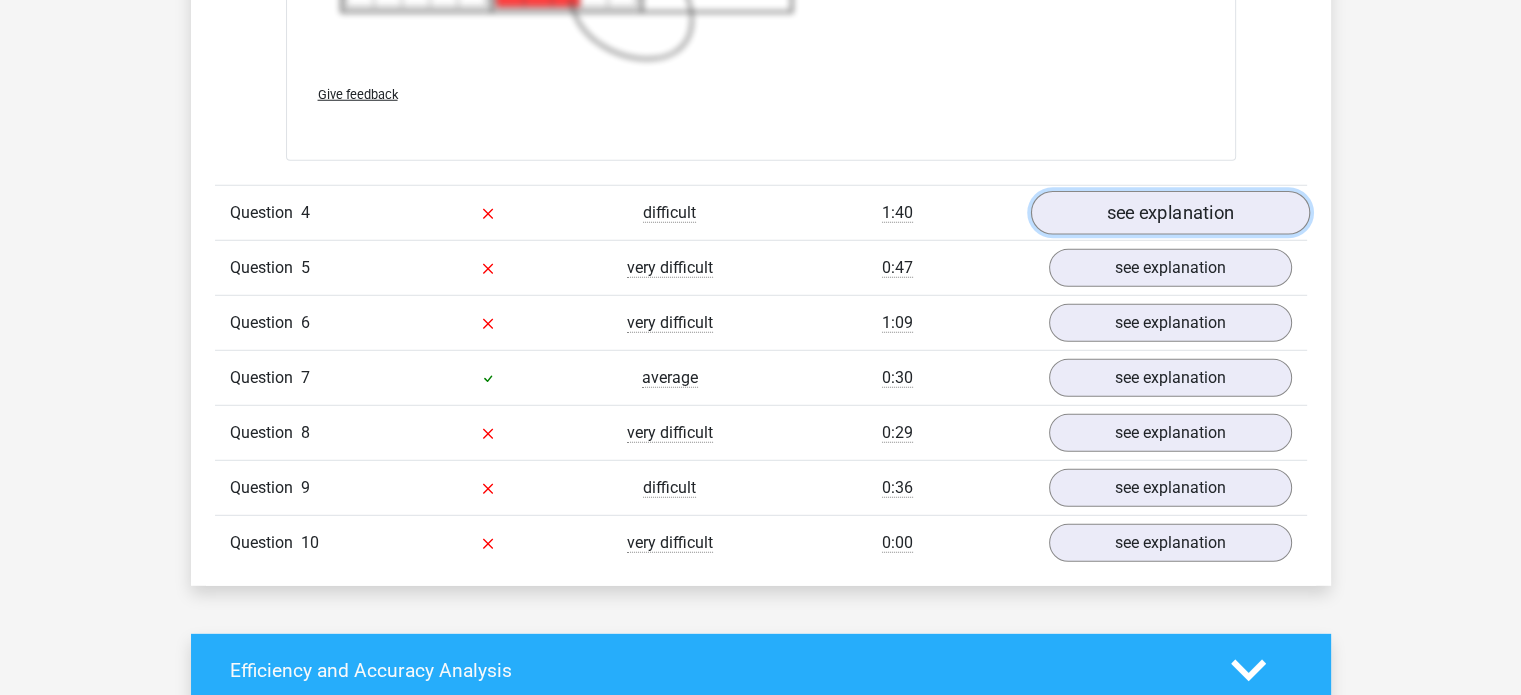 click on "see explanation" at bounding box center (1169, 214) 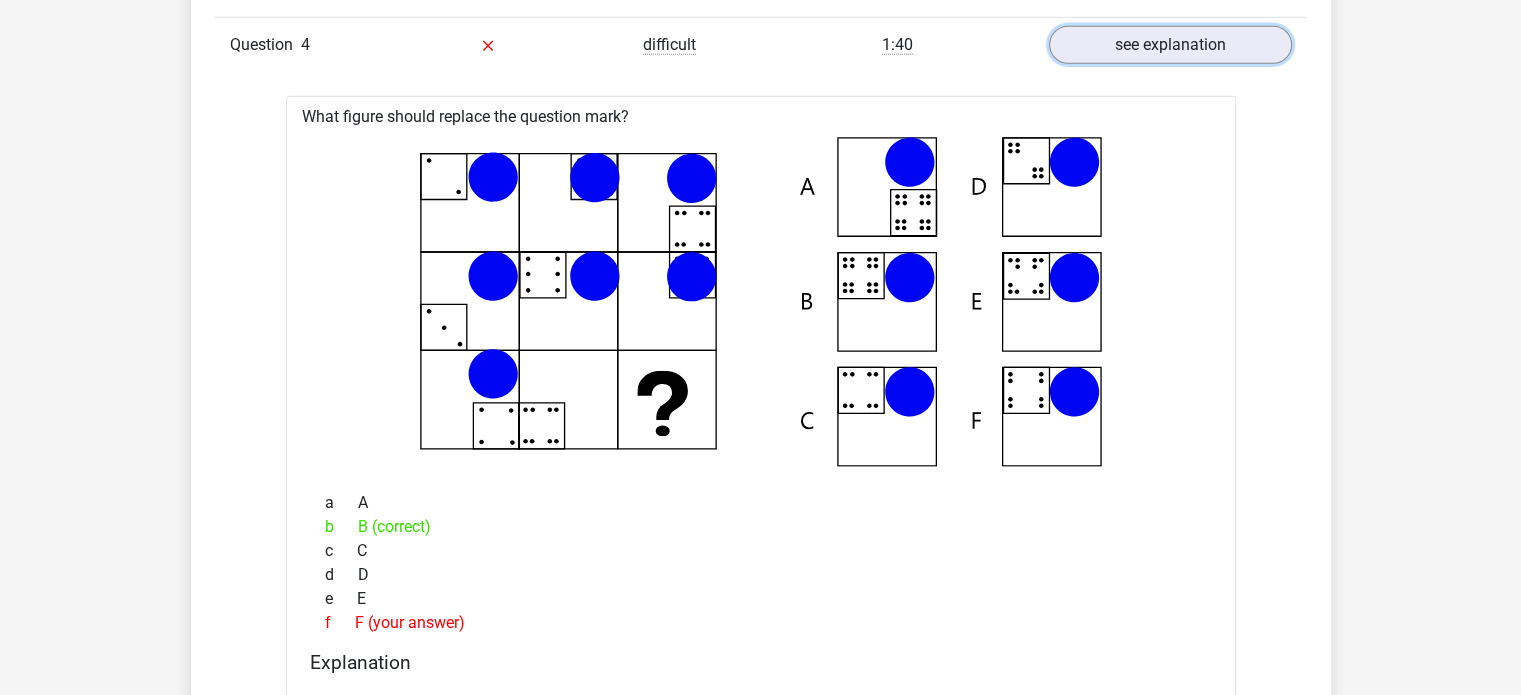 scroll, scrollTop: 5788, scrollLeft: 0, axis: vertical 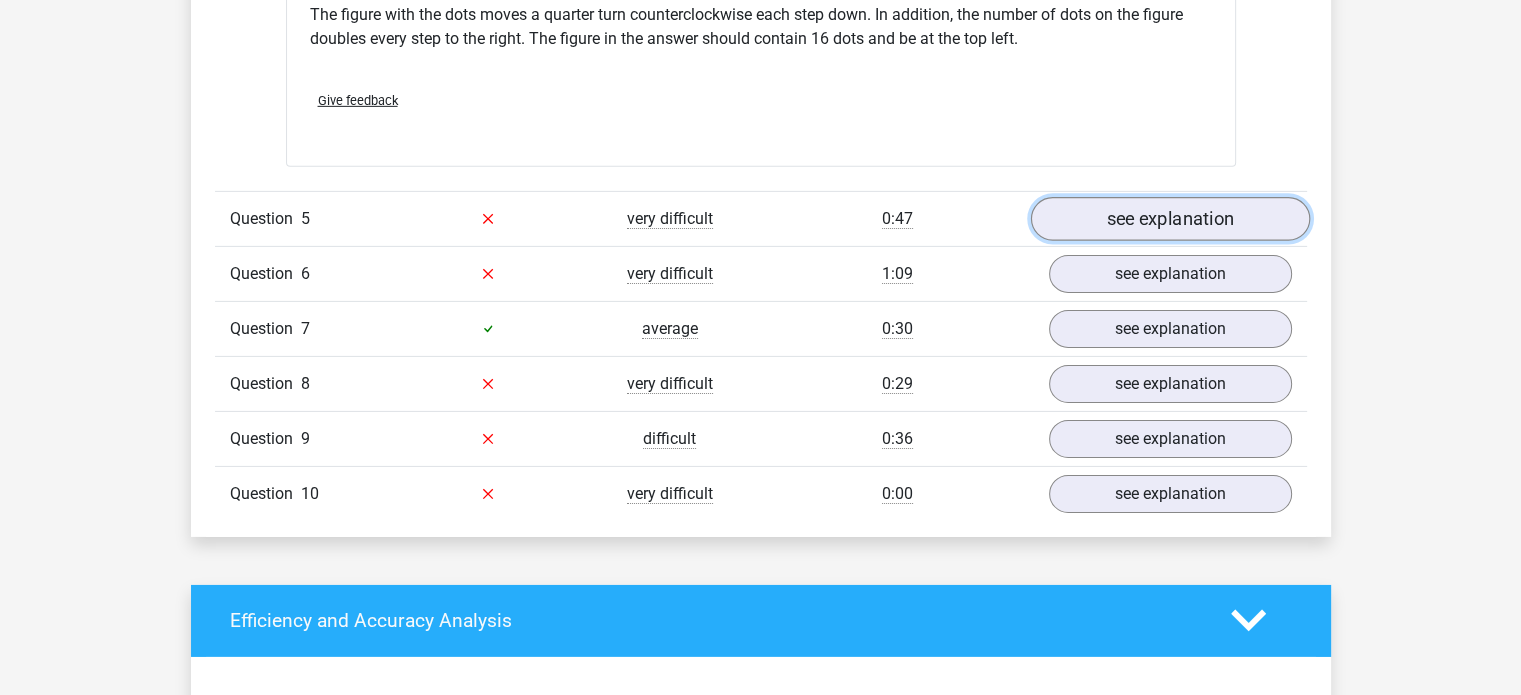 click on "see explanation" at bounding box center [1169, 219] 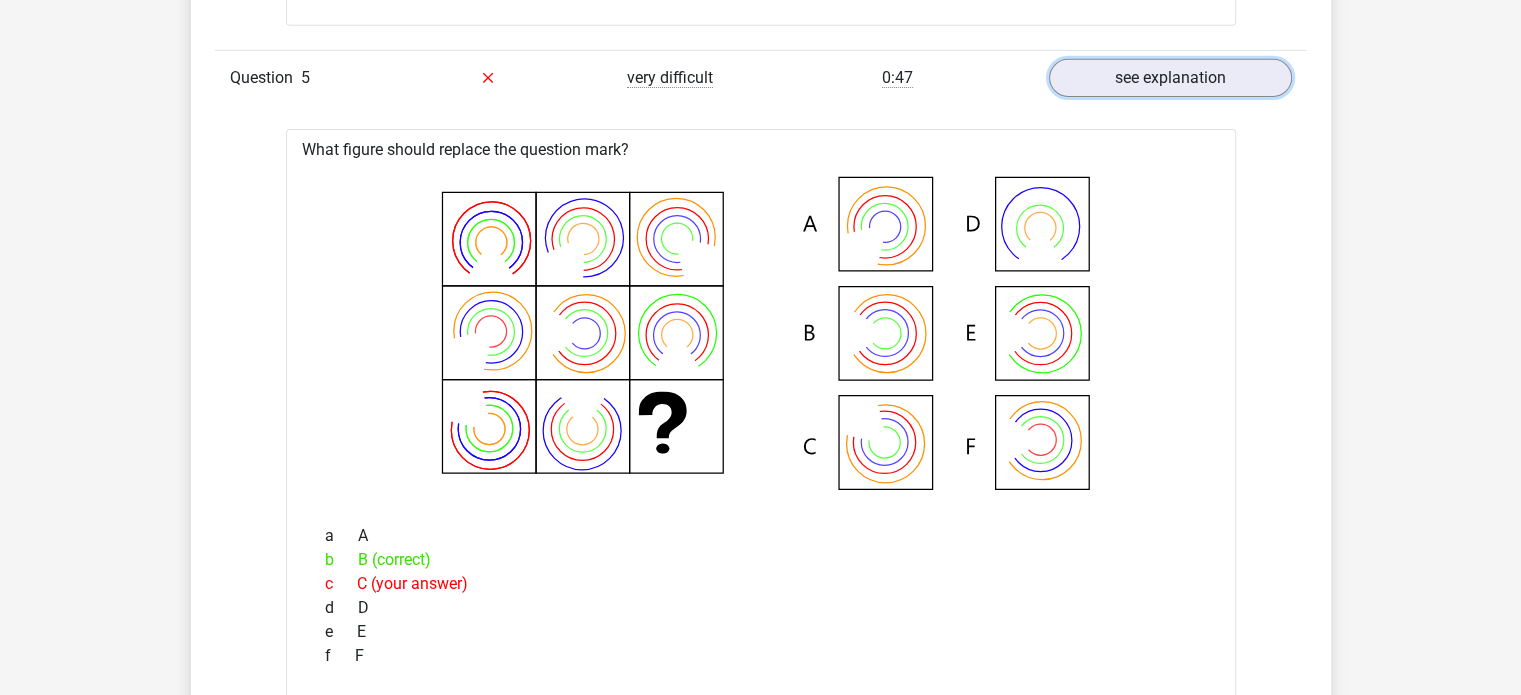 scroll, scrollTop: 6636, scrollLeft: 0, axis: vertical 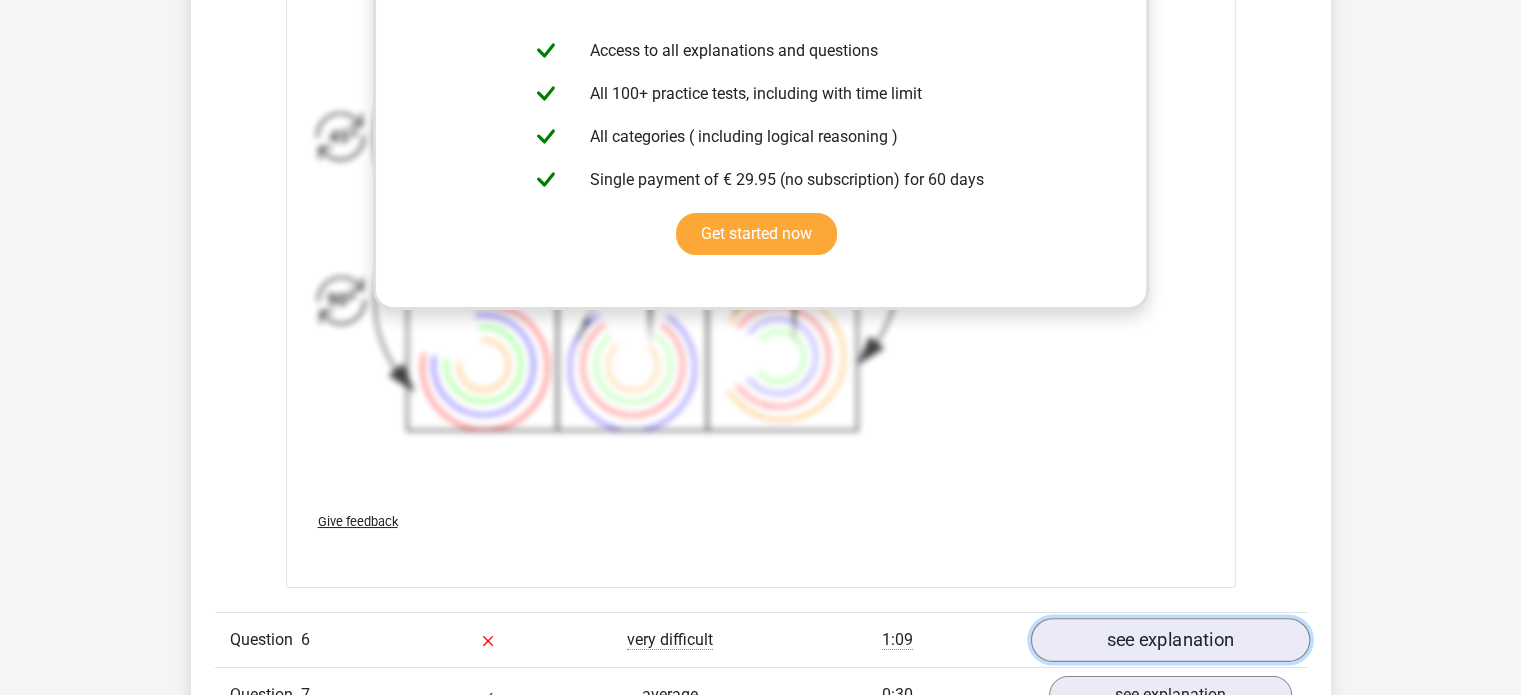 click on "see explanation" at bounding box center [1169, 640] 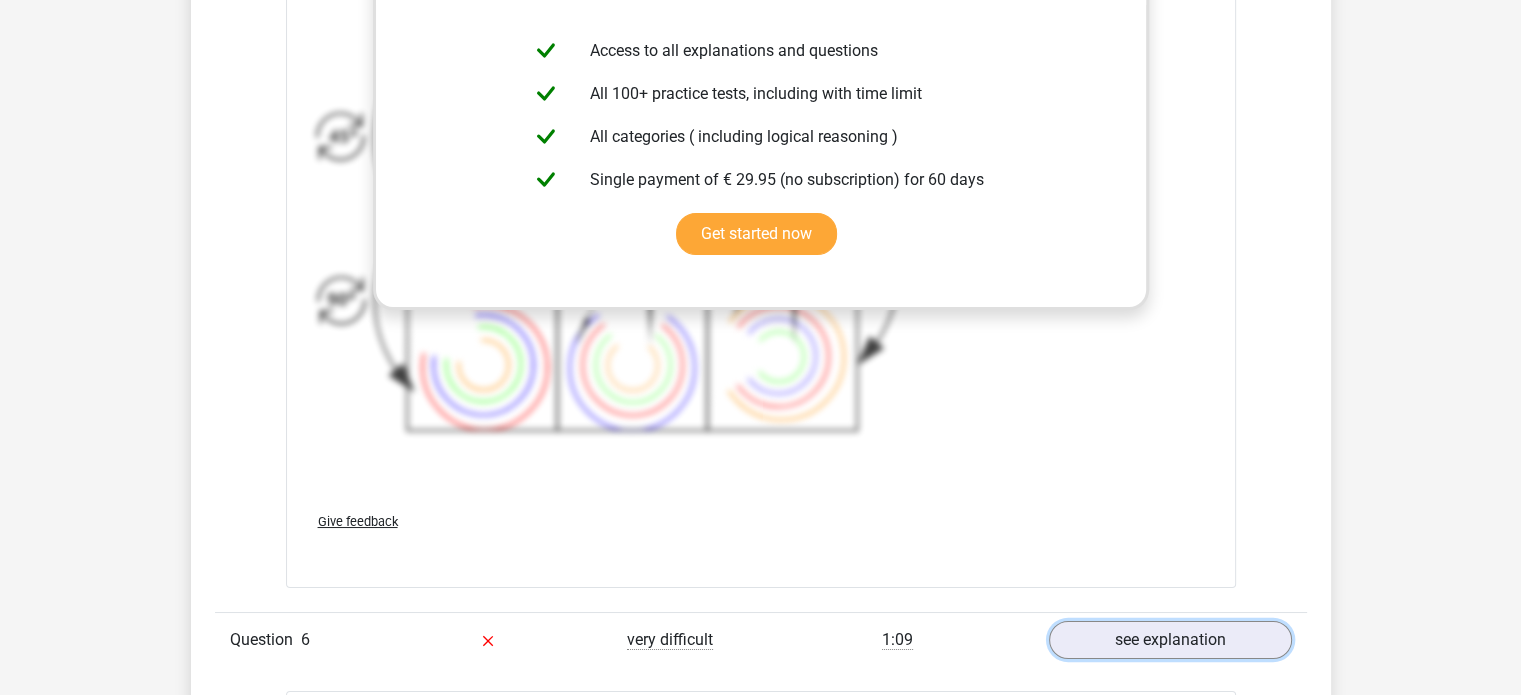 scroll, scrollTop: 6800, scrollLeft: 0, axis: vertical 